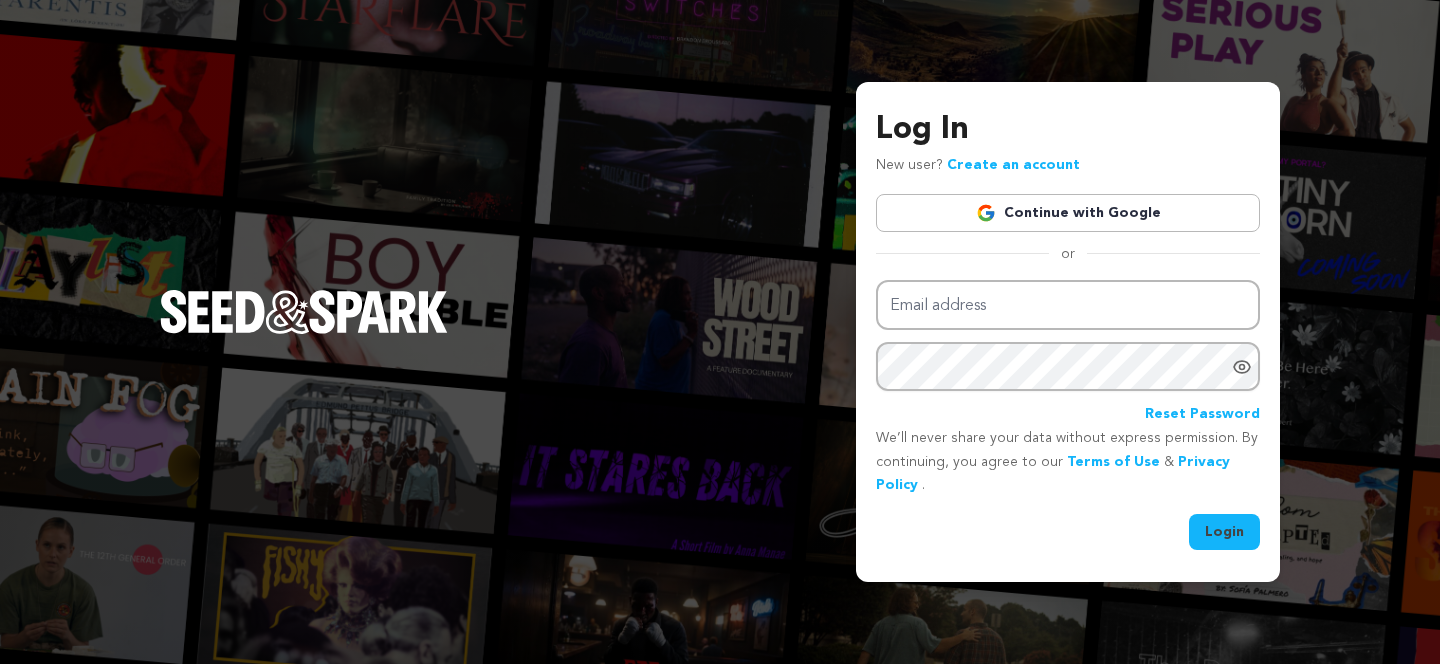 scroll, scrollTop: 0, scrollLeft: 0, axis: both 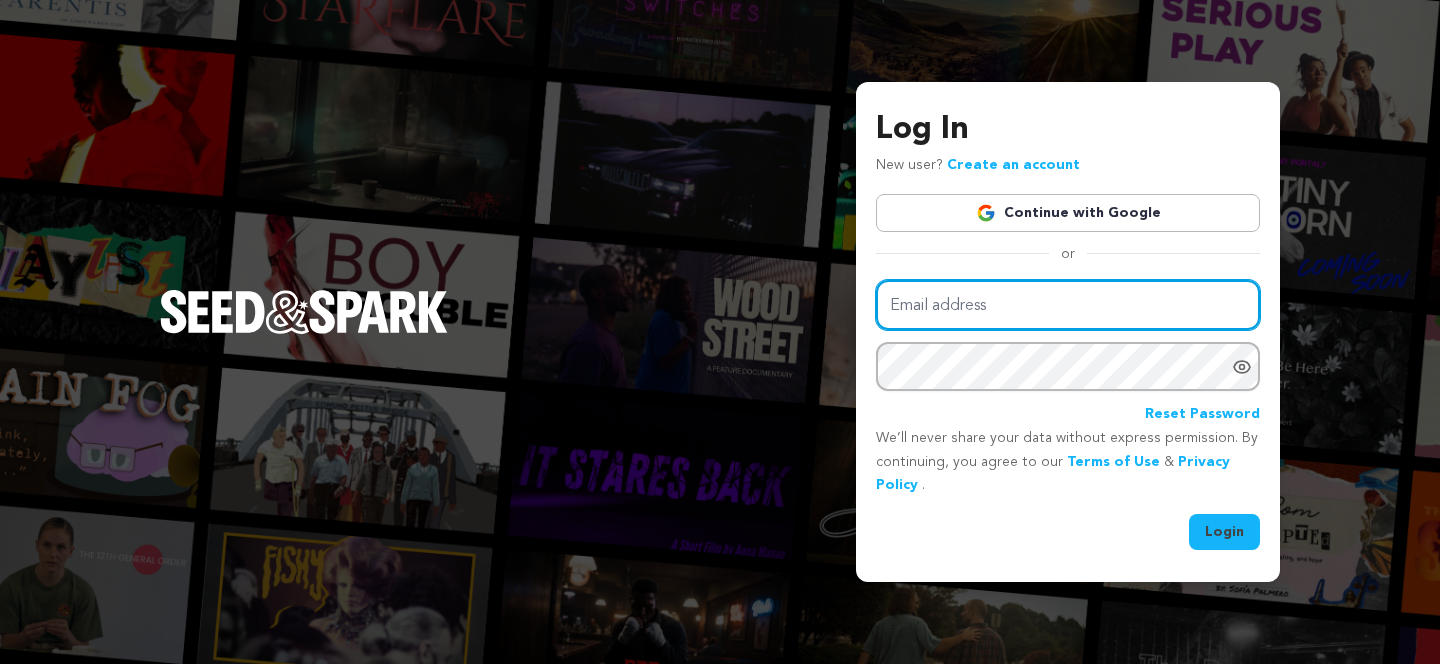 click on "Email address" at bounding box center [1068, 305] 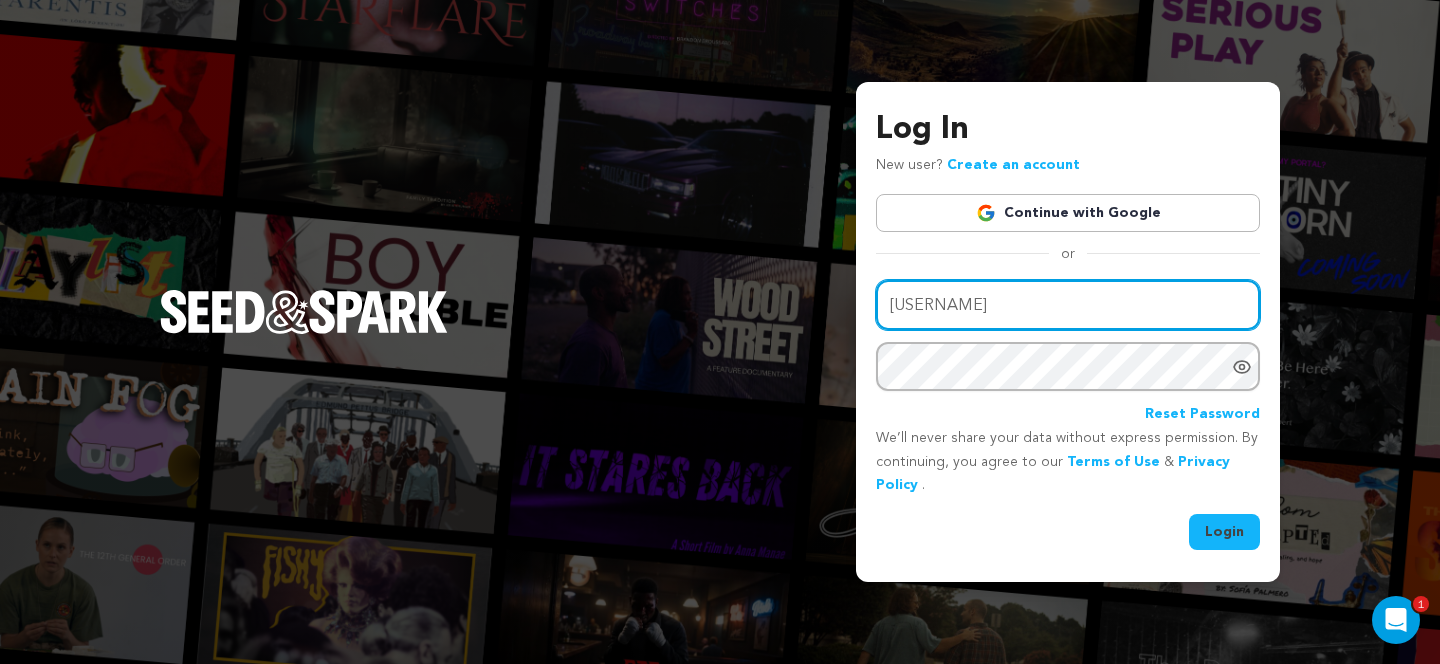 scroll, scrollTop: 0, scrollLeft: 0, axis: both 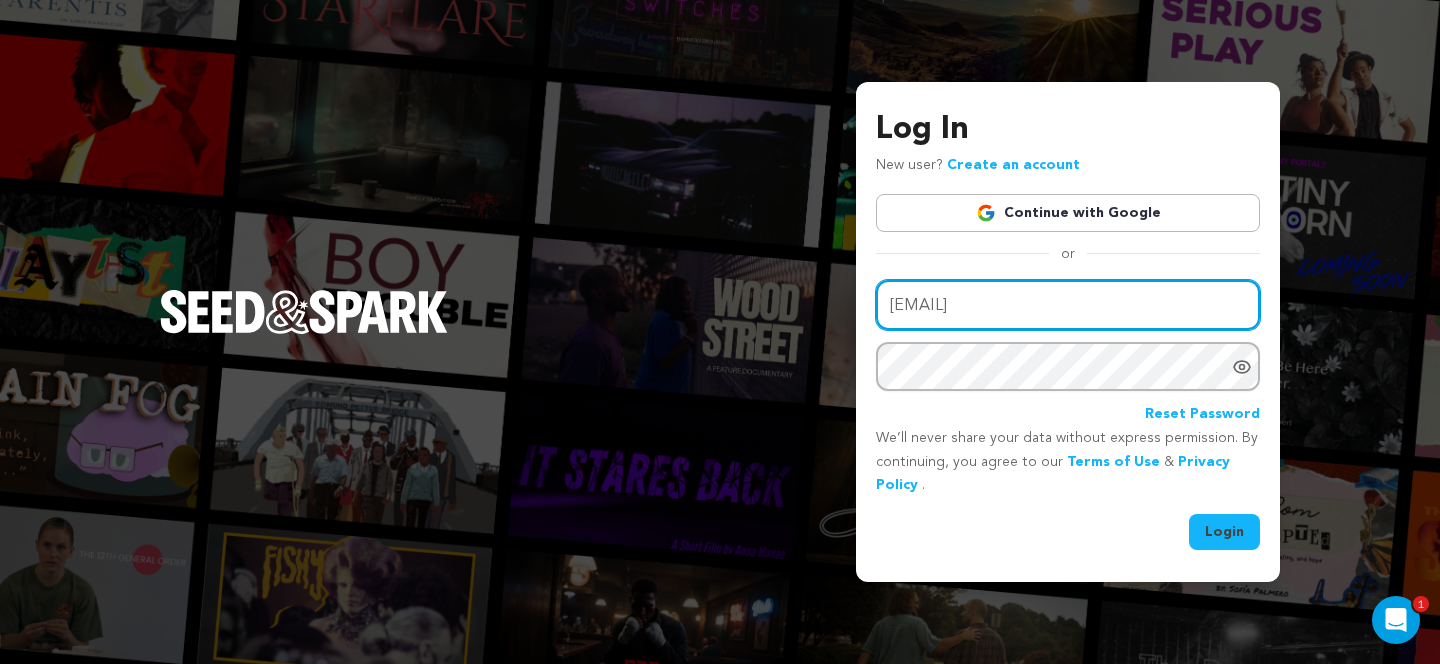 type on "nathan.l.marquez@gmail.com" 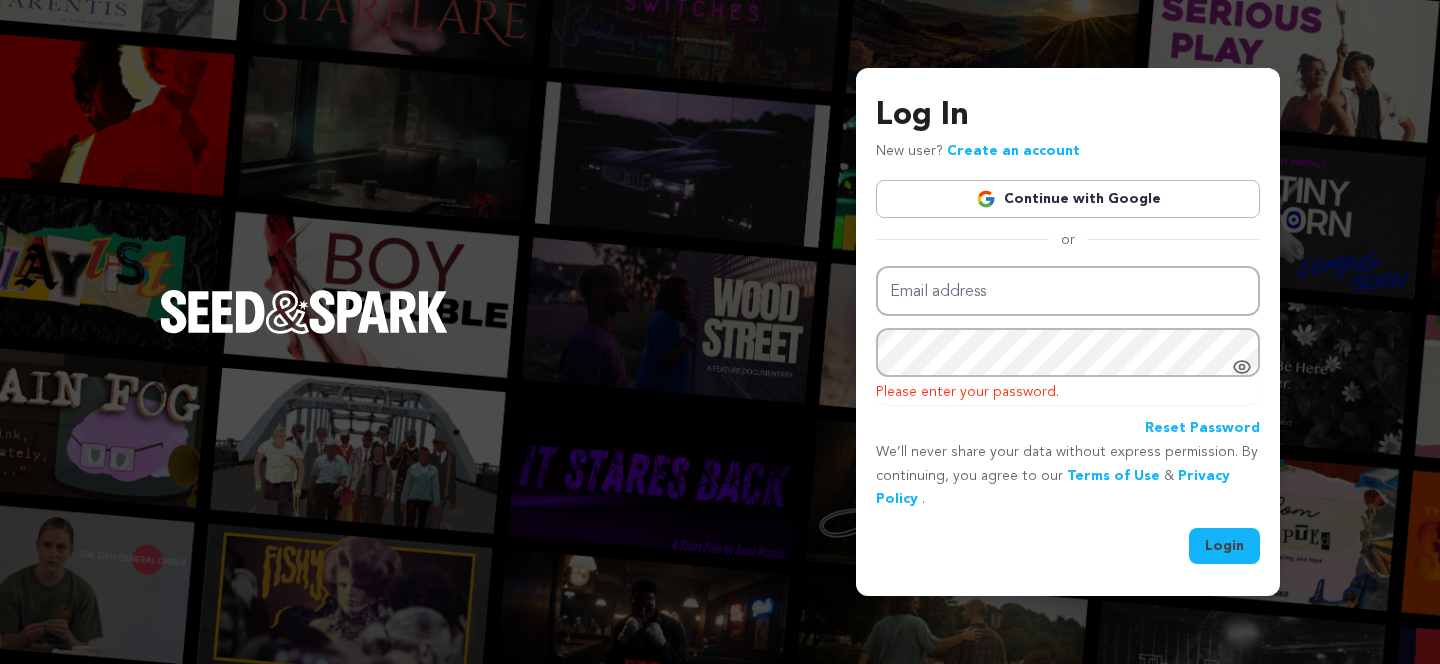 scroll, scrollTop: 0, scrollLeft: 0, axis: both 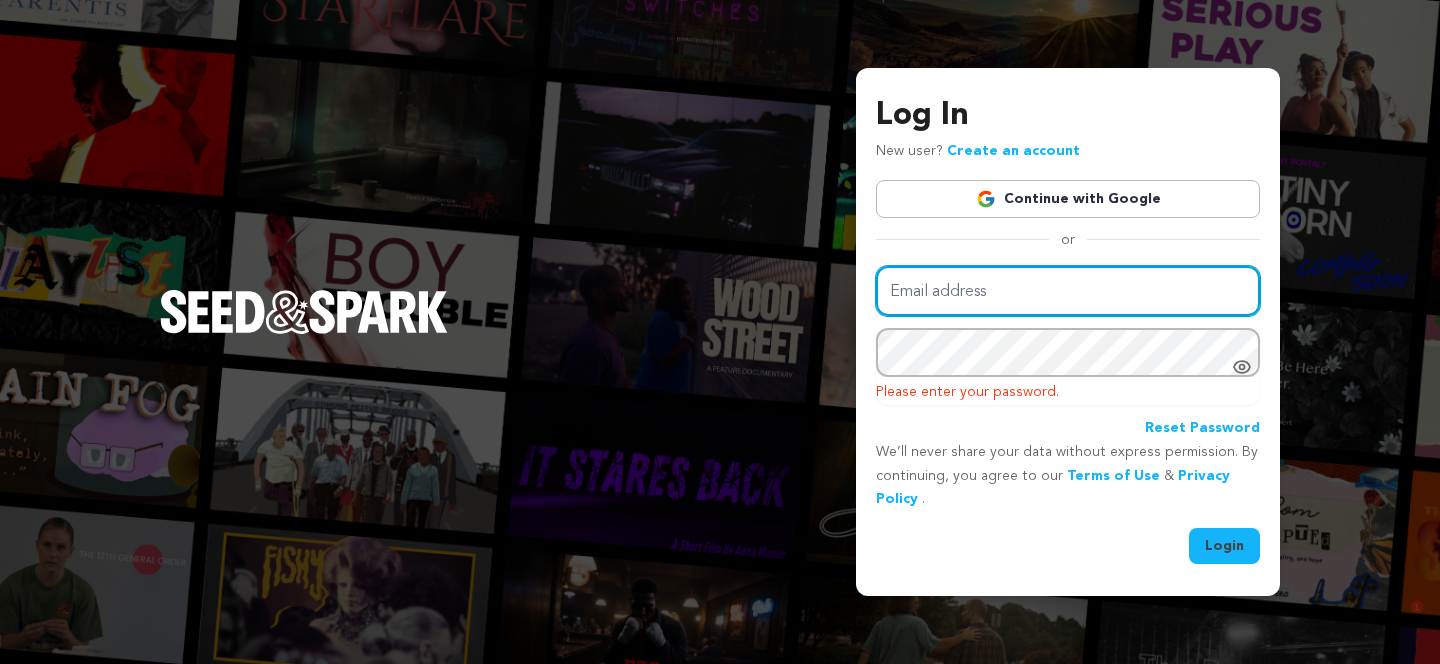click on "Email address" at bounding box center (1068, 291) 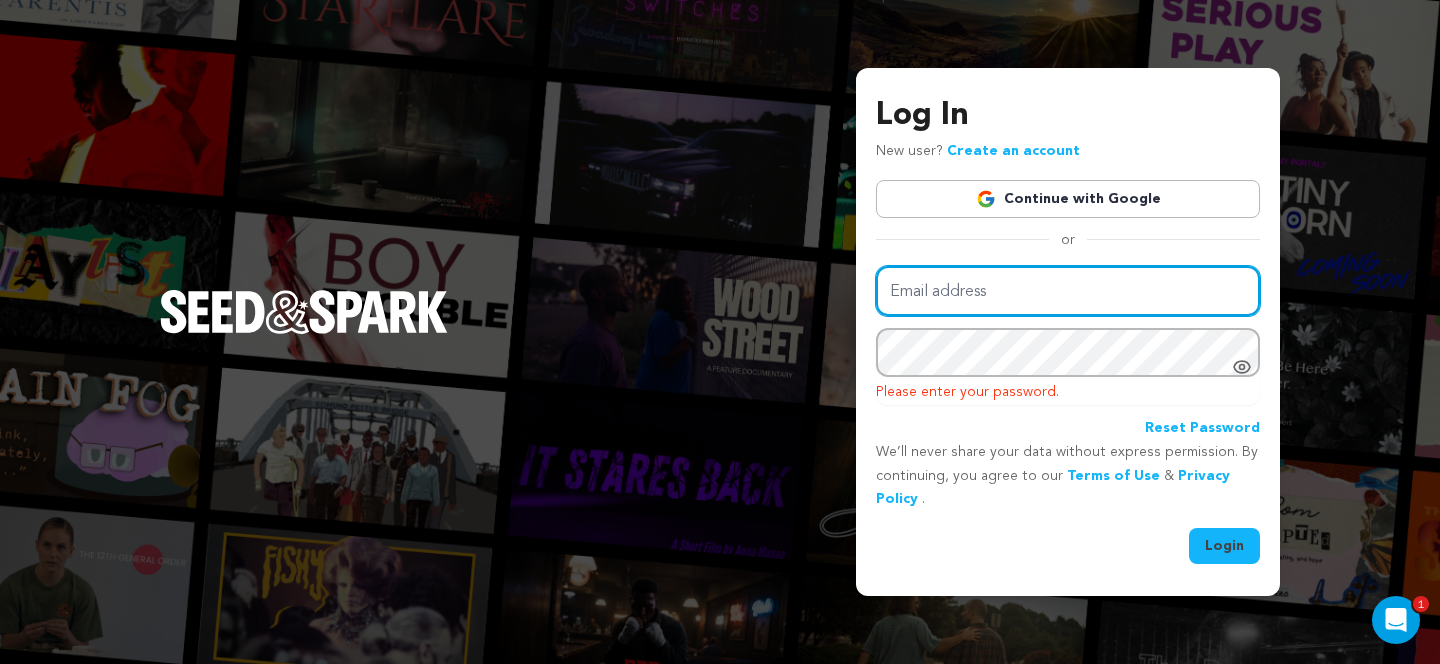 scroll, scrollTop: 0, scrollLeft: 0, axis: both 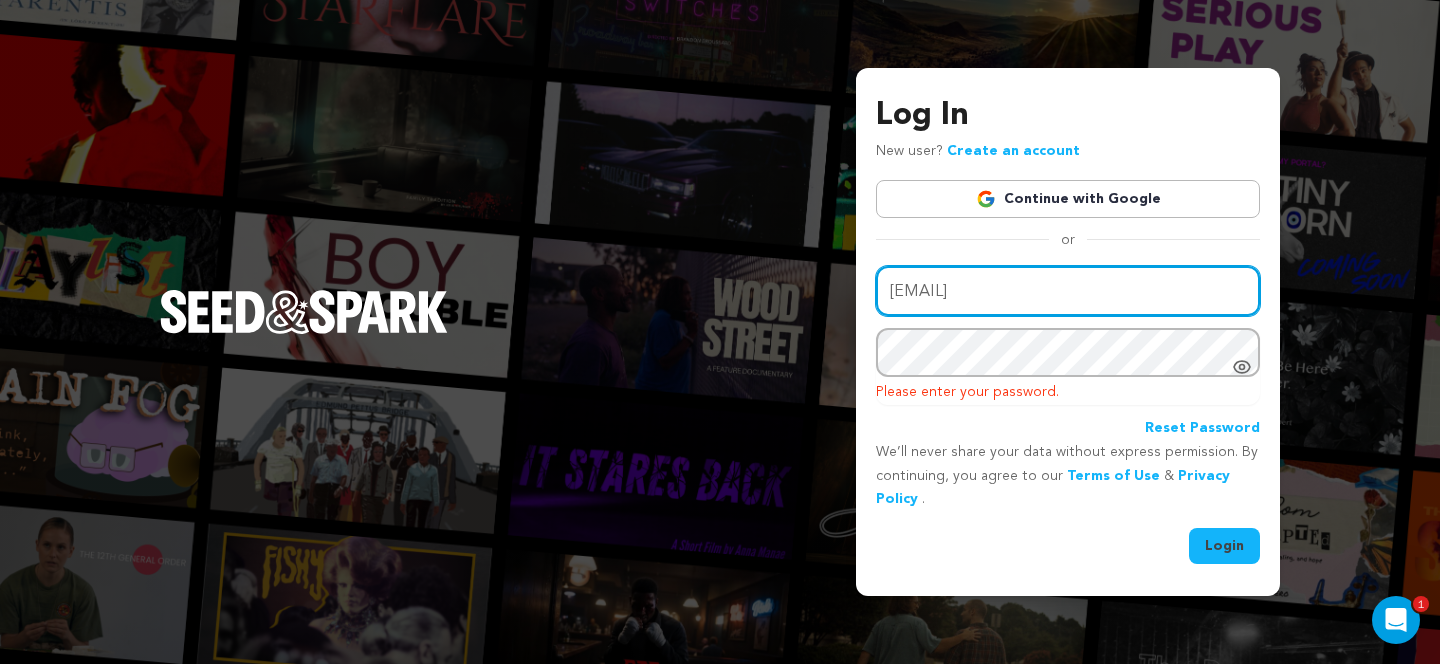type on "nathan.l.marquez@gmail.com" 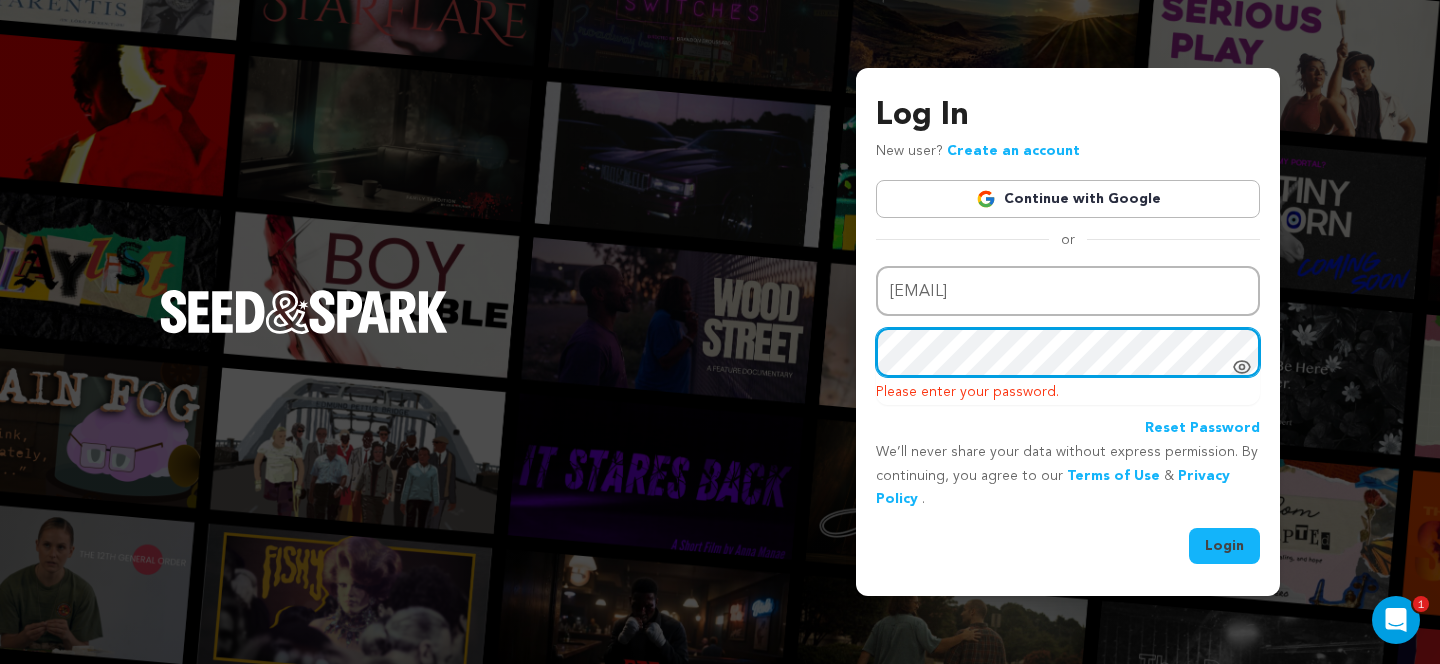 click on "Login" at bounding box center (1224, 546) 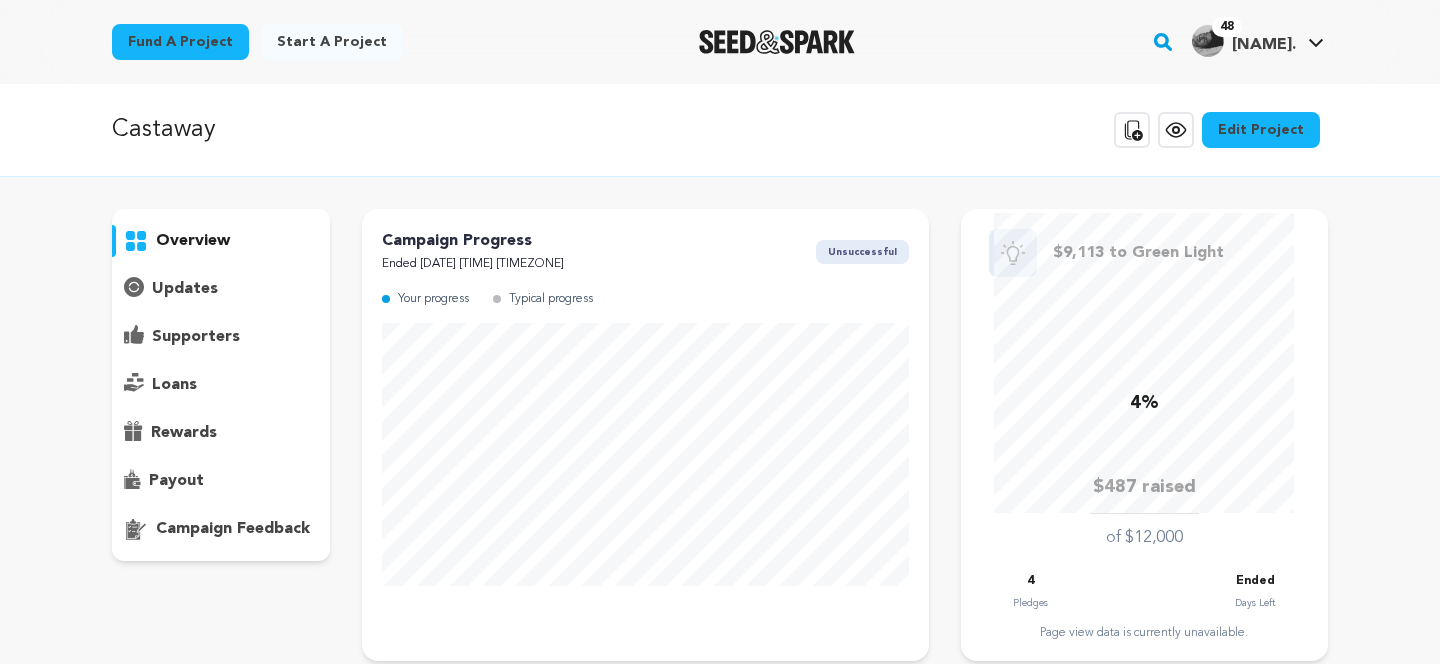 scroll, scrollTop: 0, scrollLeft: 0, axis: both 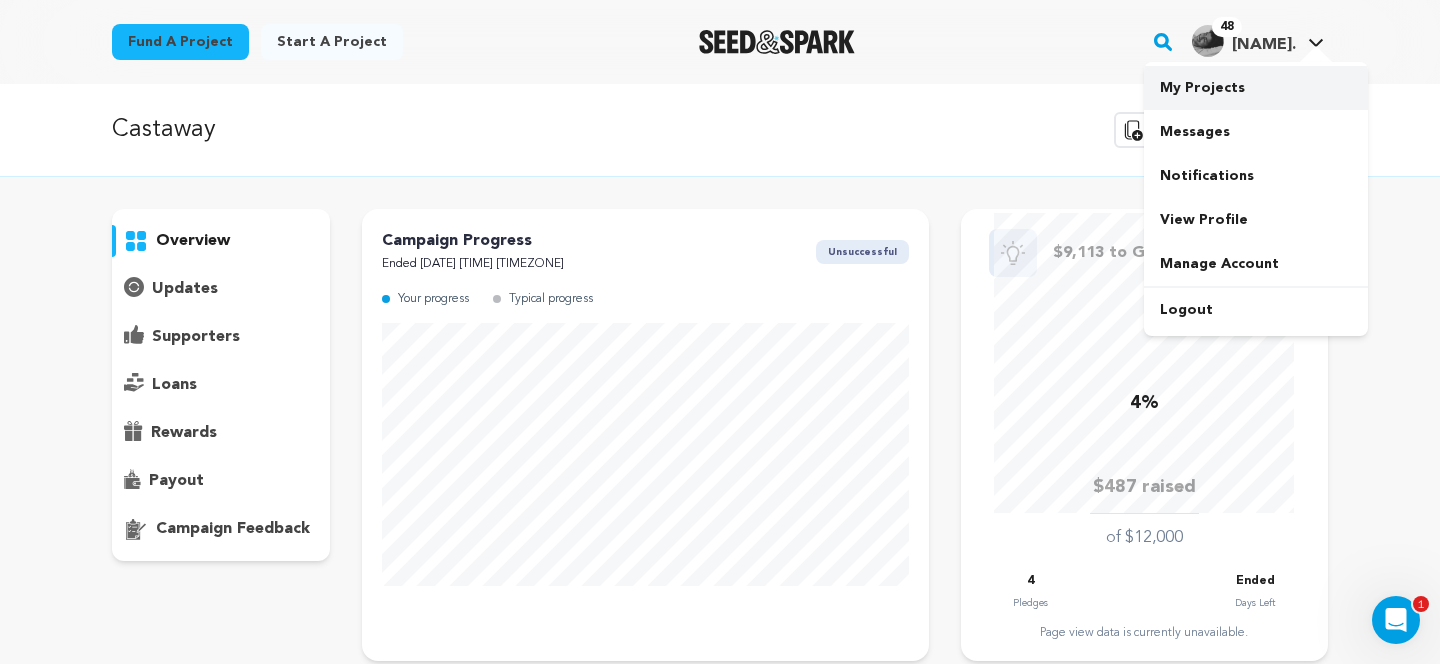 click on "My Projects" at bounding box center [1256, 88] 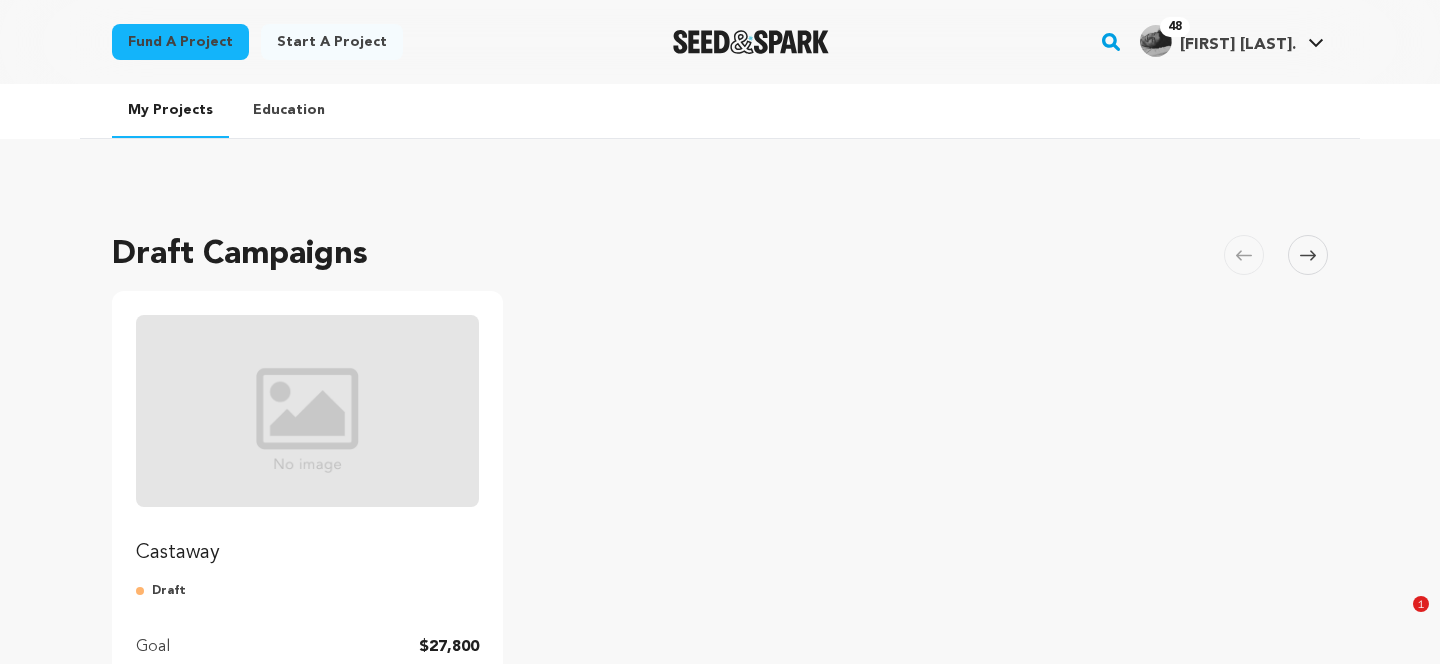 scroll, scrollTop: 487, scrollLeft: 0, axis: vertical 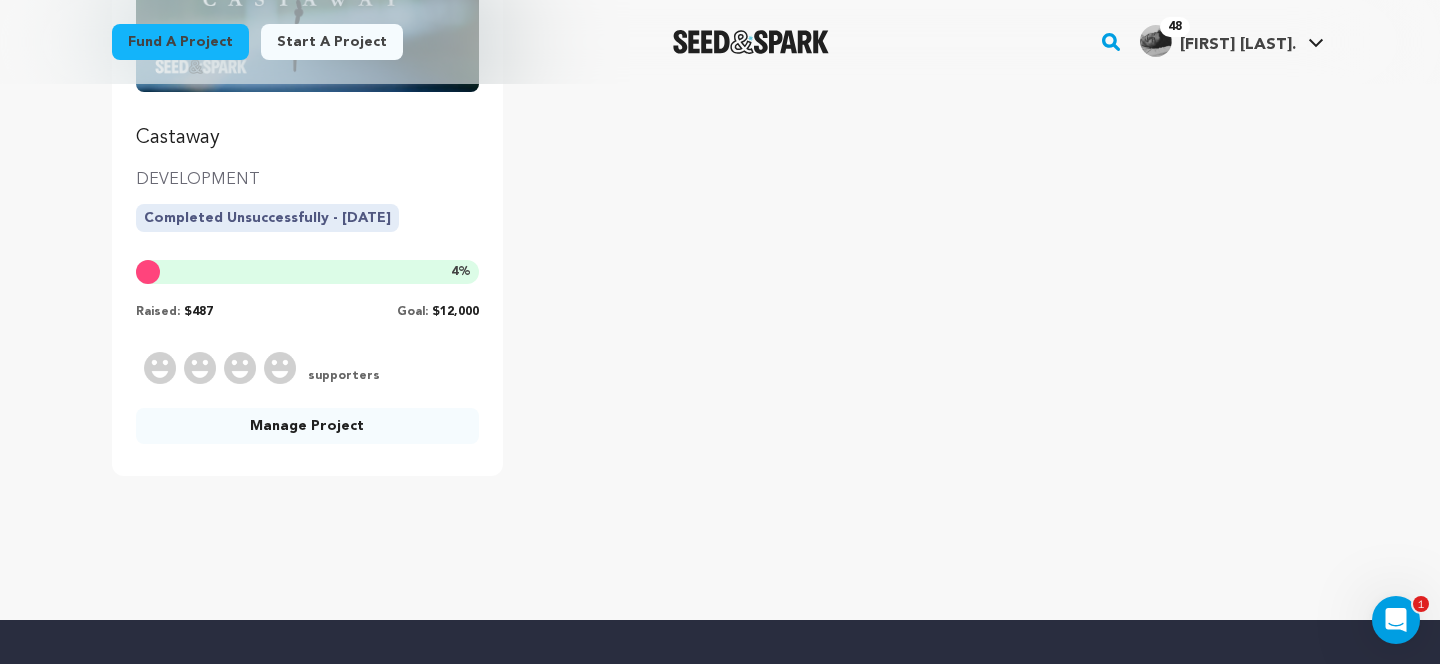 click on "Manage Project" at bounding box center (307, 426) 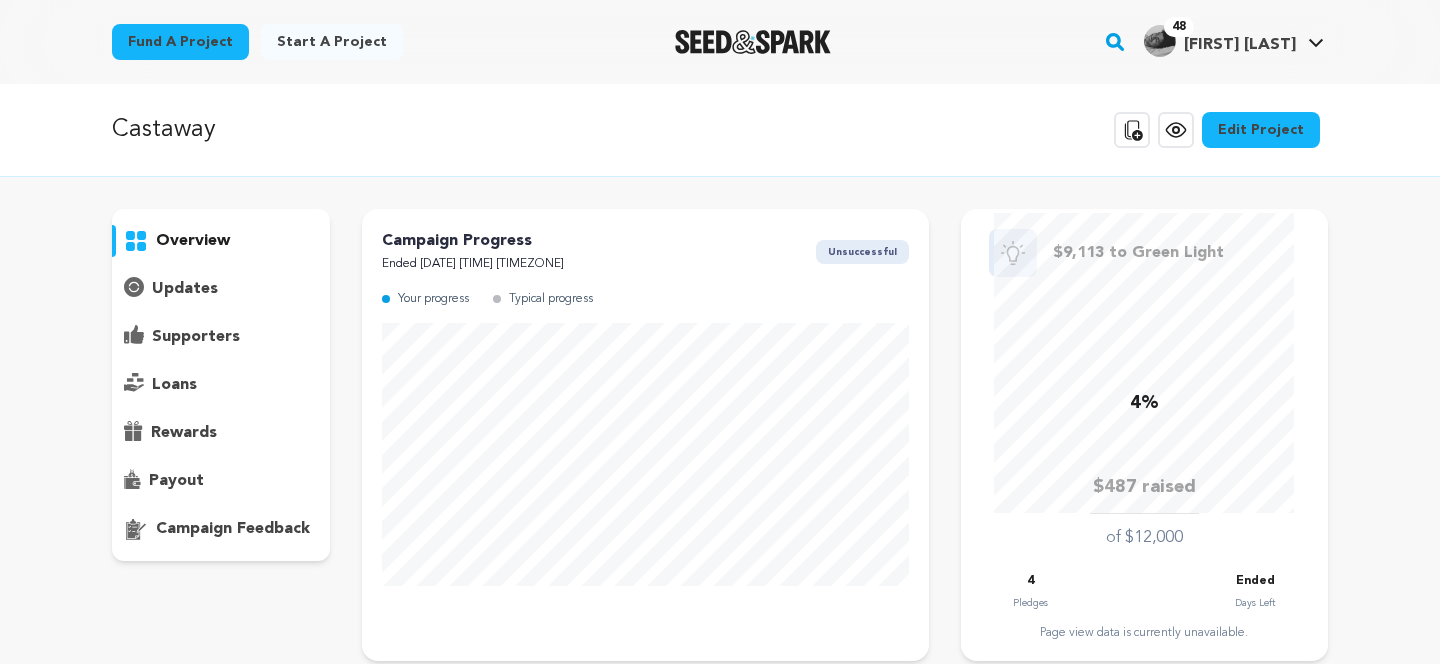 scroll, scrollTop: 0, scrollLeft: 0, axis: both 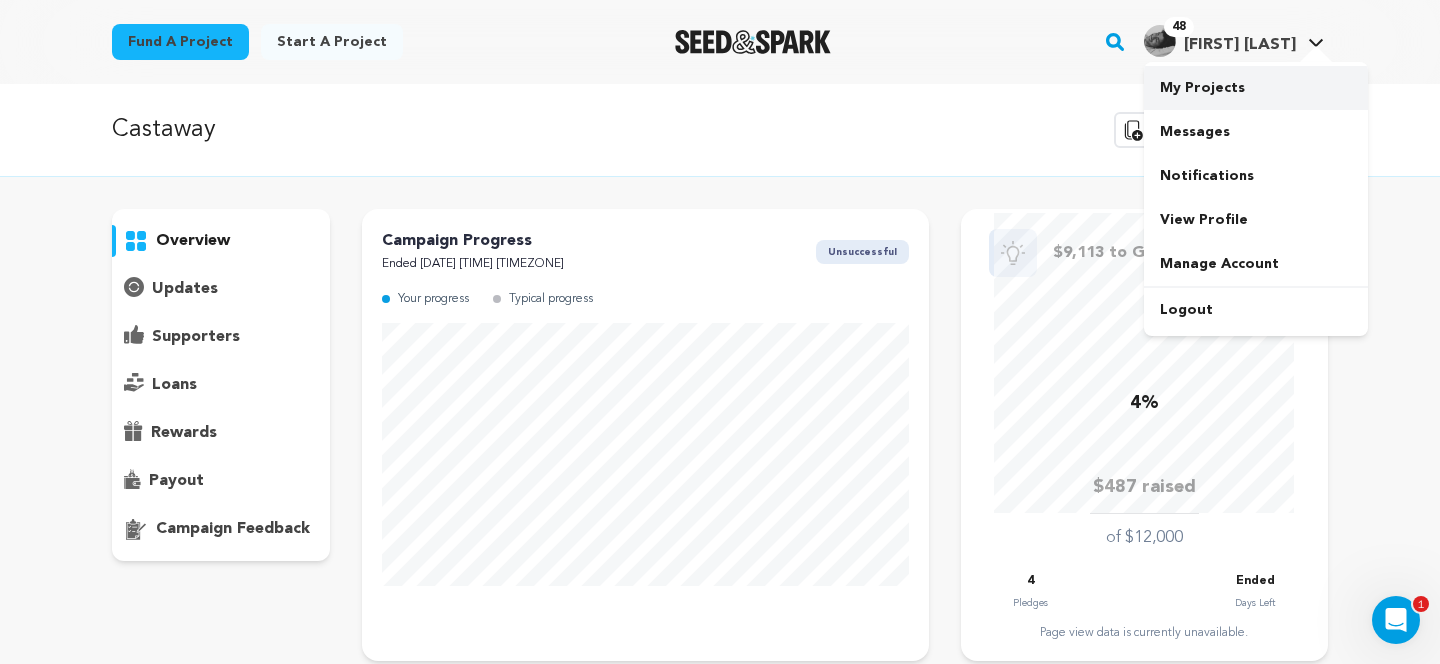 click on "My Projects" at bounding box center [1256, 88] 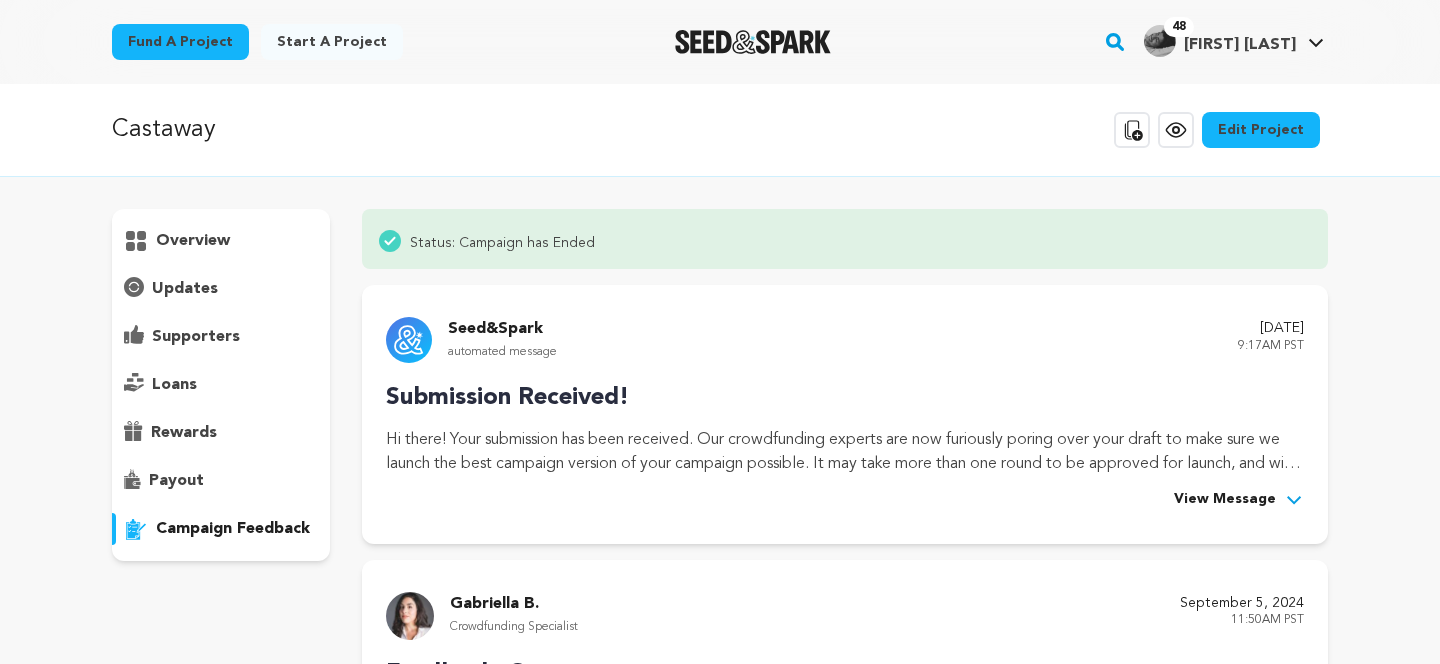 scroll, scrollTop: 0, scrollLeft: 0, axis: both 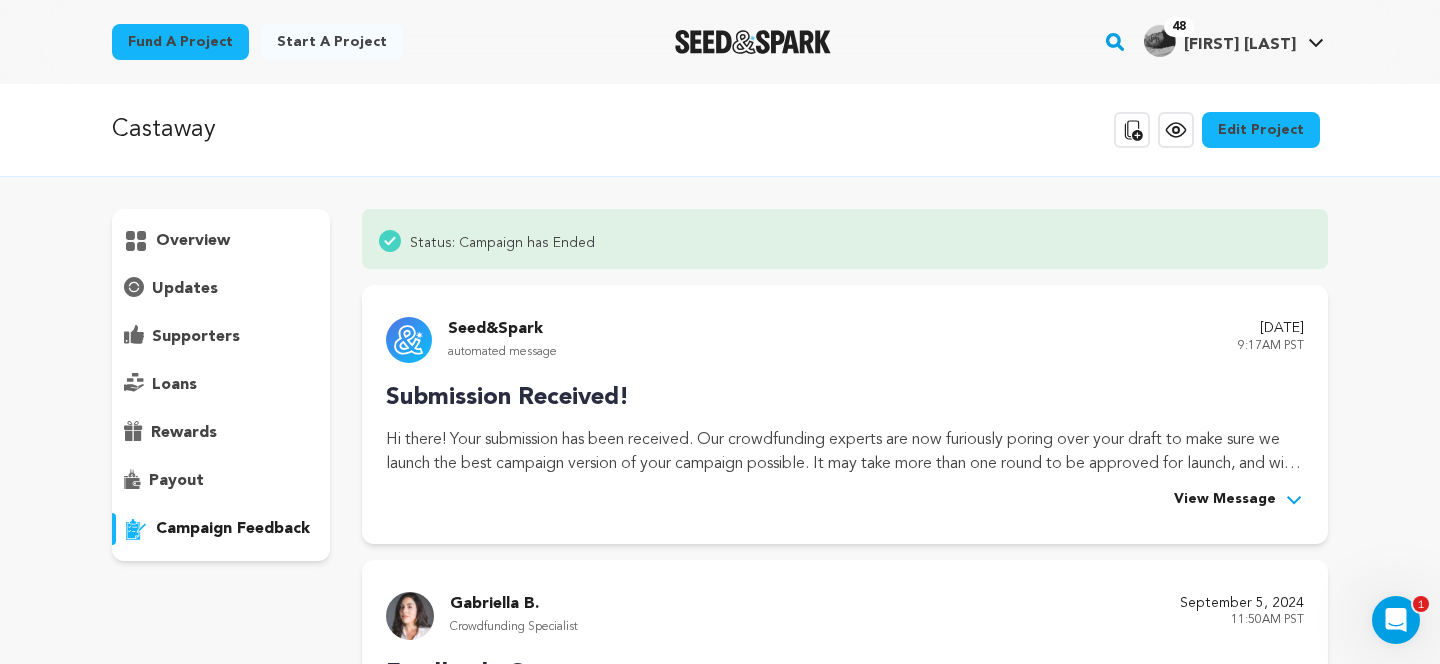 click on "Edit Project" at bounding box center [1261, 130] 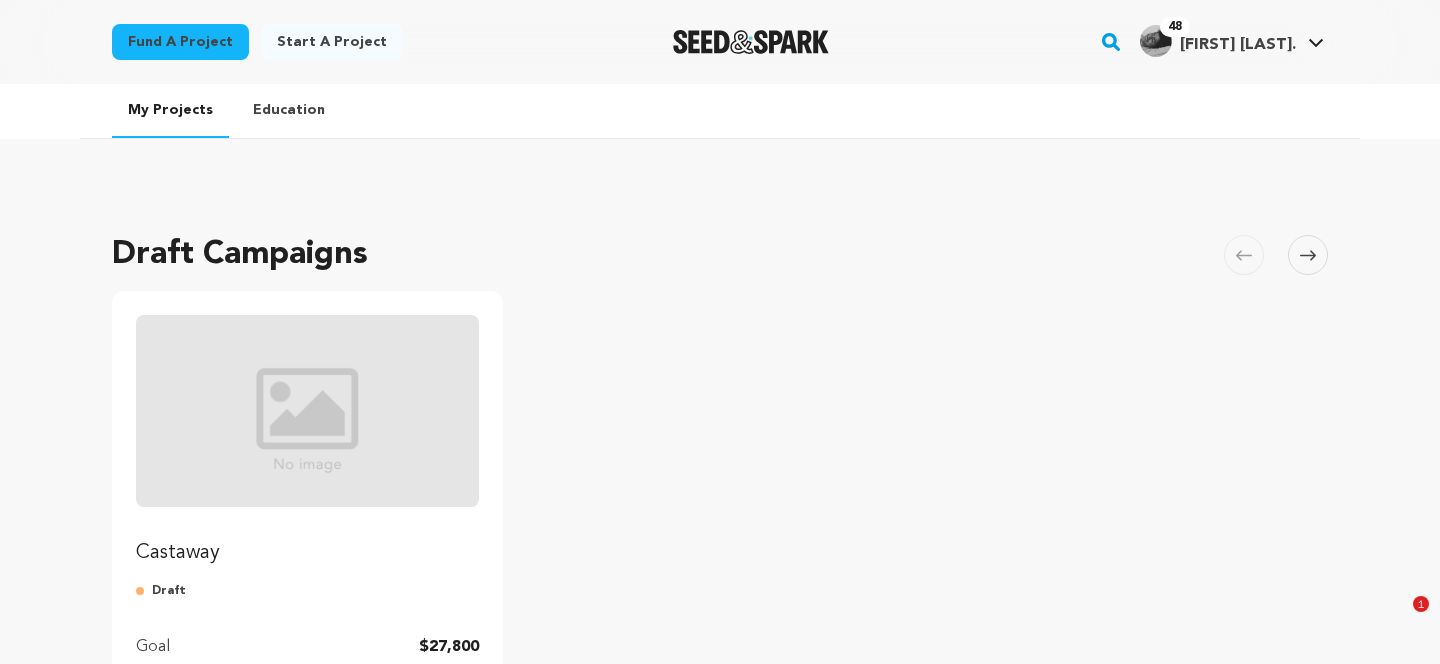 scroll, scrollTop: 274, scrollLeft: 0, axis: vertical 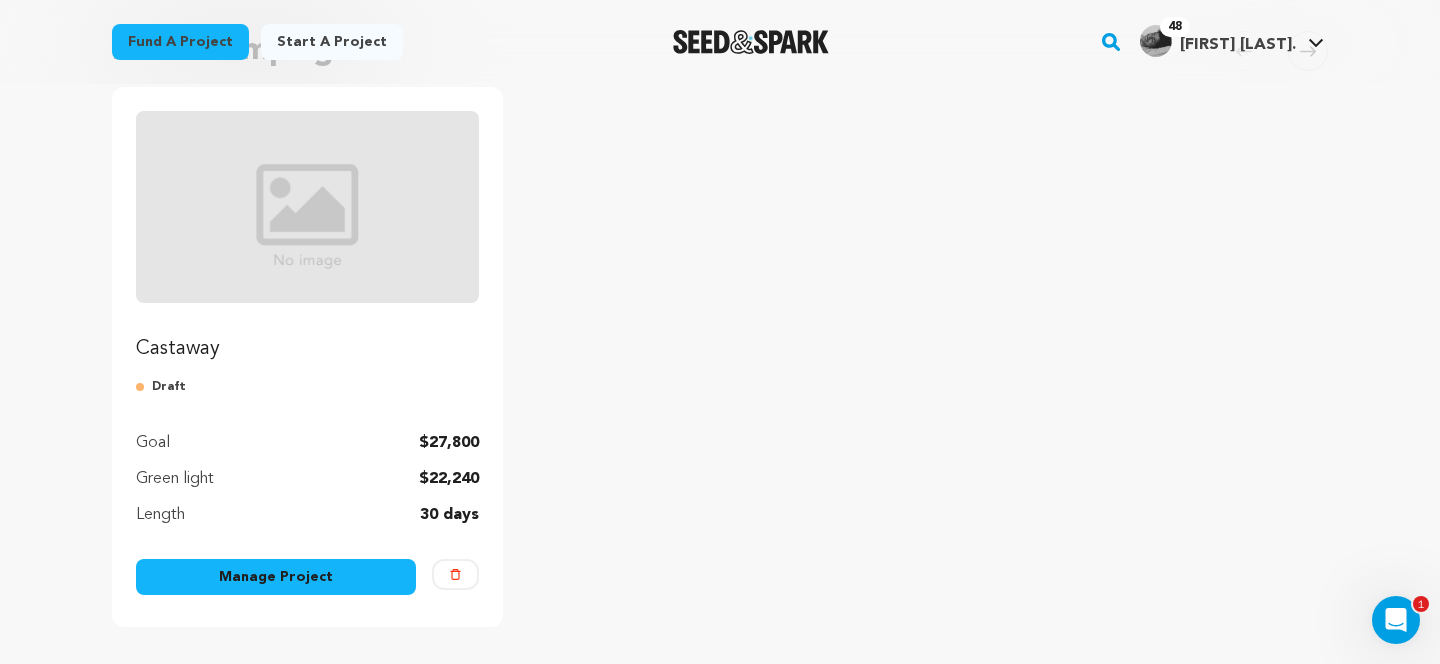 click on "Manage Project" at bounding box center [276, 577] 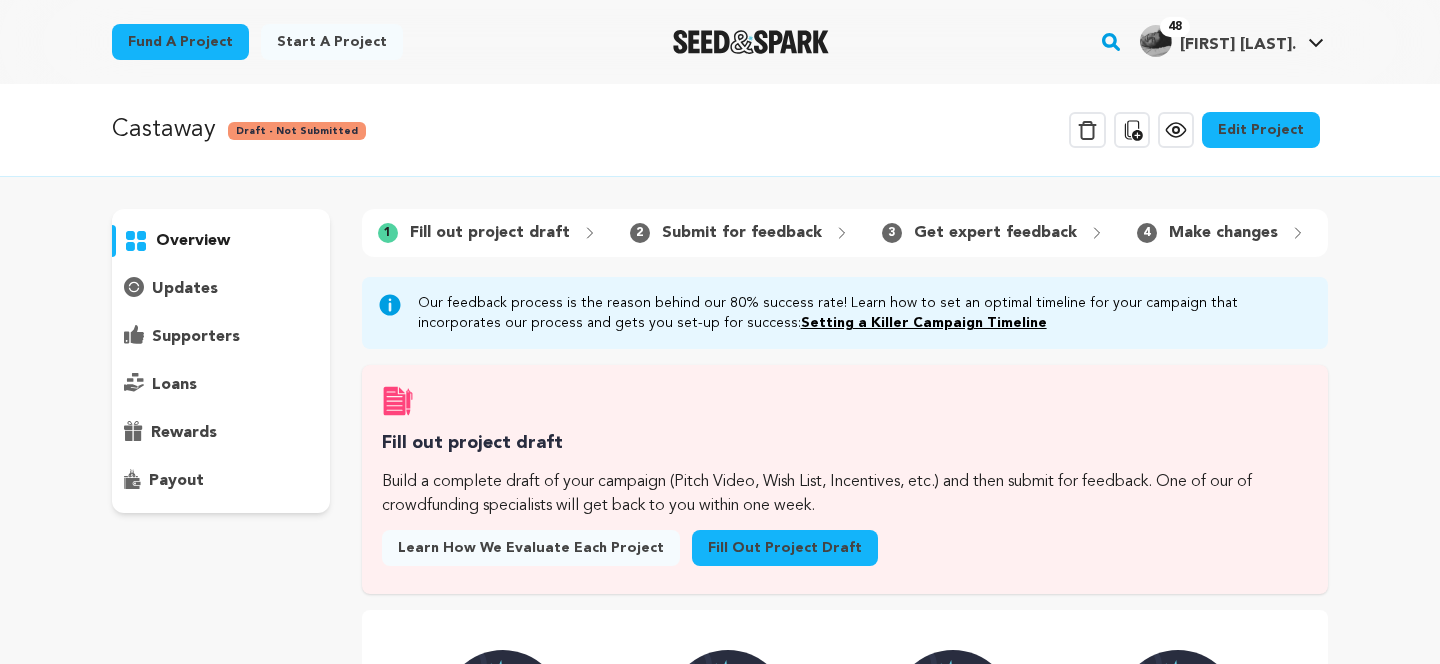 scroll, scrollTop: 0, scrollLeft: 0, axis: both 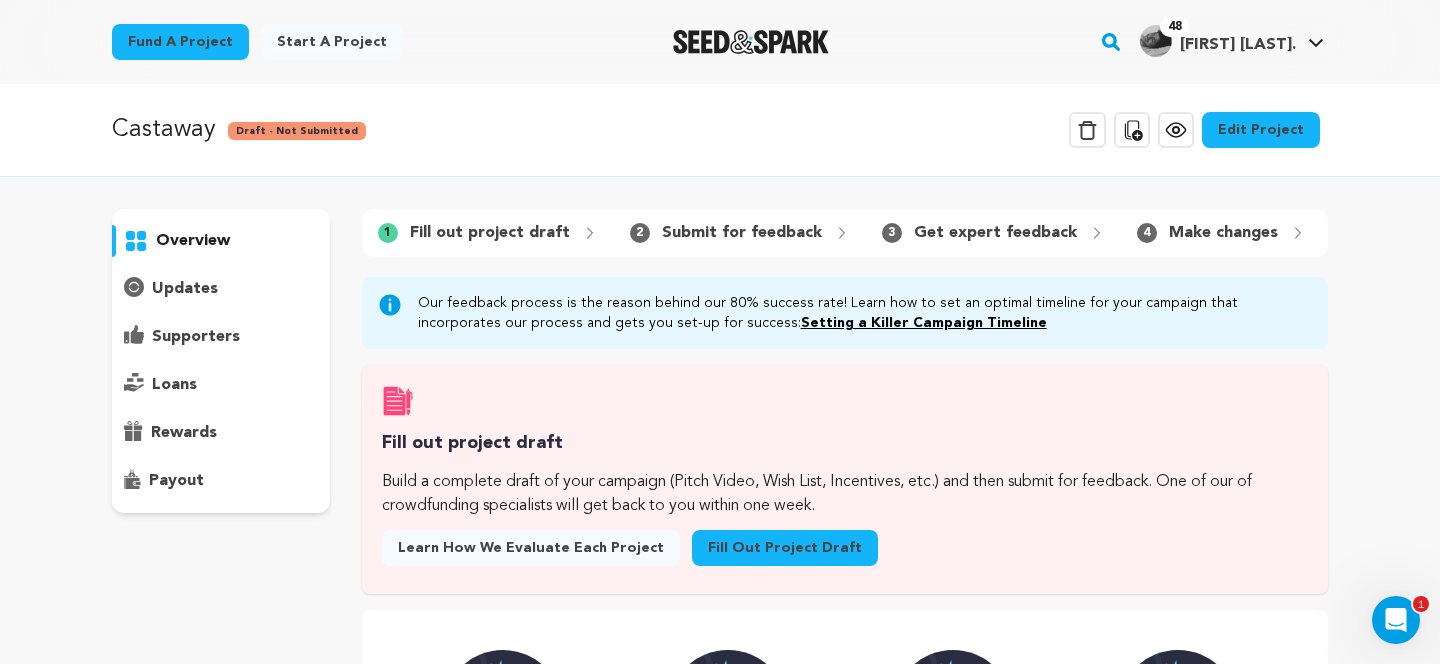 click on "overview" at bounding box center [193, 241] 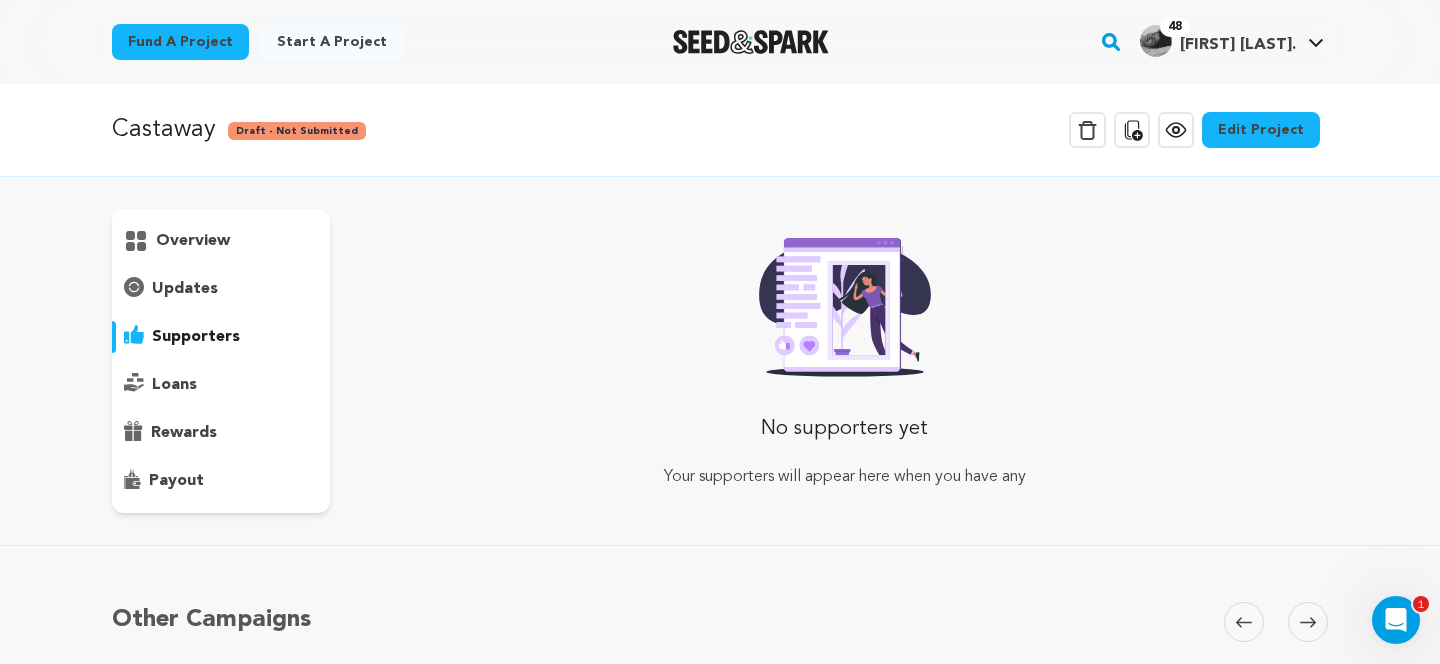 click on "loans" at bounding box center (174, 385) 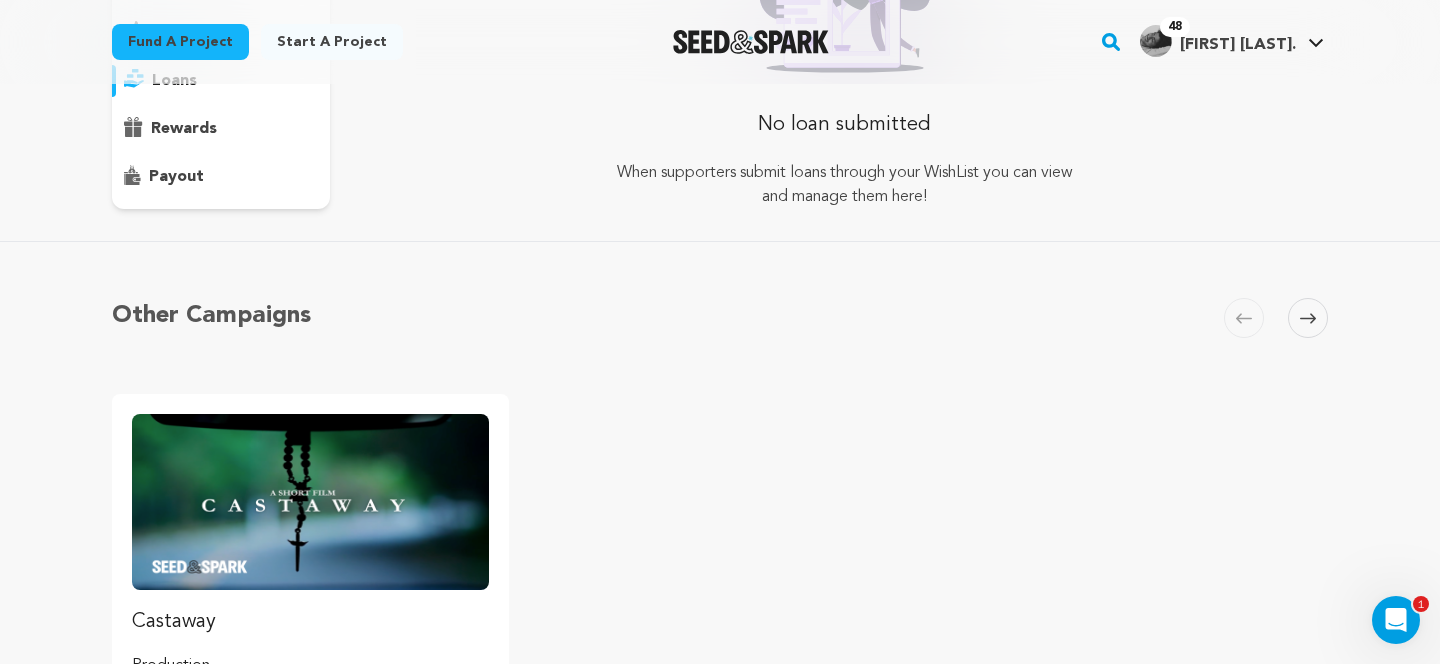 scroll, scrollTop: 123, scrollLeft: 0, axis: vertical 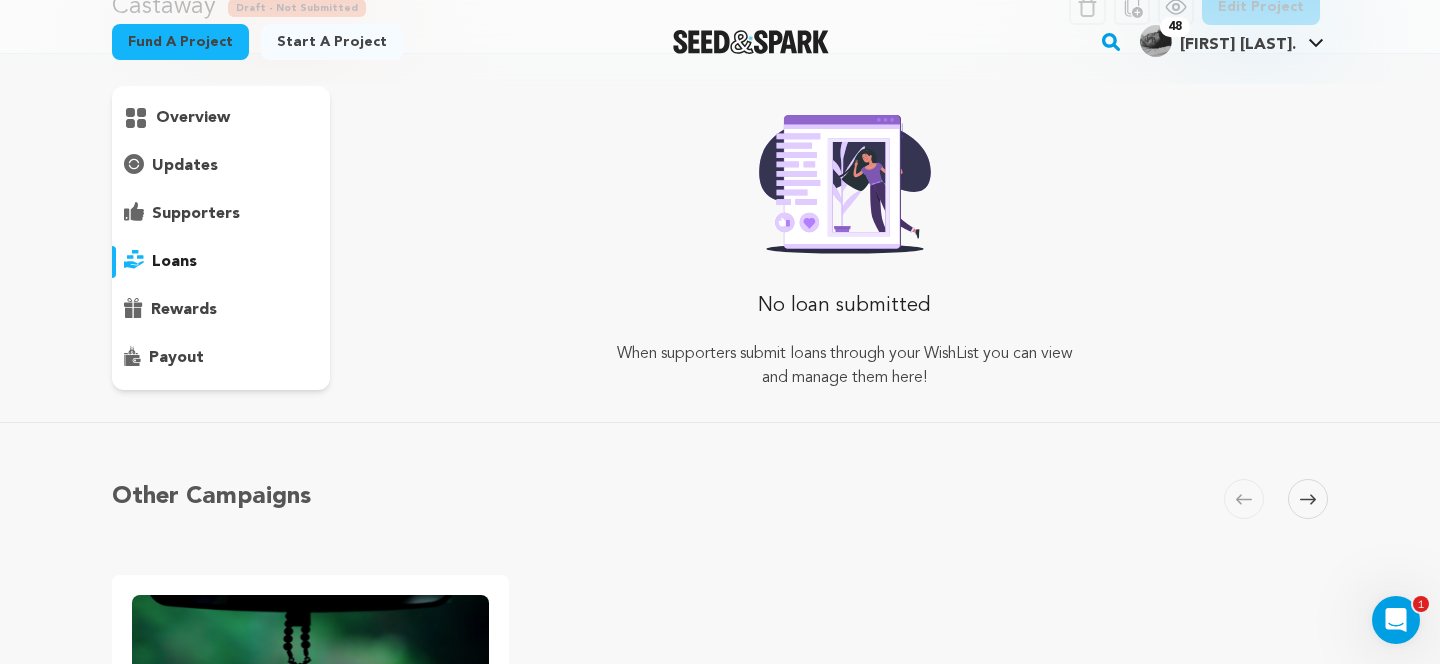 click on "rewards" at bounding box center (221, 310) 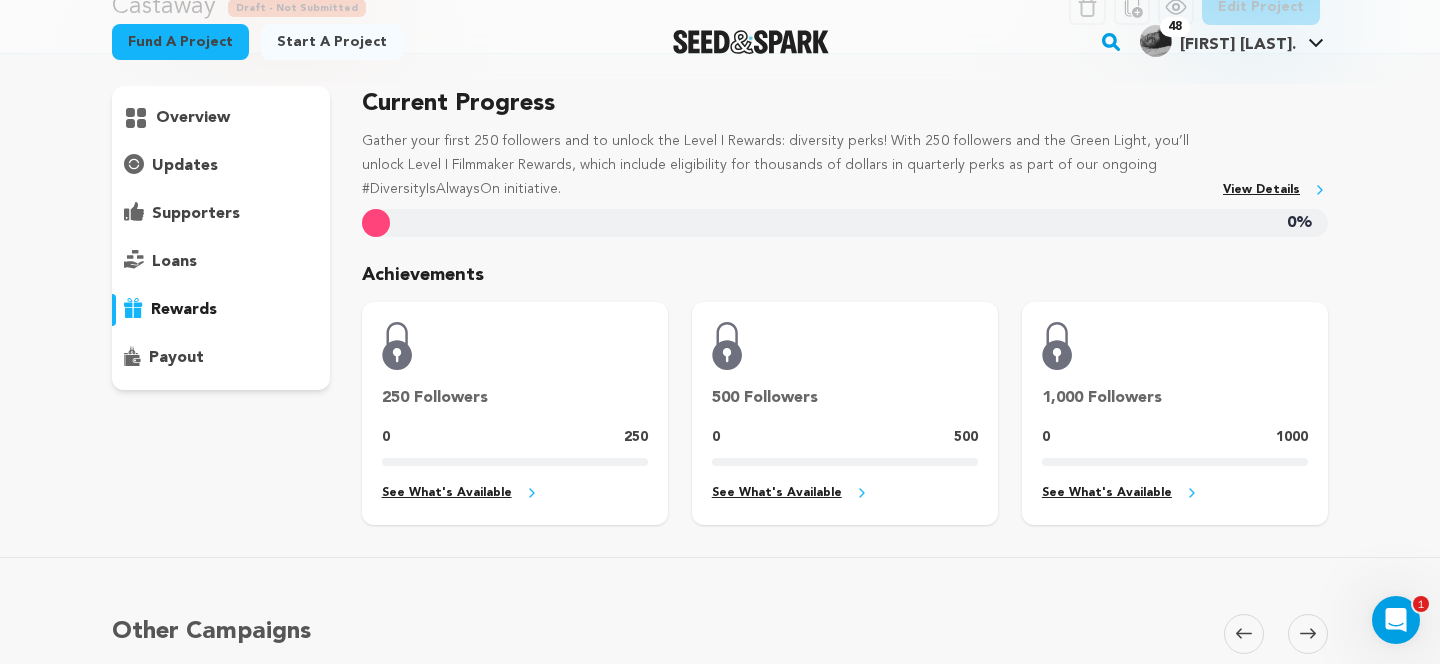 click on "supporters" at bounding box center [196, 214] 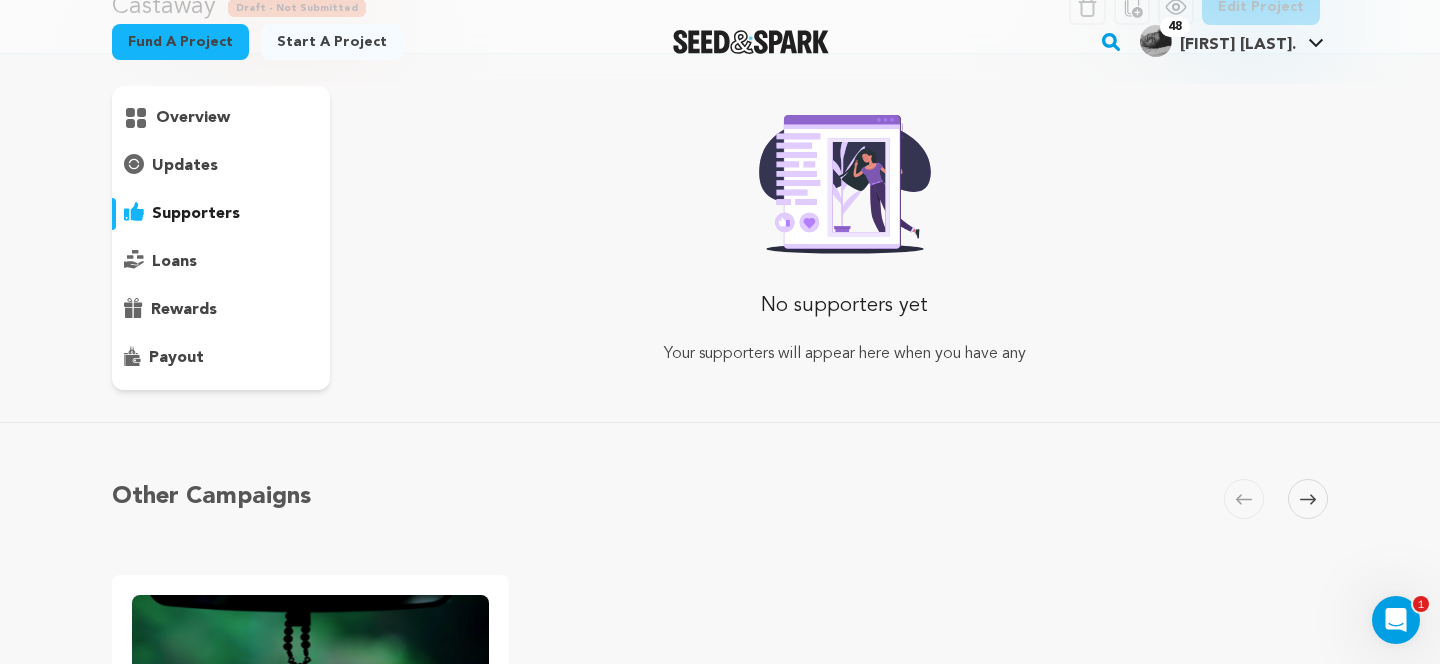 scroll, scrollTop: 0, scrollLeft: 0, axis: both 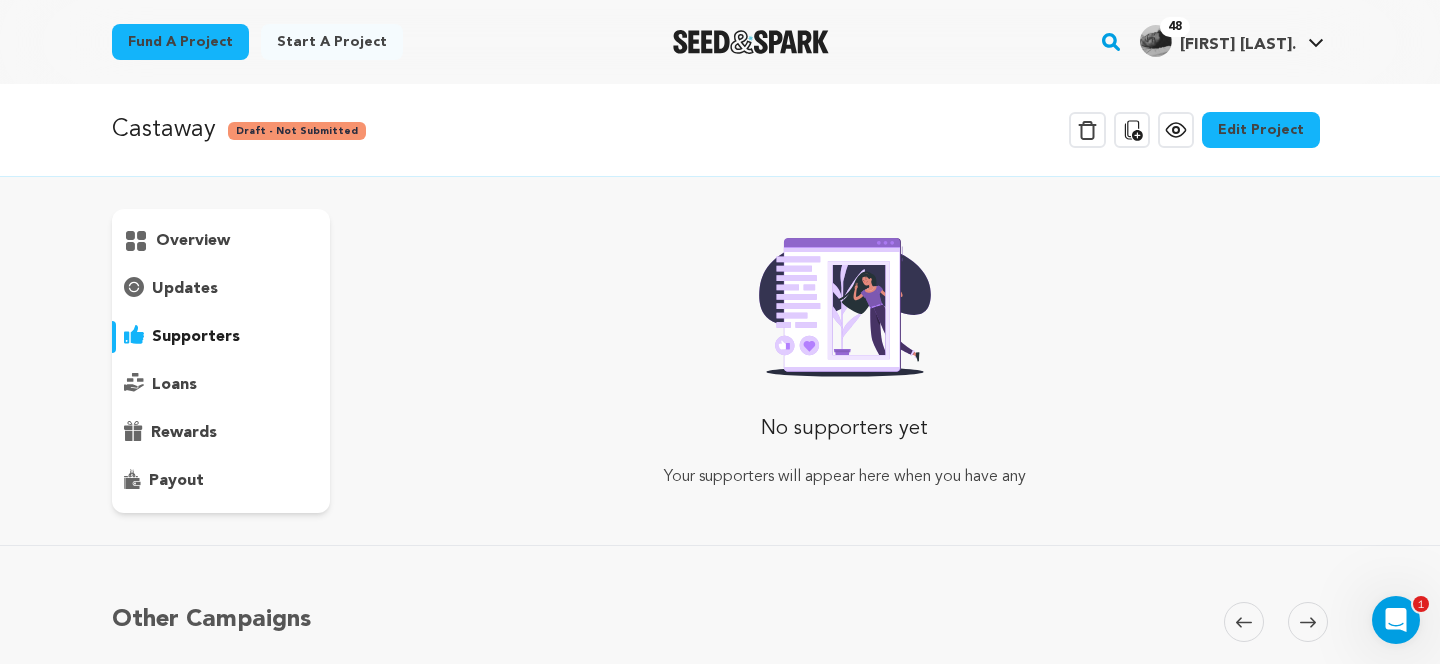 click on "Edit Project" at bounding box center [1261, 130] 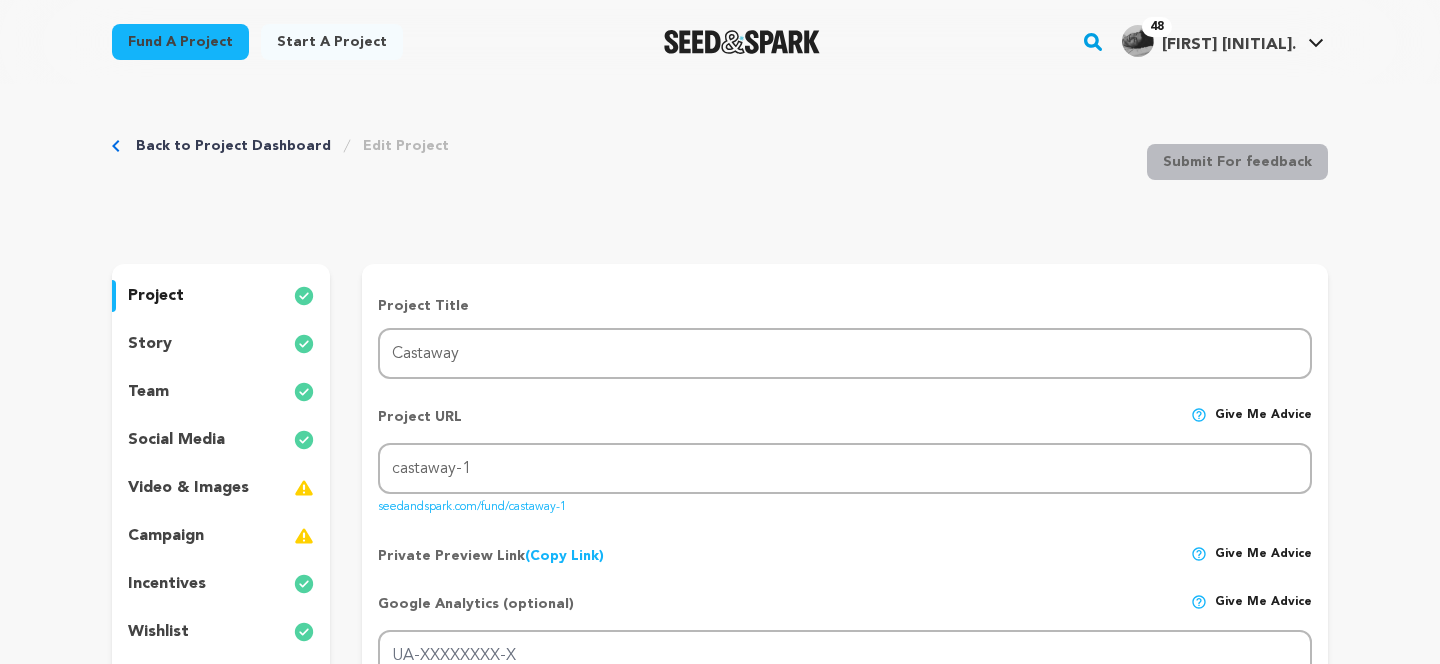 scroll, scrollTop: 0, scrollLeft: 0, axis: both 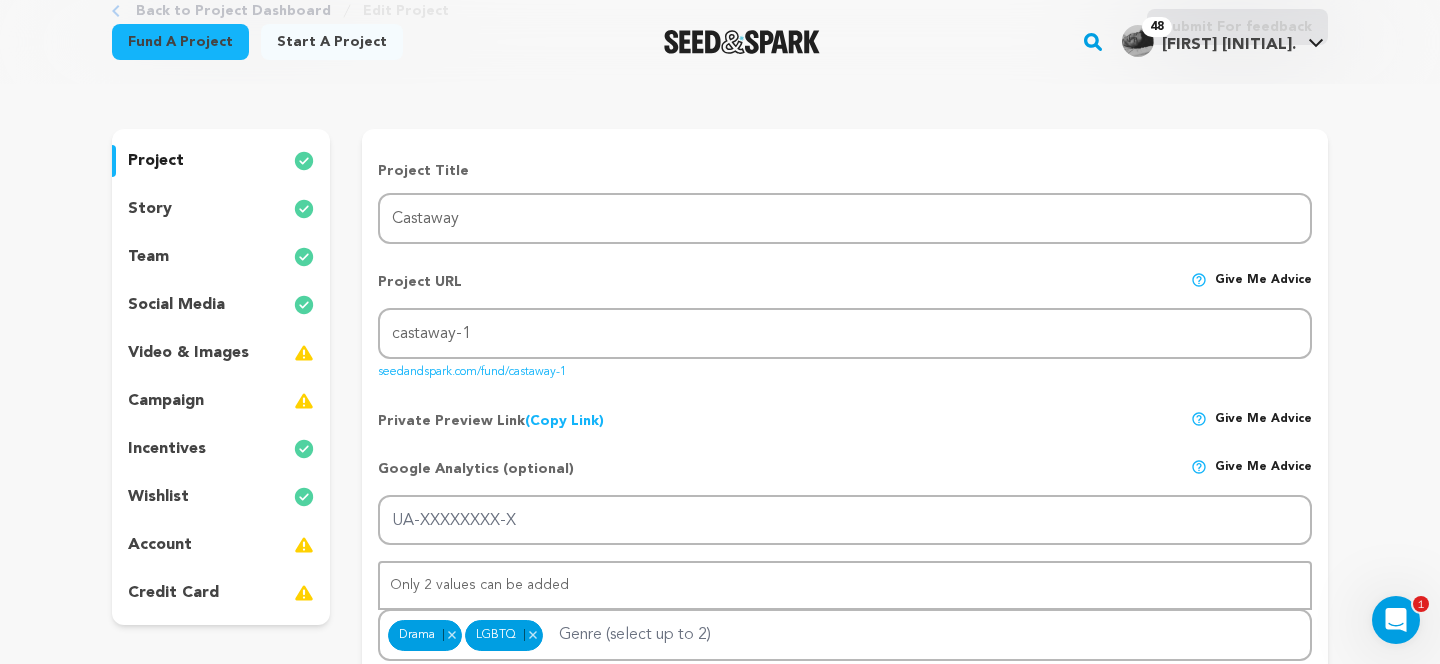 click on "incentives" at bounding box center (221, 449) 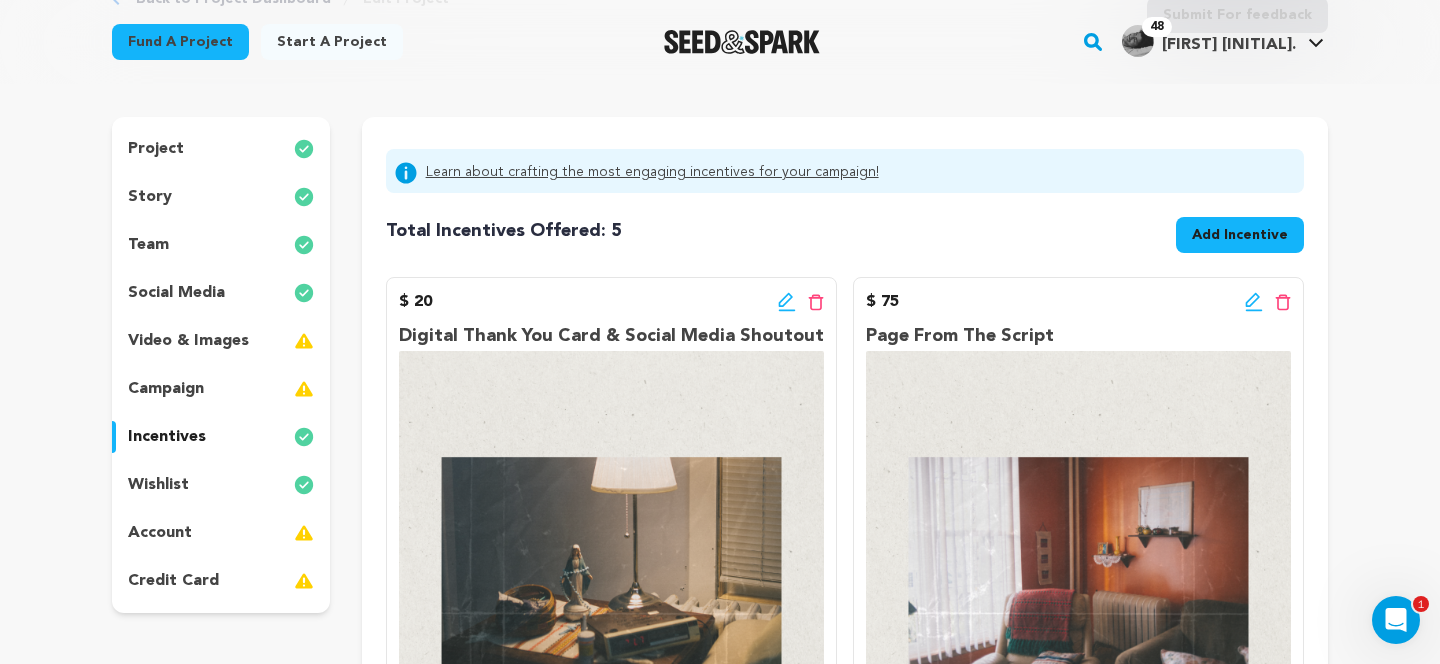 scroll, scrollTop: 168, scrollLeft: 0, axis: vertical 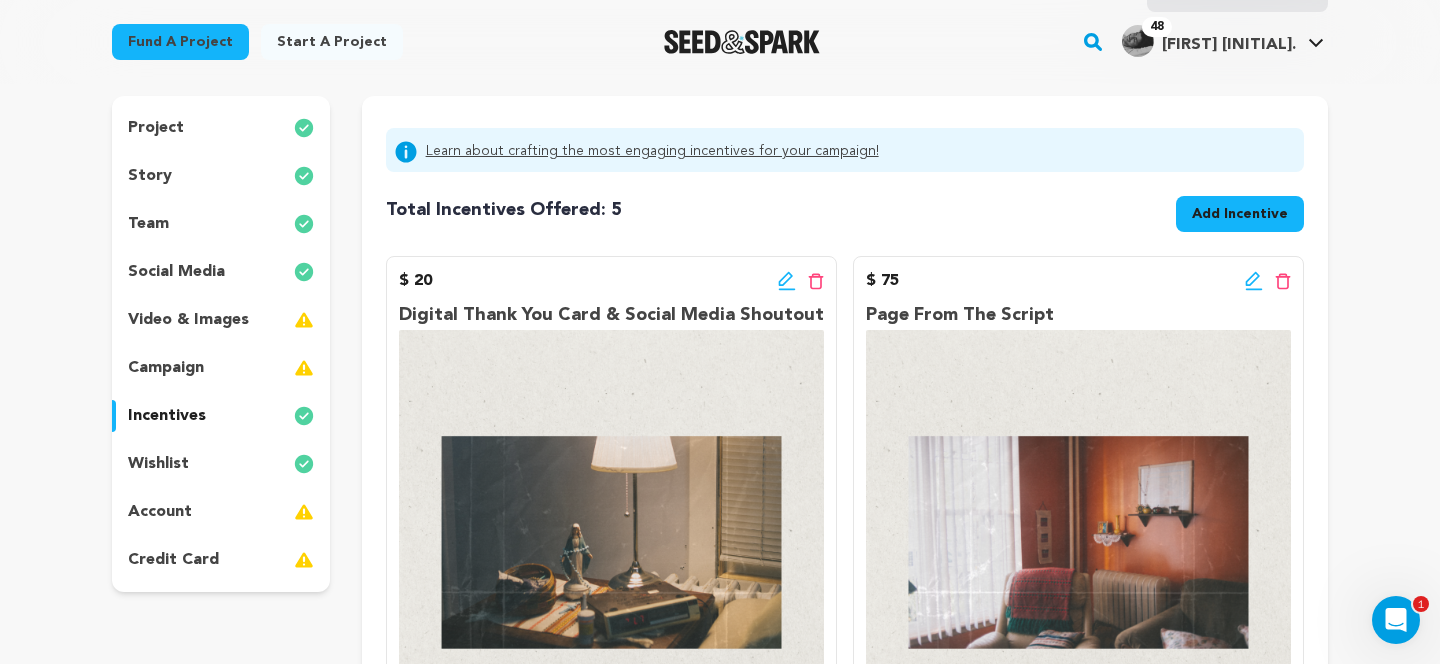click on "wishlist" at bounding box center [158, 464] 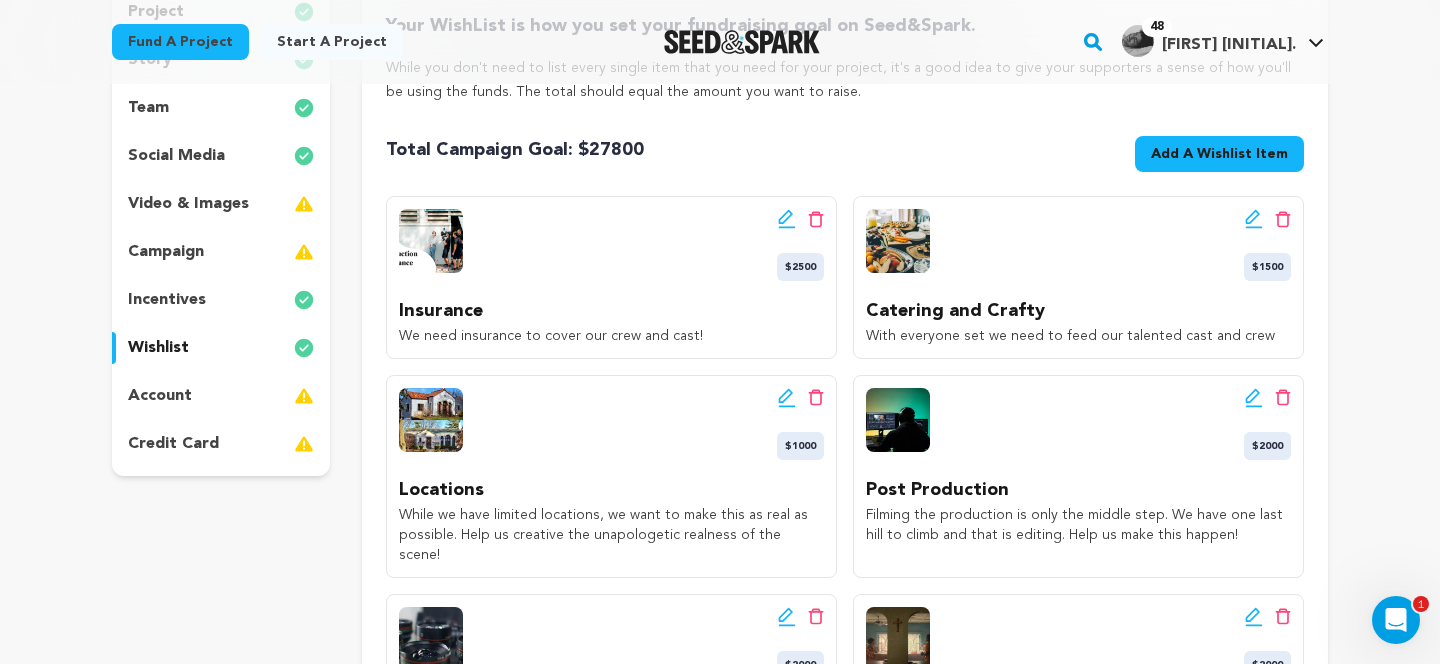 scroll, scrollTop: 267, scrollLeft: 0, axis: vertical 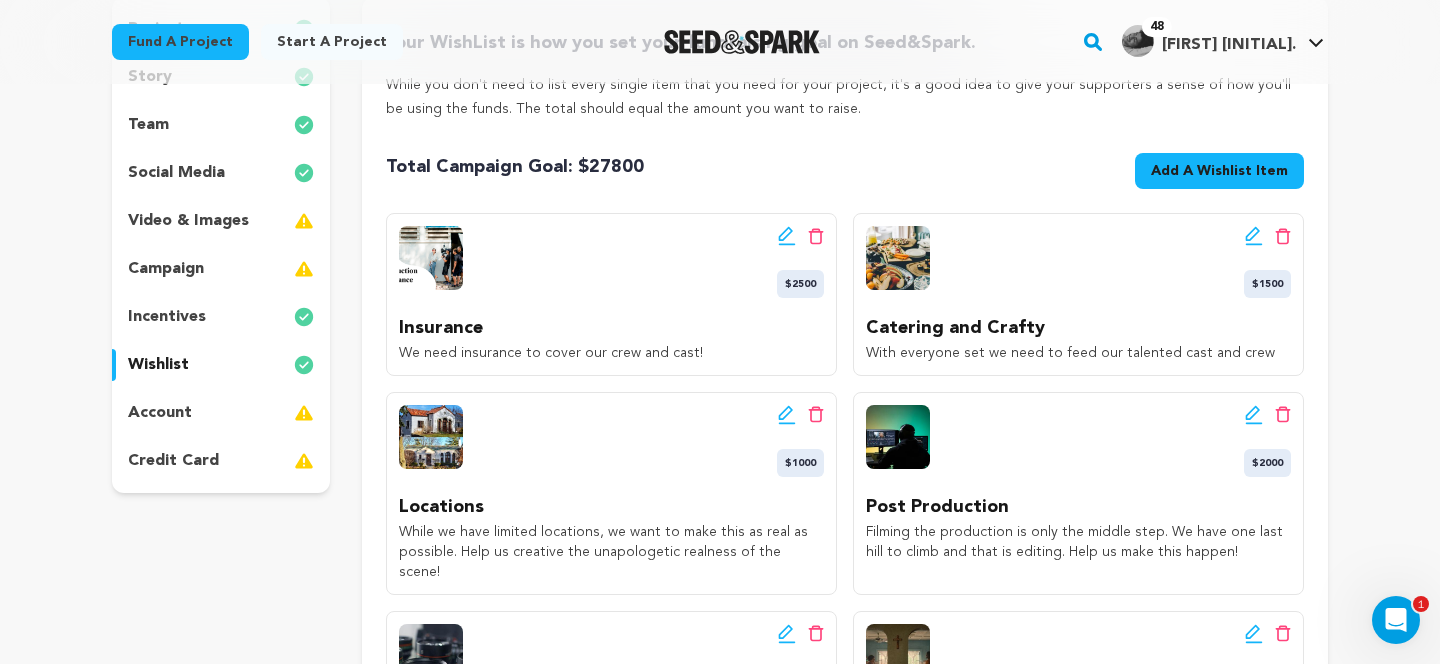 click on "campaign" at bounding box center [166, 269] 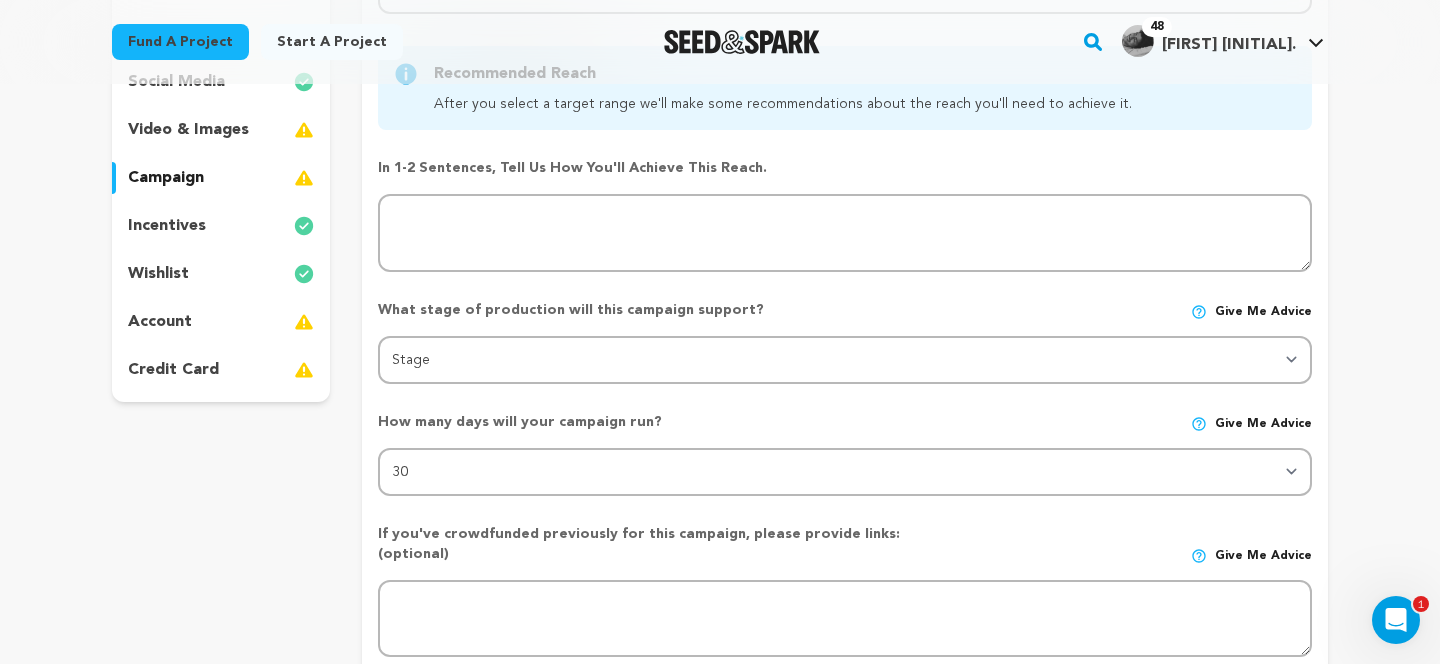 scroll, scrollTop: 285, scrollLeft: 0, axis: vertical 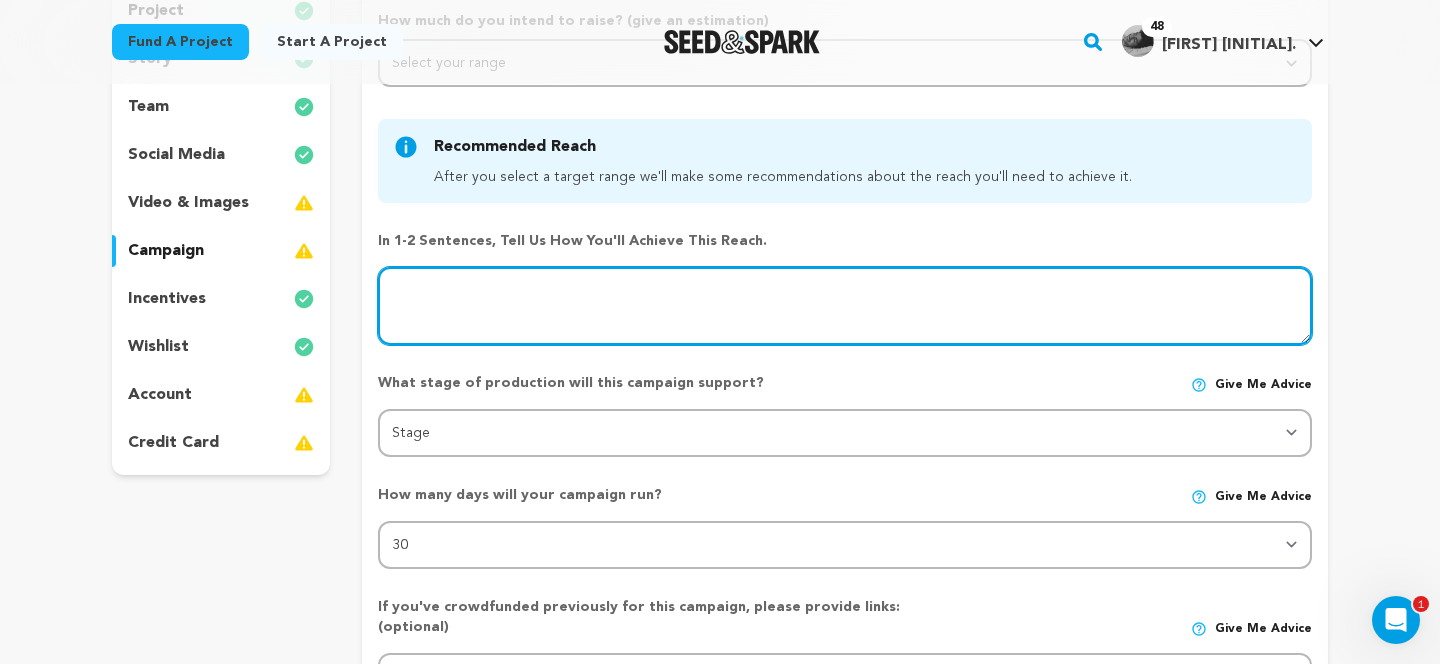 click at bounding box center (845, 306) 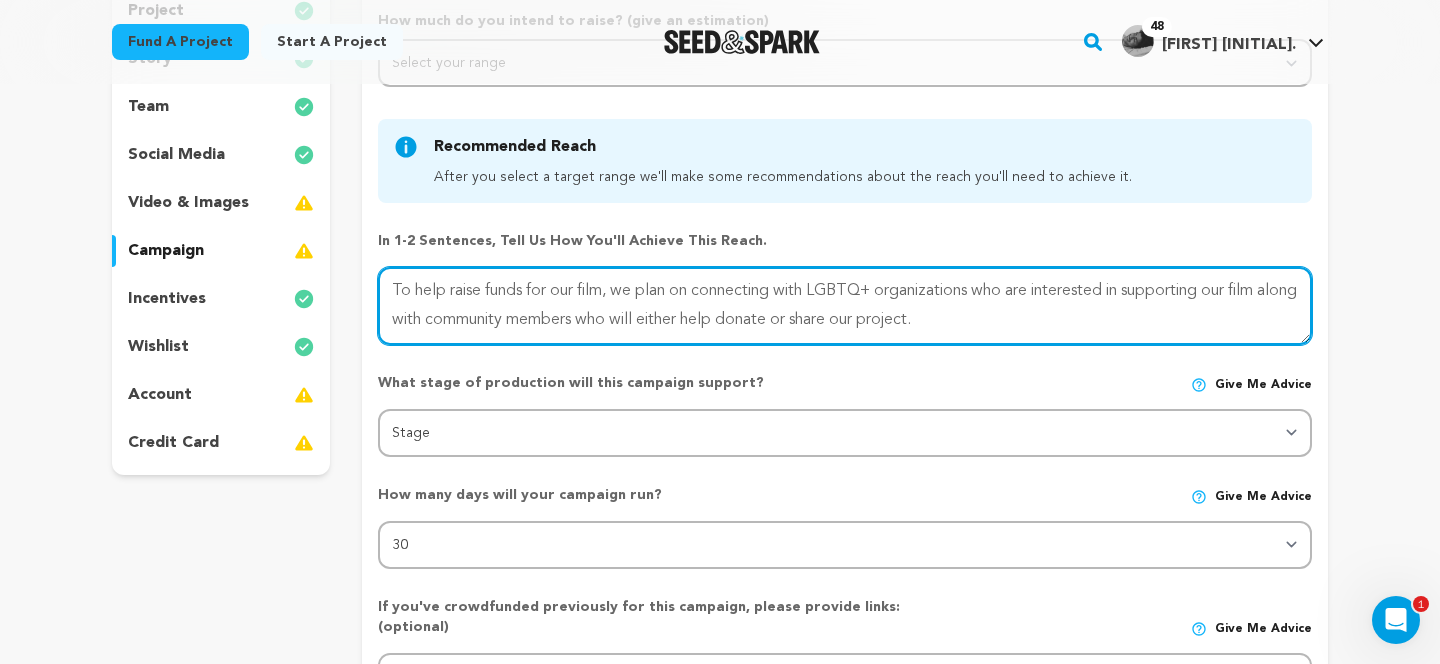 scroll, scrollTop: 0, scrollLeft: 0, axis: both 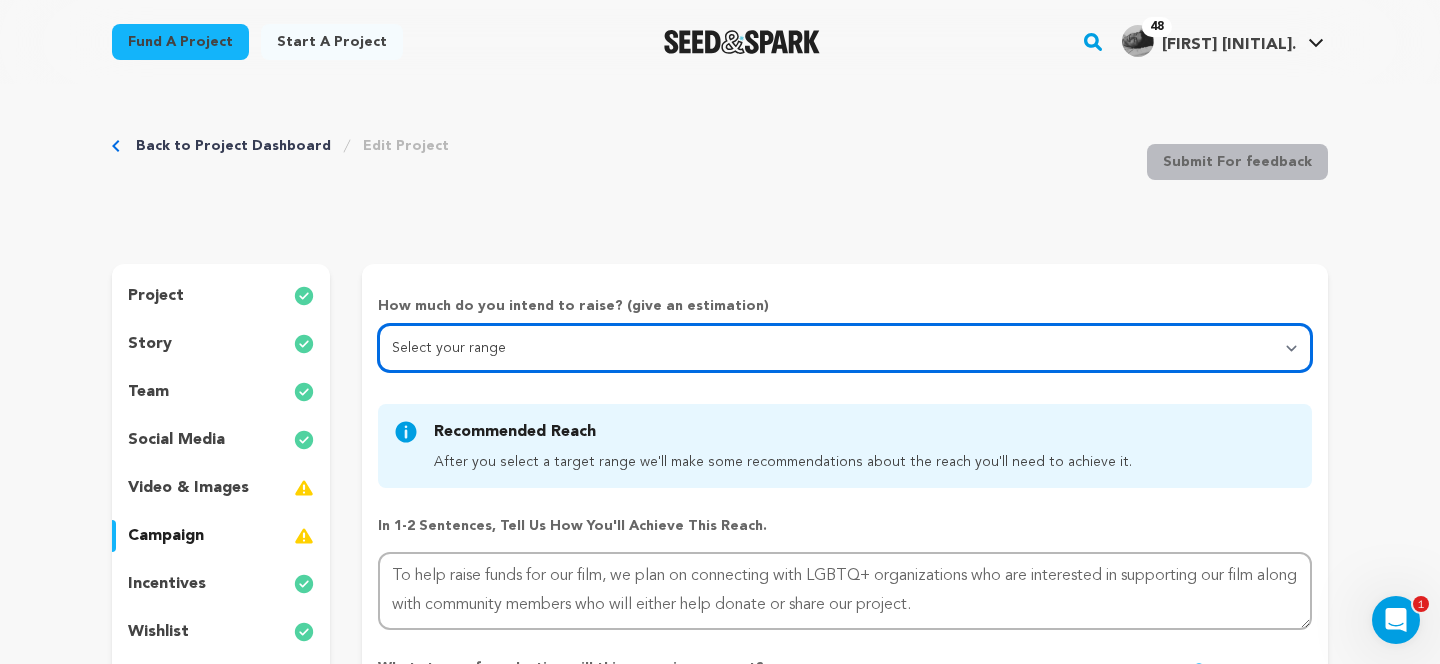 click on "Select your range
Less than $10k 10k - $14k 15k - $24k 25k - $49k 50k or more" at bounding box center (845, 348) 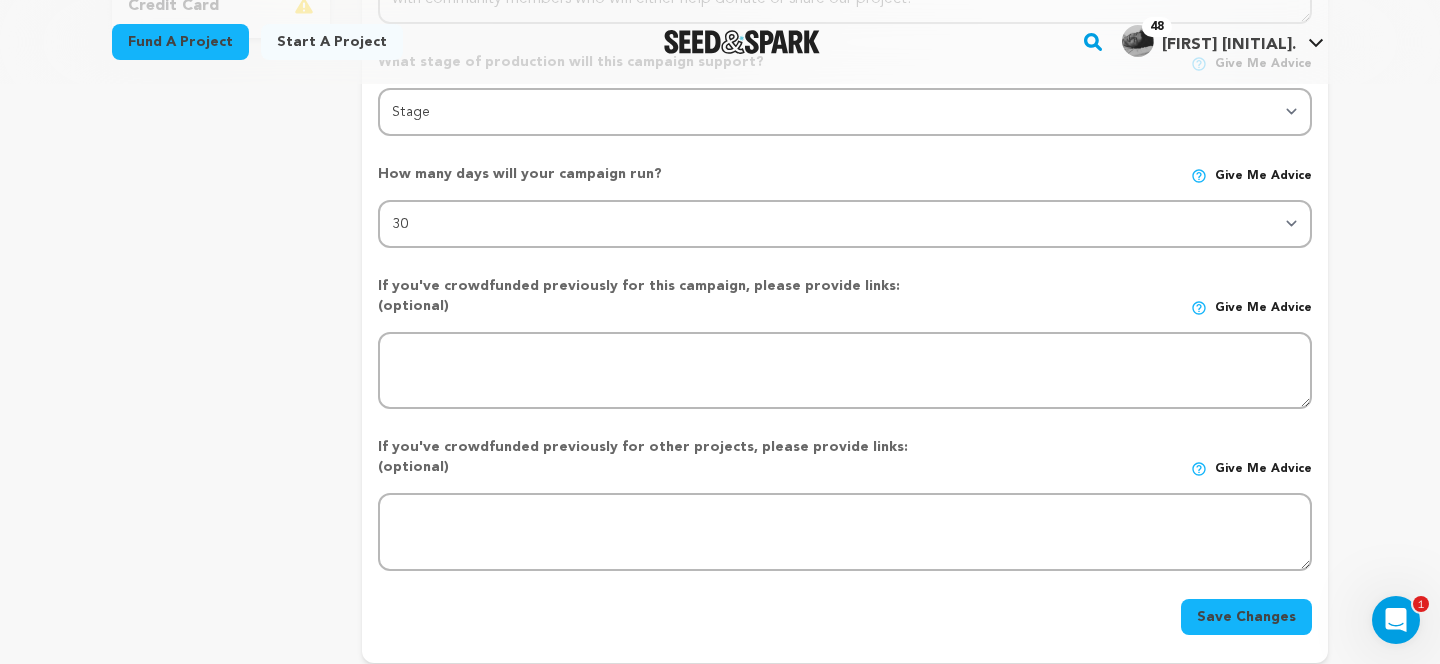 scroll, scrollTop: 739, scrollLeft: 0, axis: vertical 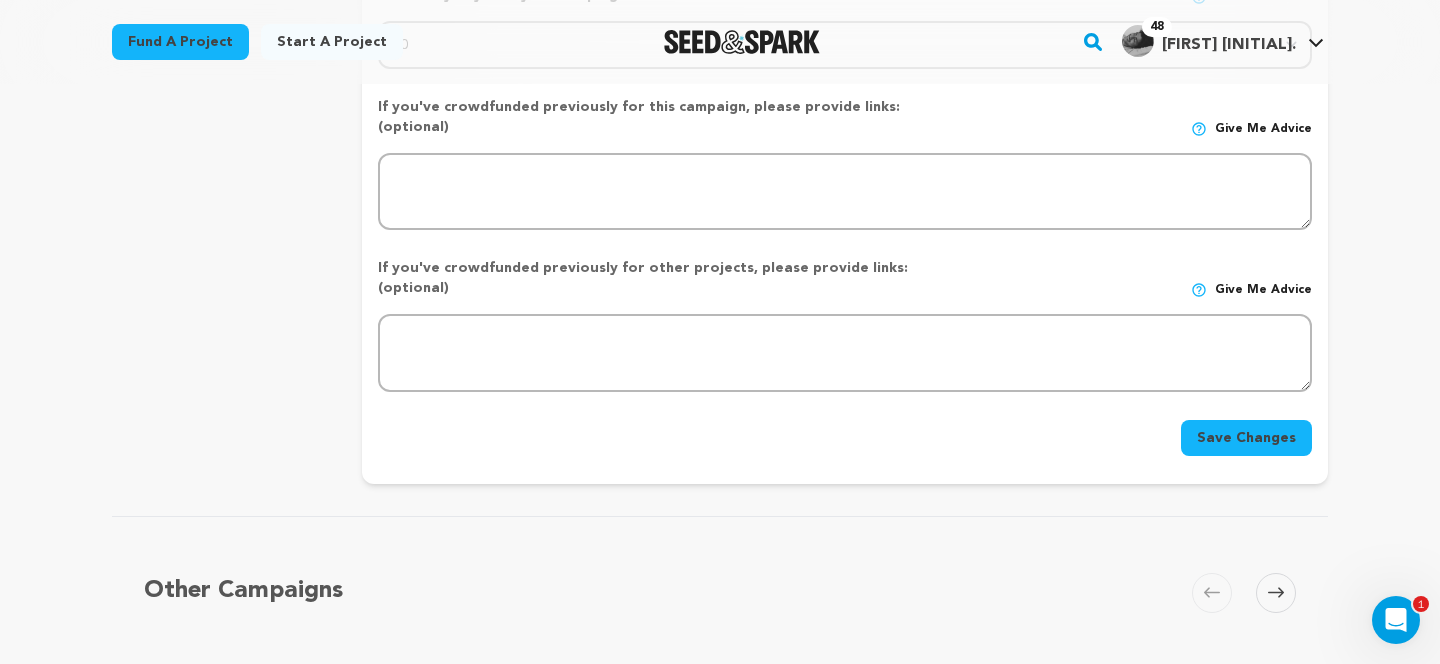 click on "Save Changes" at bounding box center (1246, 438) 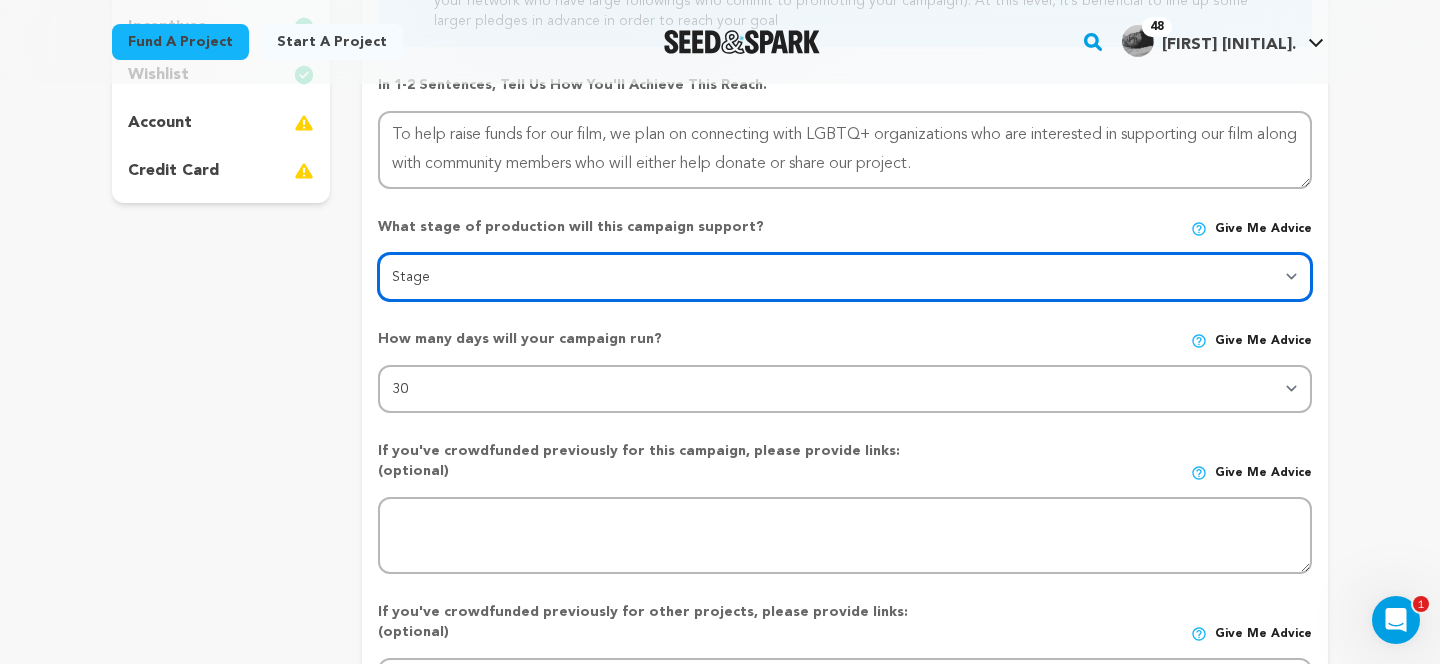 scroll, scrollTop: 529, scrollLeft: 0, axis: vertical 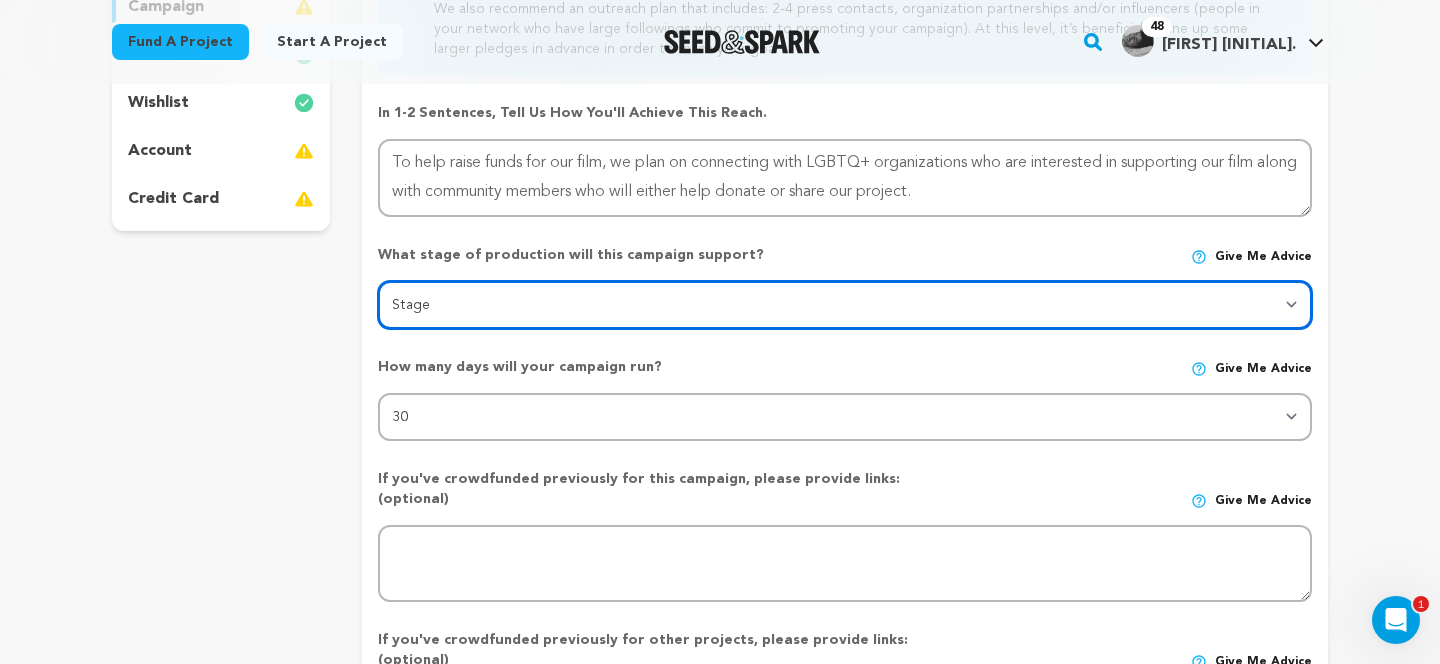 click on "Stage
DEVELOPMENT
PRODUCTION
POST-PRODUCTION
DISTRIBUTION
PRE-PRODUCTION
ENHANCEMENT
PRODUCTION PHASE 2
FESTIVALS
PR/MARKETING
TOUR
IMPACT CAMPAIGN" at bounding box center [845, 305] 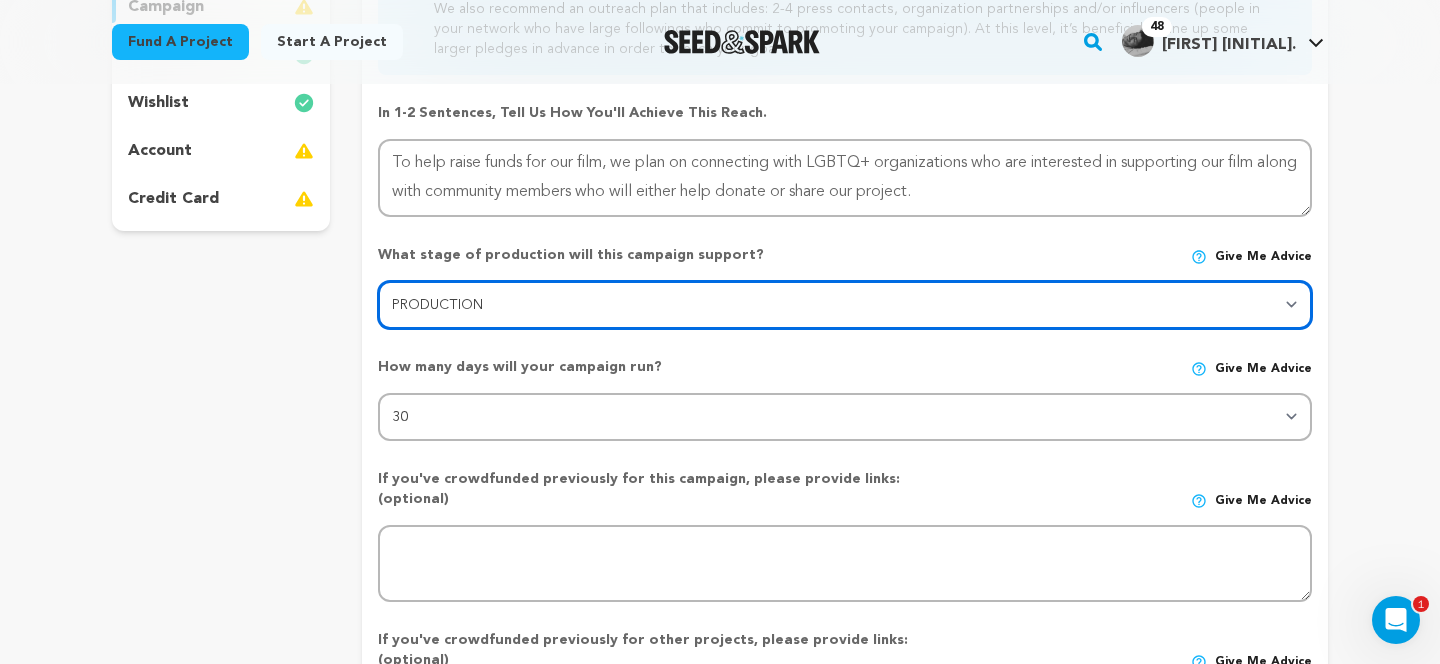 click on "Stage
DEVELOPMENT
PRODUCTION
POST-PRODUCTION
DISTRIBUTION
PRE-PRODUCTION
ENHANCEMENT
PRODUCTION PHASE 2
FESTIVALS
PR/MARKETING
TOUR
IMPACT CAMPAIGN" at bounding box center [845, 305] 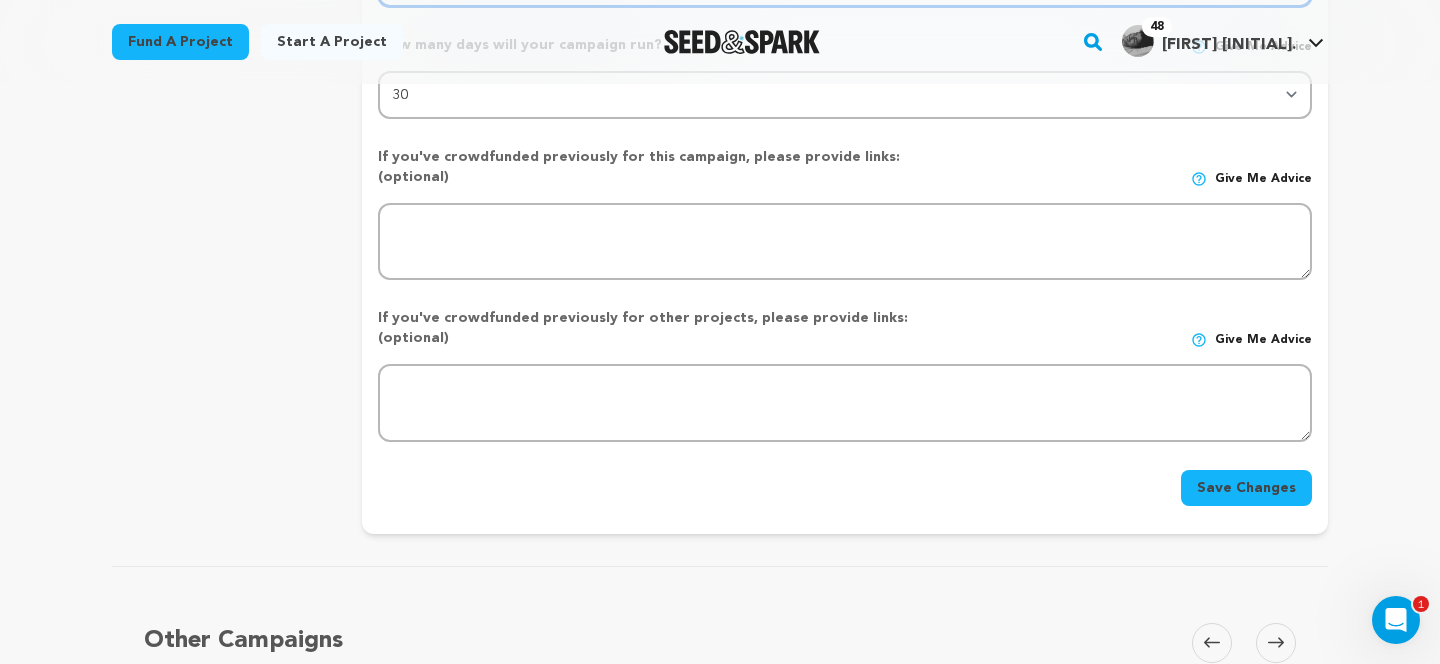 scroll, scrollTop: 854, scrollLeft: 0, axis: vertical 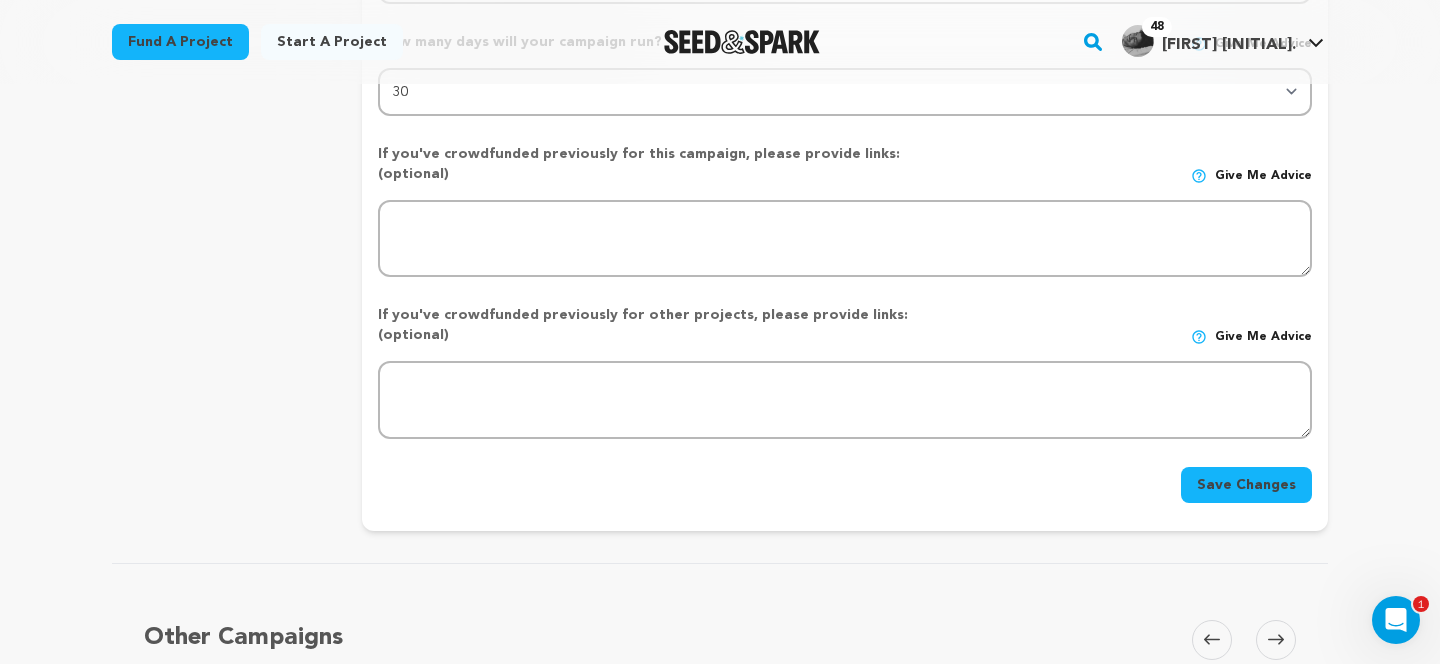 click on "Save Changes" at bounding box center (1246, 485) 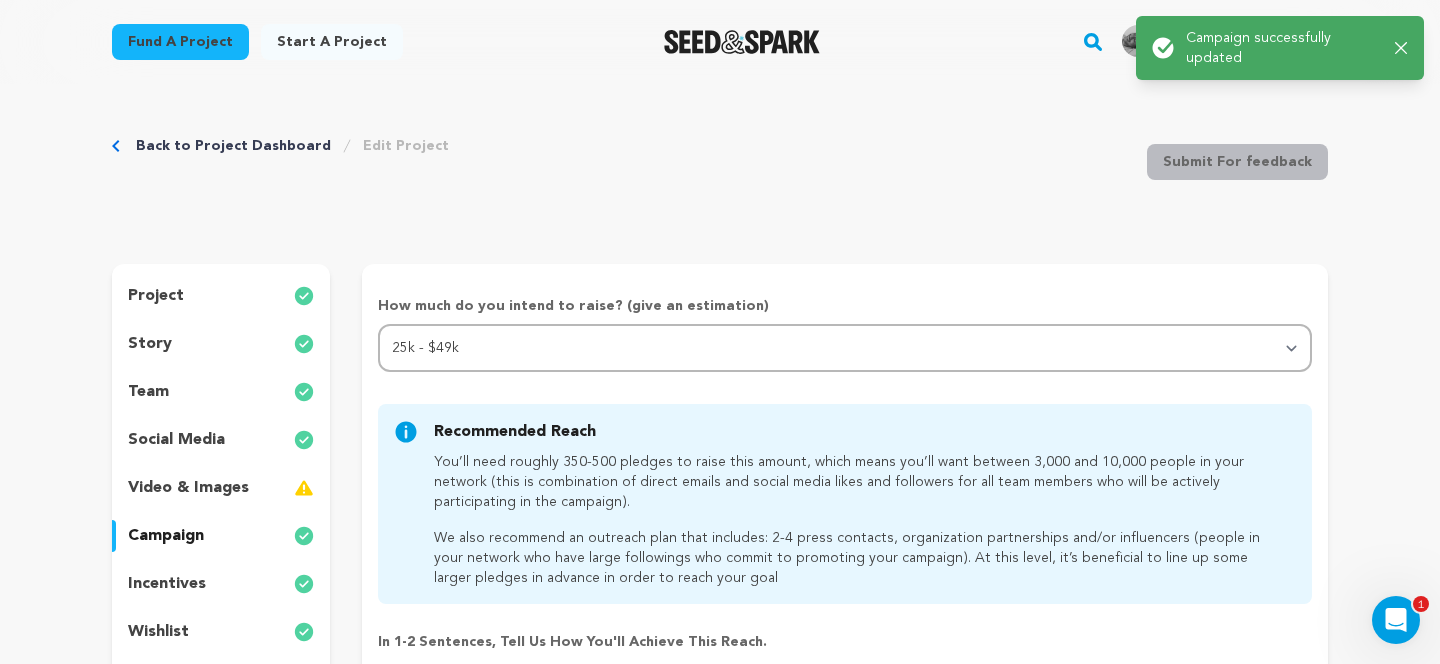scroll, scrollTop: 180, scrollLeft: 0, axis: vertical 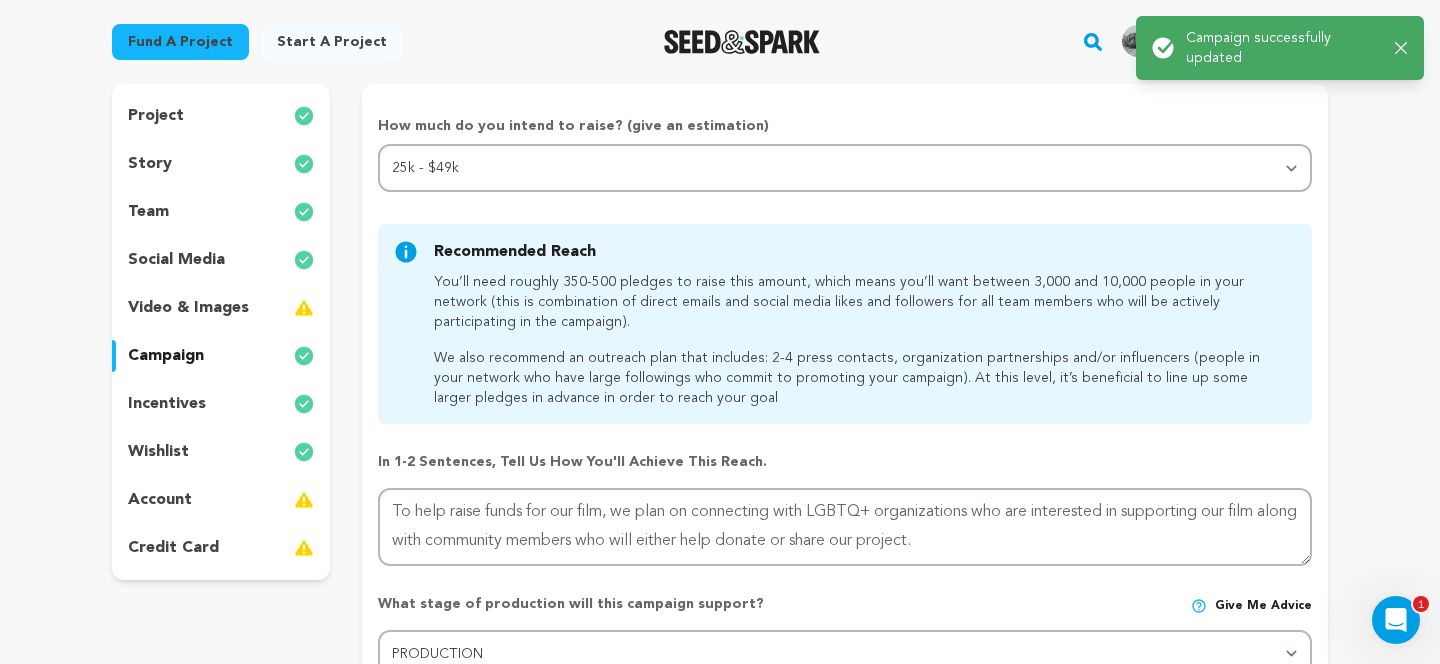 click on "account" at bounding box center [221, 500] 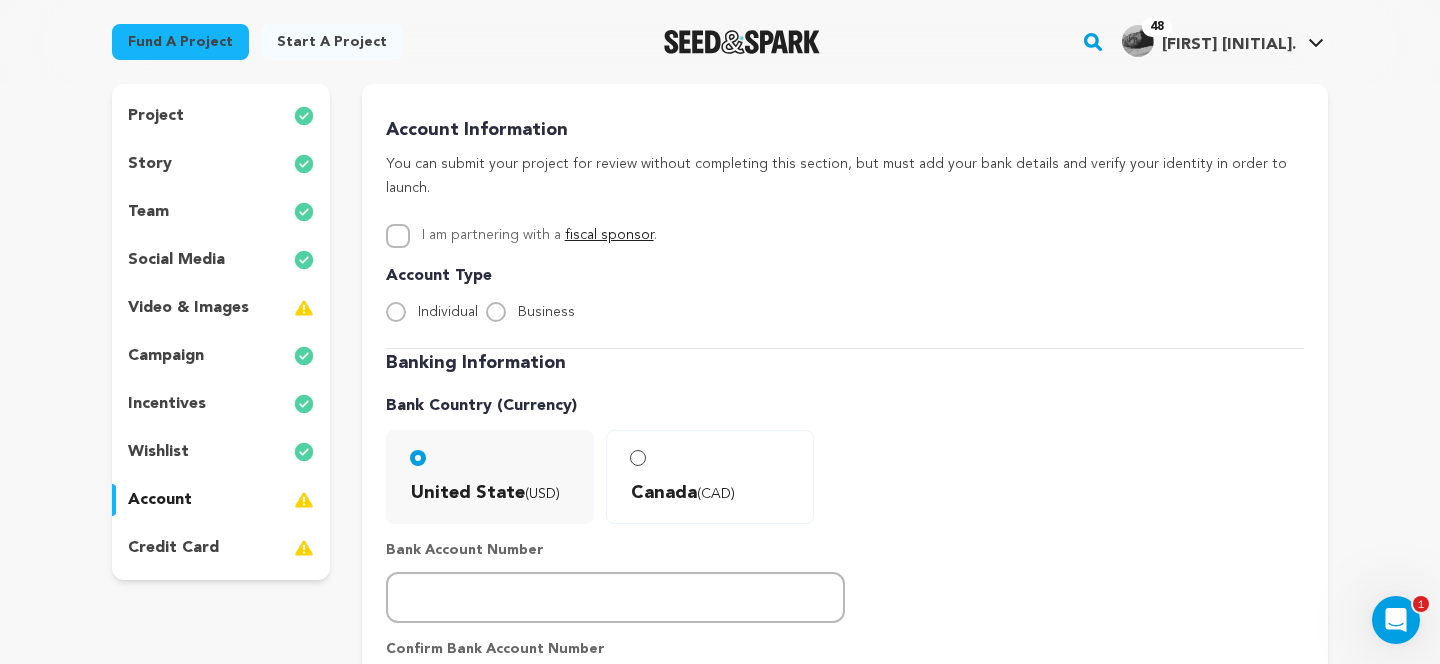 click on "incentives" at bounding box center [221, 404] 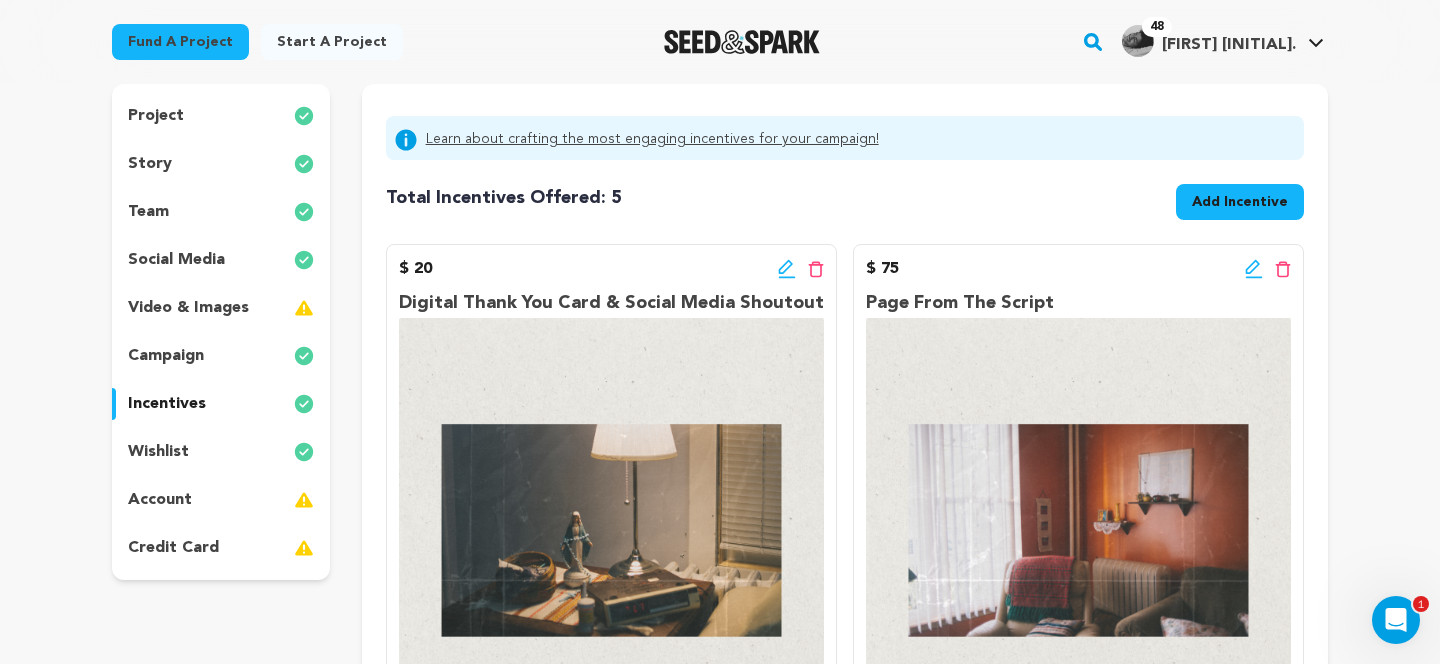 click on "wishlist" at bounding box center [221, 452] 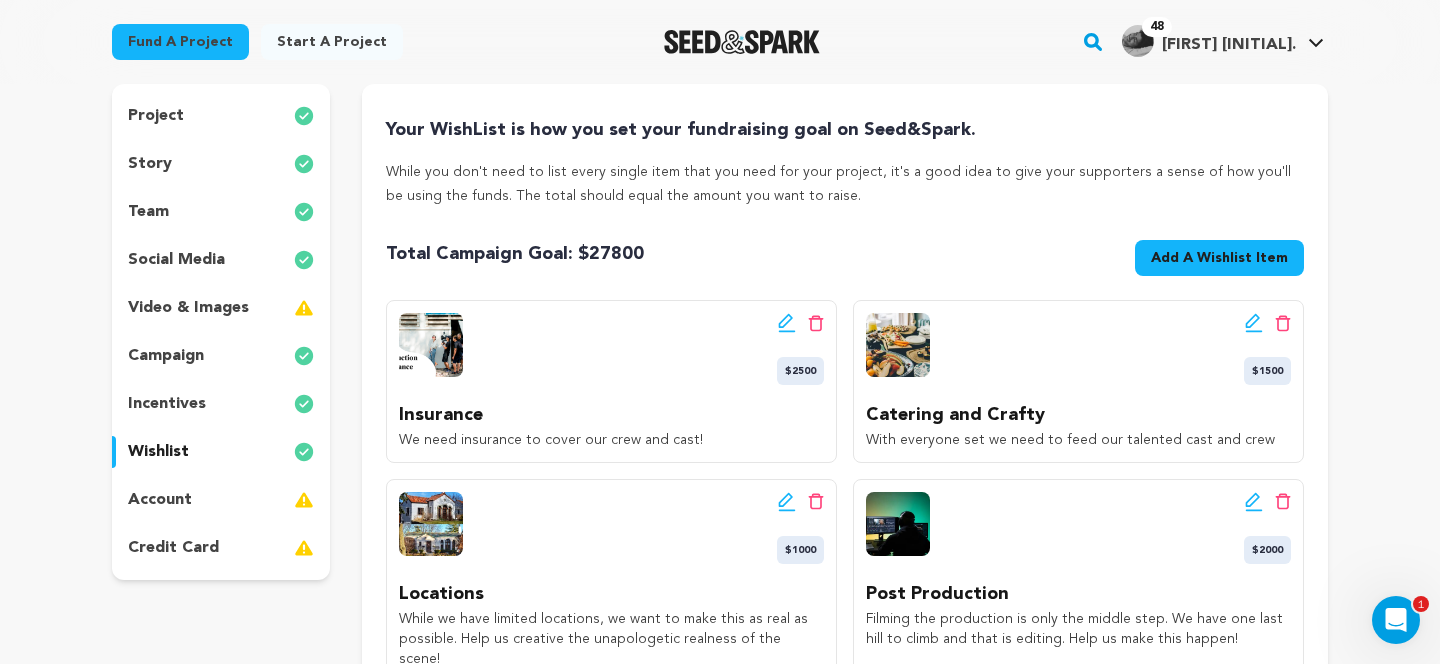 click on "incentives" at bounding box center [221, 404] 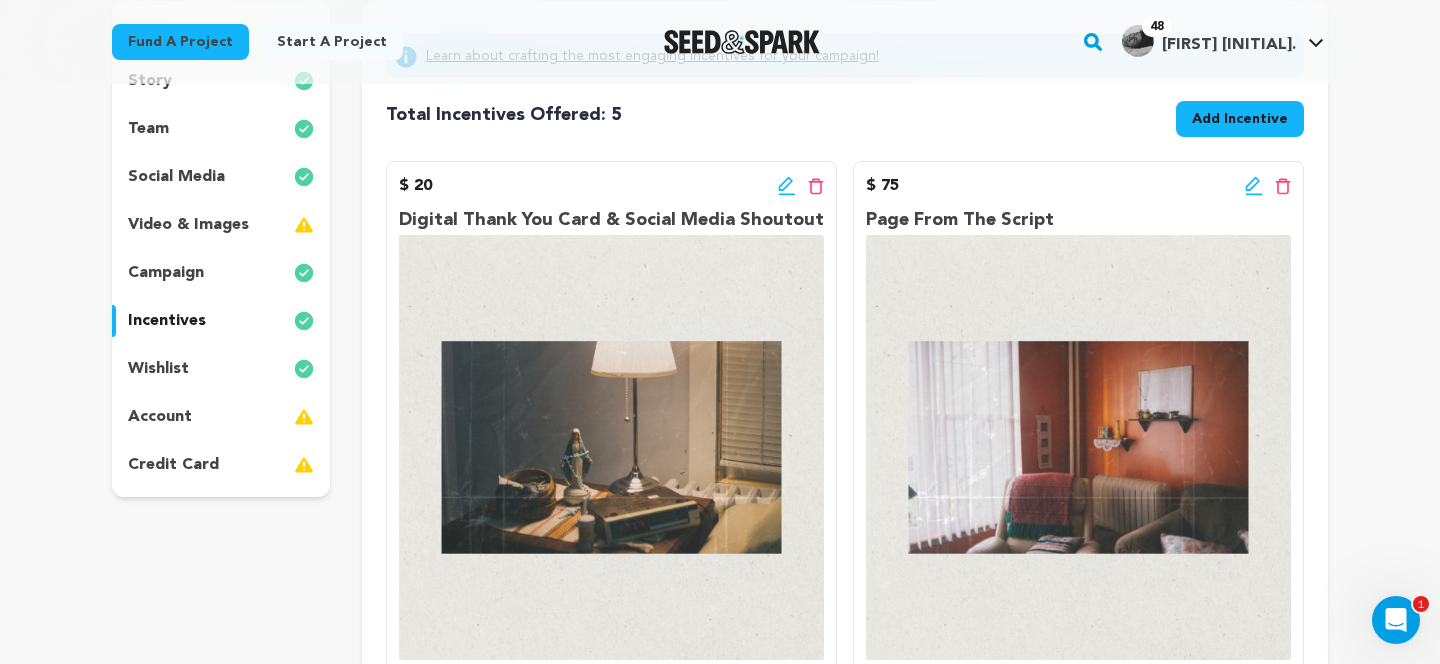 scroll, scrollTop: 262, scrollLeft: 0, axis: vertical 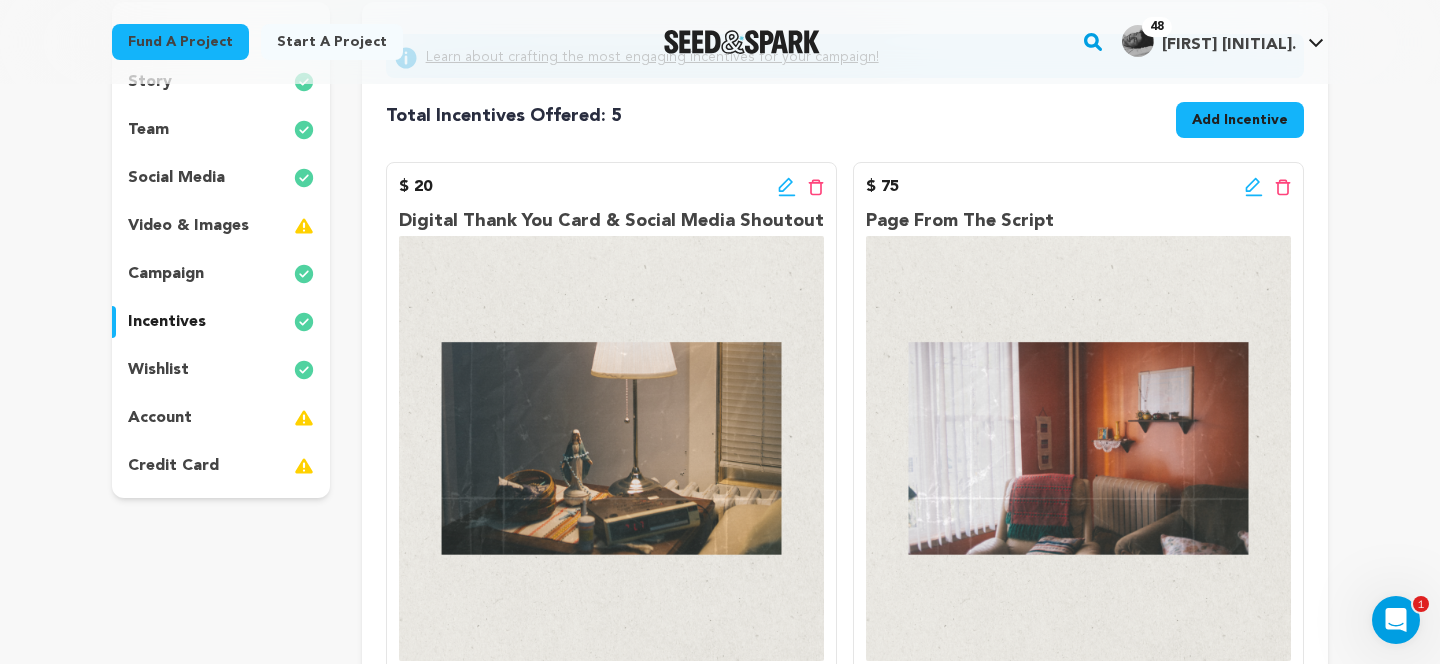 click on "campaign" at bounding box center [221, 274] 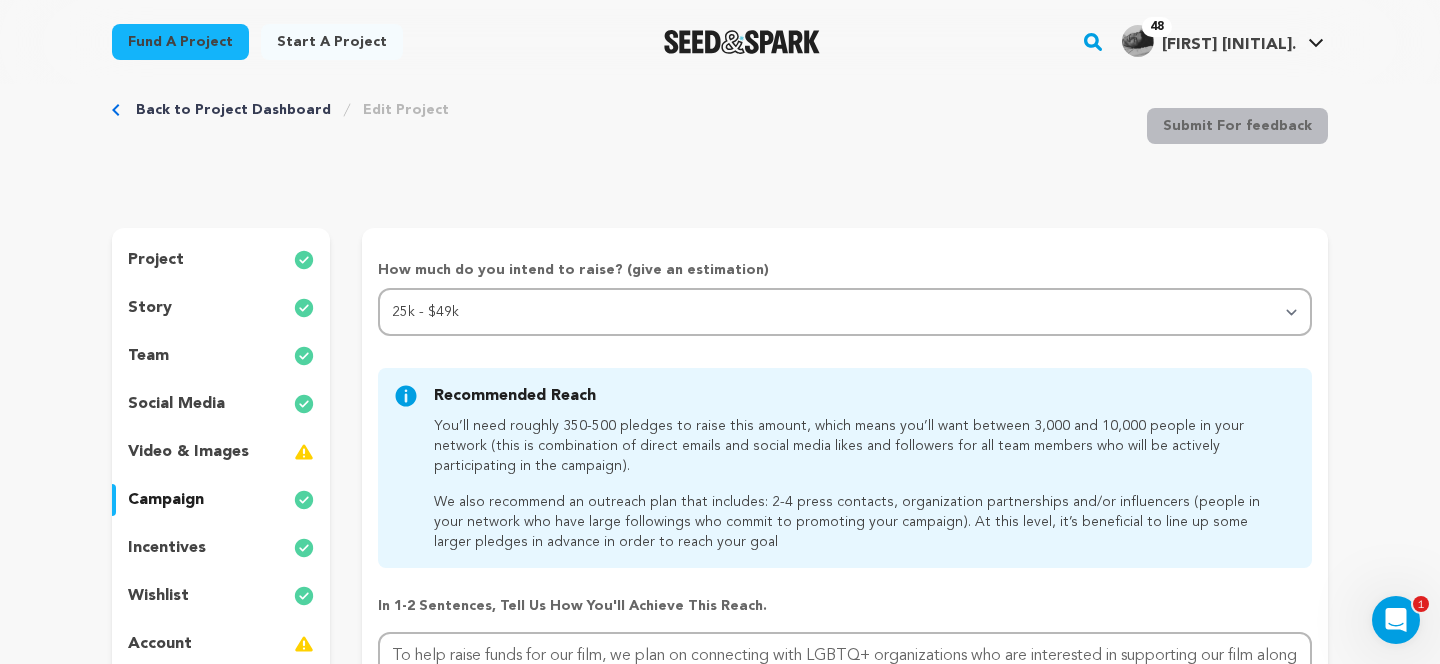 scroll, scrollTop: 33, scrollLeft: 0, axis: vertical 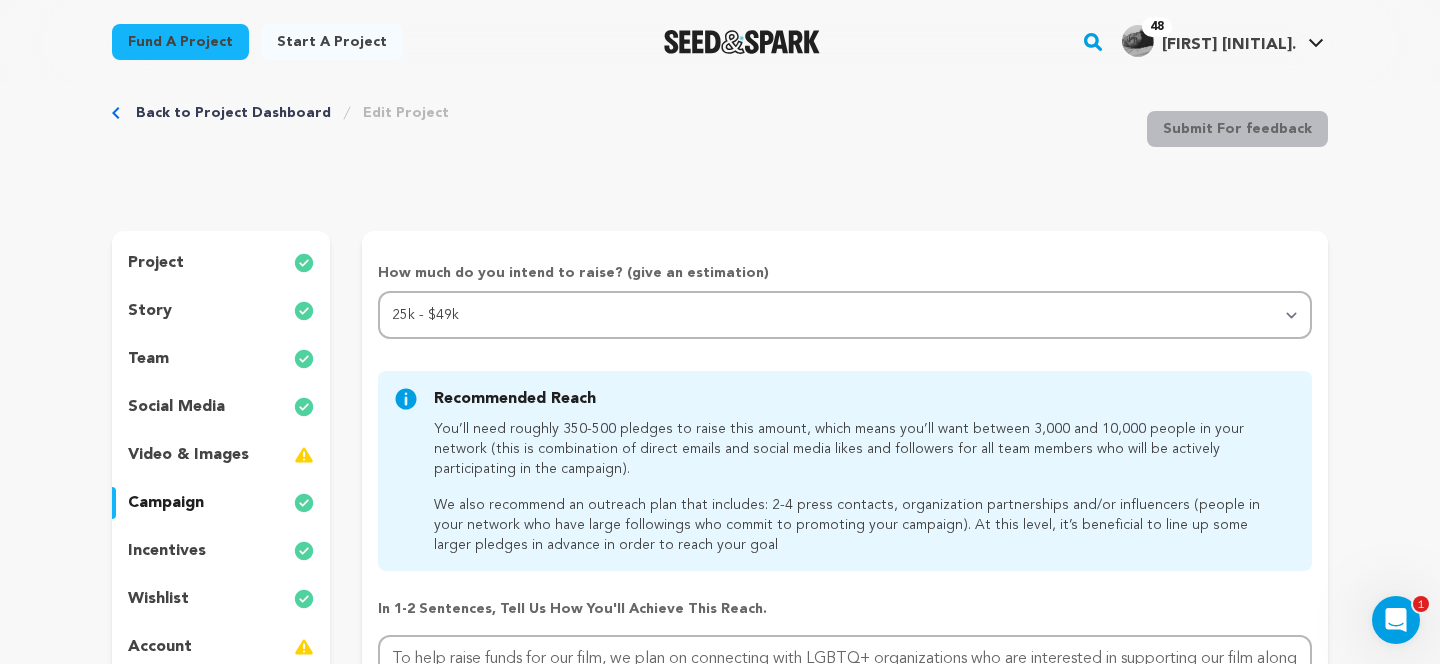 click on "social media" at bounding box center [221, 407] 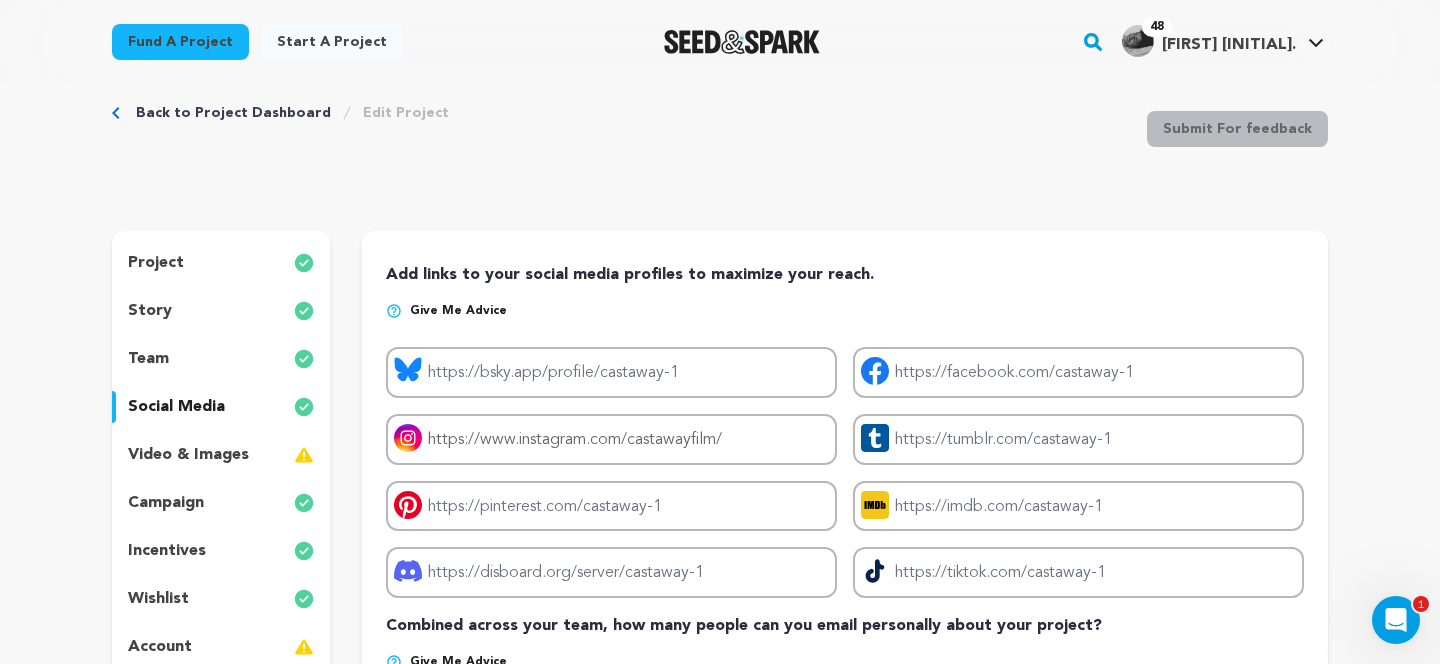 click on "team" at bounding box center (221, 359) 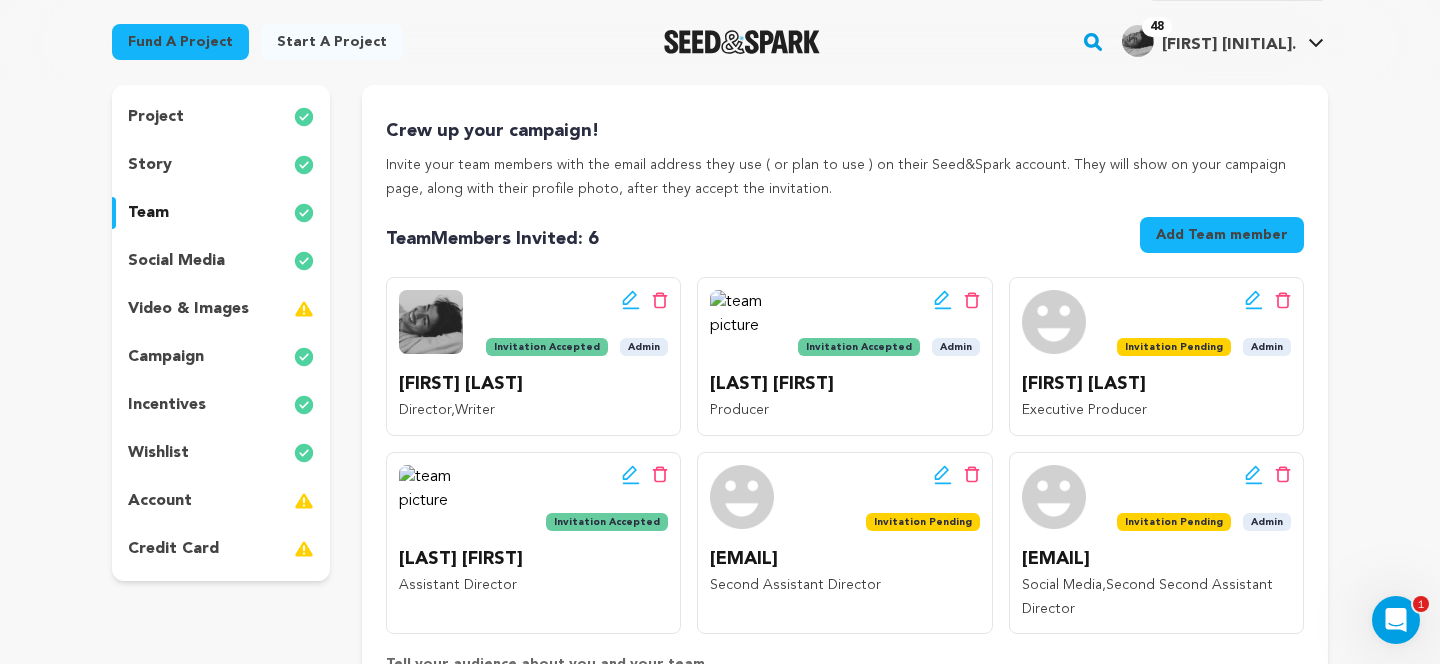scroll, scrollTop: 177, scrollLeft: 0, axis: vertical 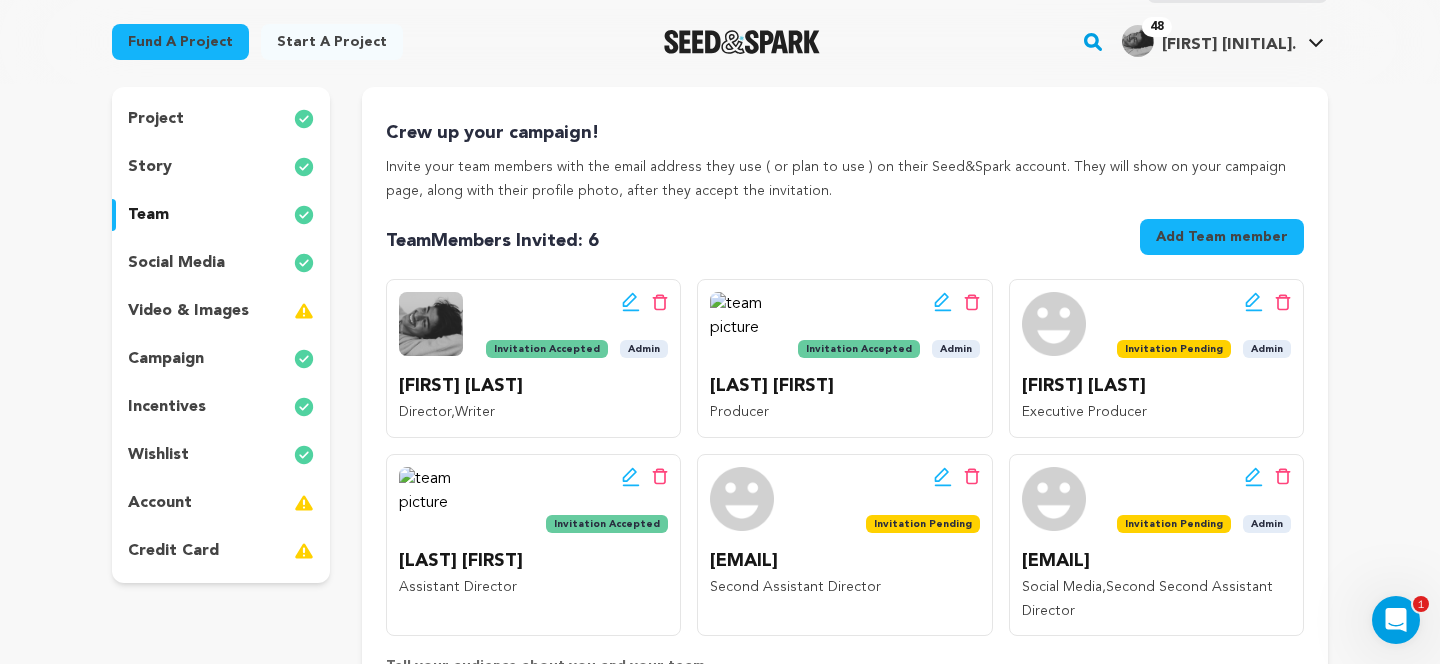click on "team" at bounding box center [221, 215] 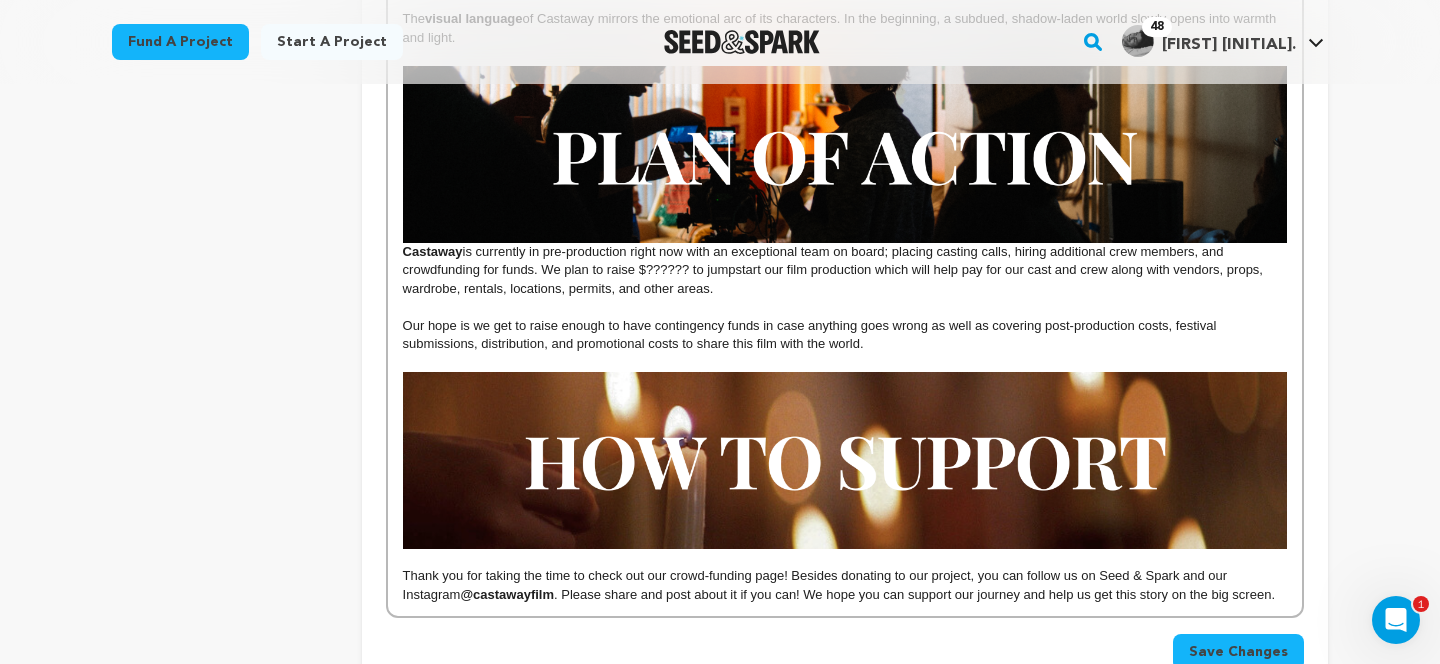 scroll, scrollTop: 2143, scrollLeft: 0, axis: vertical 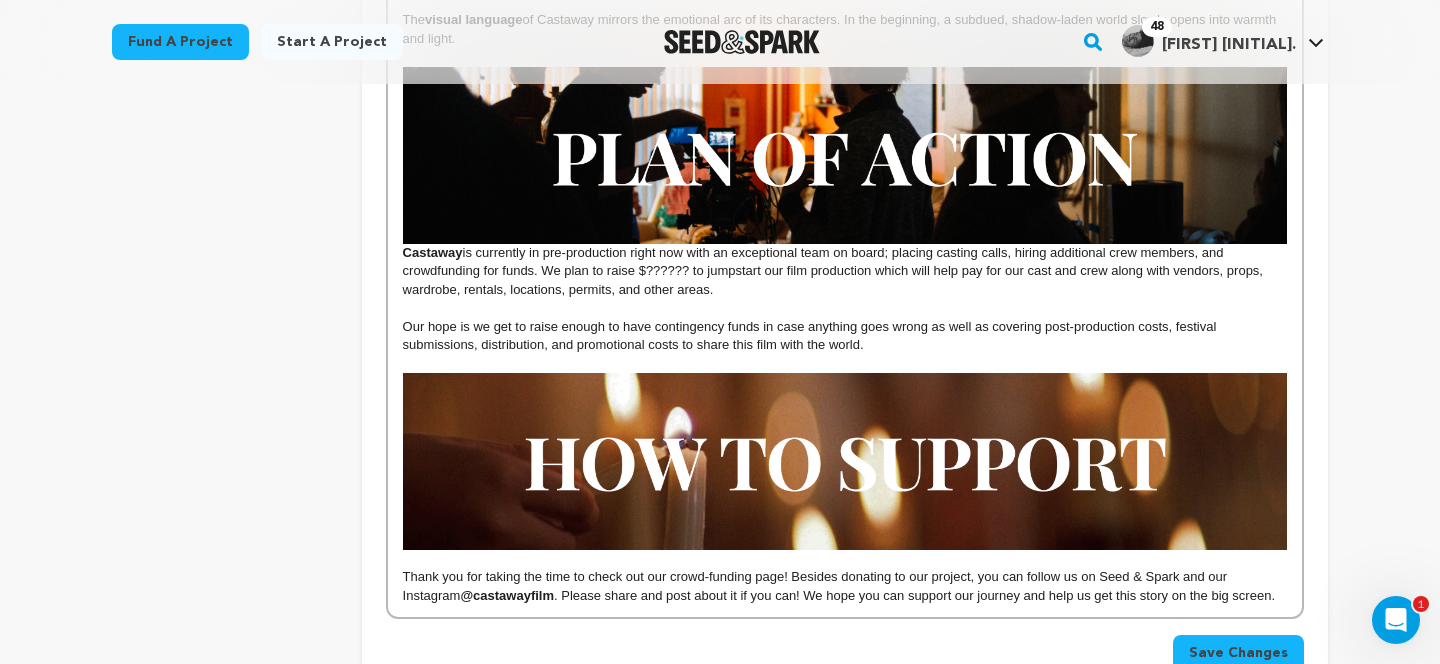 click on "Castaway  is currently in pre-production right now with an exceptional team on board; placing casting calls, hiring additional crew members, and crowdfunding for funds. We plan to raise $?????? to jumpstart our film production which will help pay for our cast and crew along with vendors, props, wardrobe, rentals, locations, permits, and other areas." at bounding box center [845, 183] 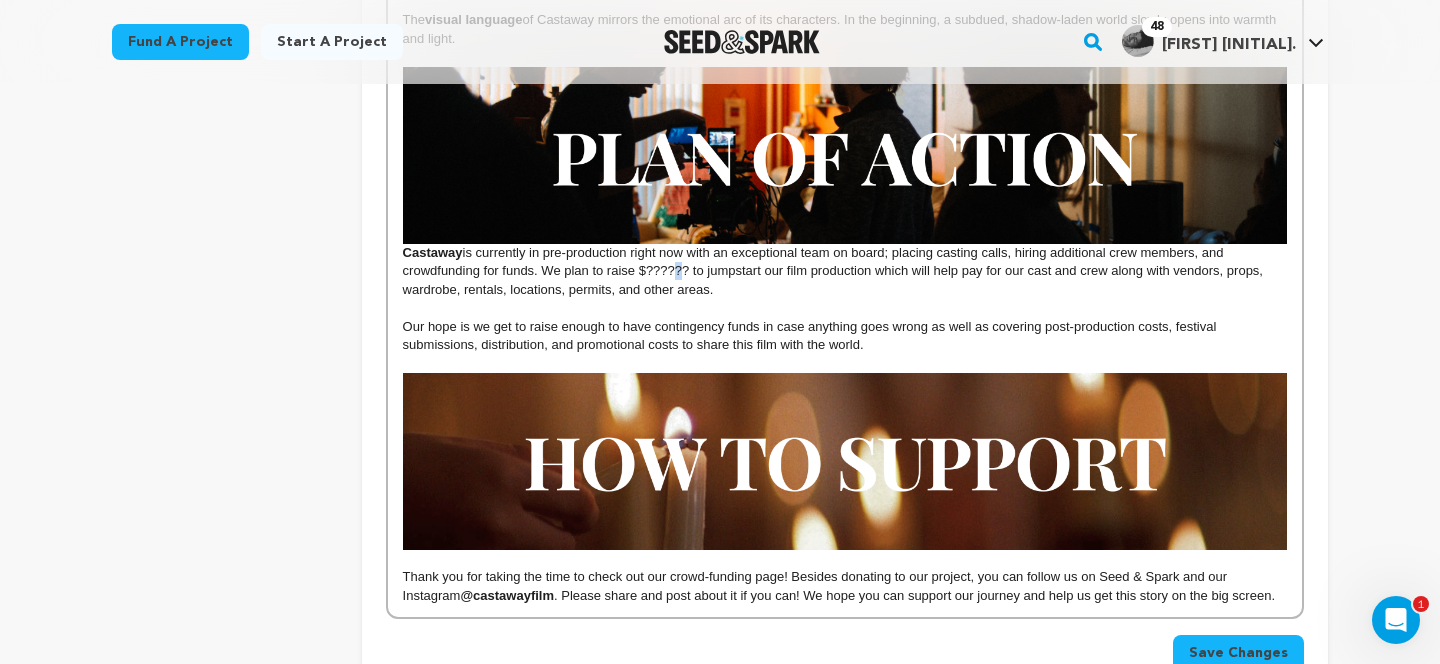 click on "Castaway  is currently in pre-production right now with an exceptional team on board; placing casting calls, hiring additional crew members, and crowdfunding for funds. We plan to raise $?????? to jumpstart our film production which will help pay for our cast and crew along with vendors, props, wardrobe, rentals, locations, permits, and other areas." at bounding box center [845, 183] 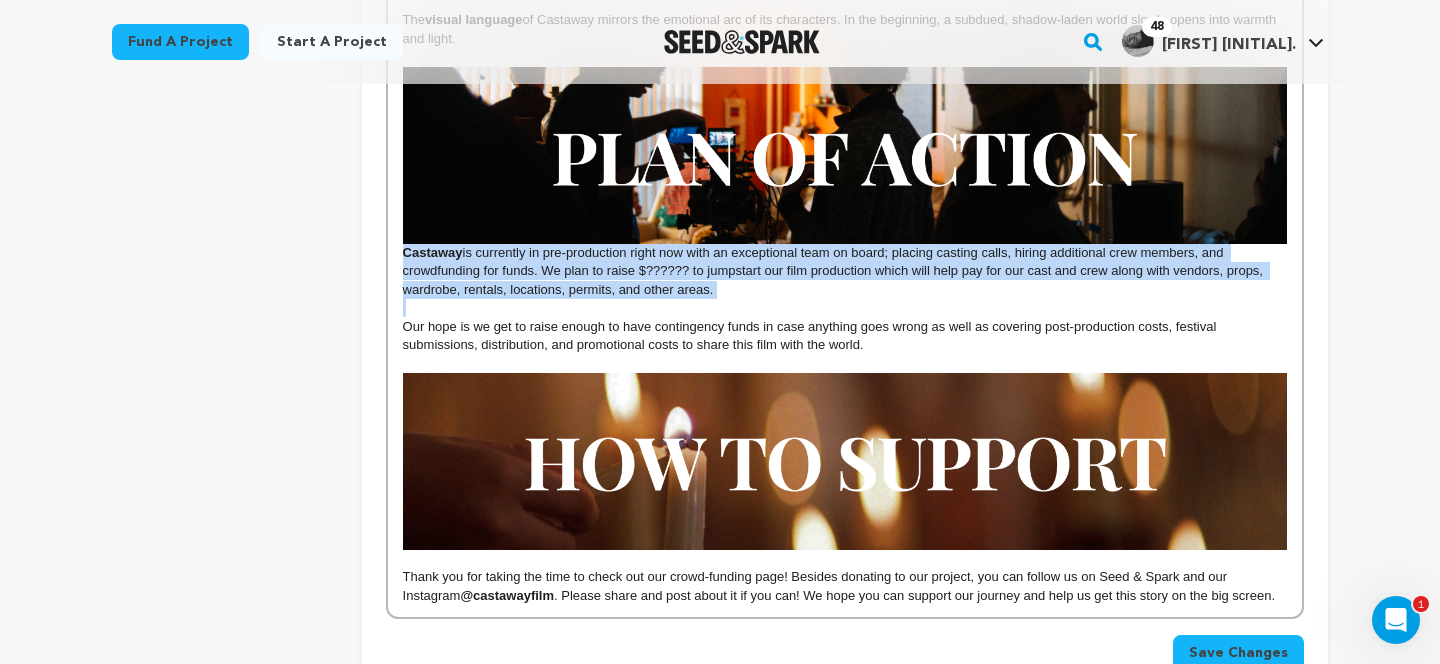 click on "Castaway  is currently in pre-production right now with an exceptional team on board; placing casting calls, hiring additional crew members, and crowdfunding for funds. We plan to raise $?????? to jumpstart our film production which will help pay for our cast and crew along with vendors, props, wardrobe, rentals, locations, permits, and other areas." at bounding box center (845, 183) 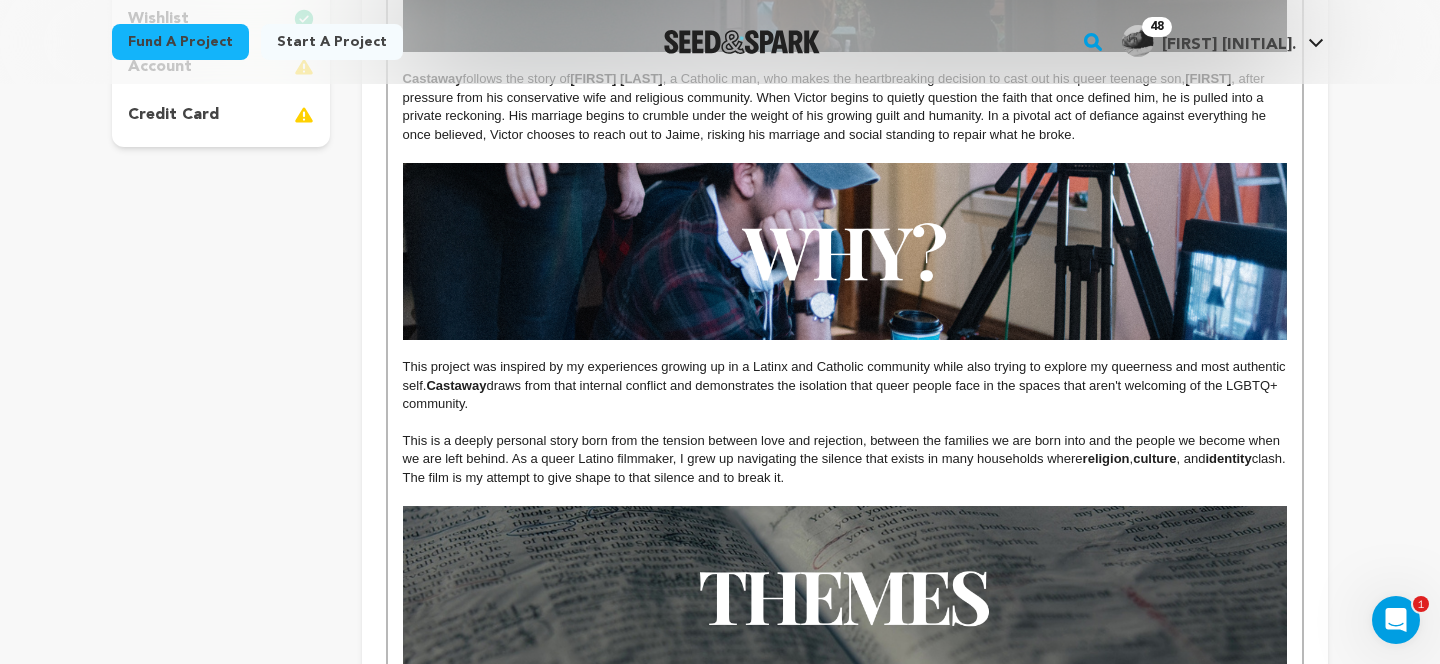 scroll, scrollTop: 0, scrollLeft: 0, axis: both 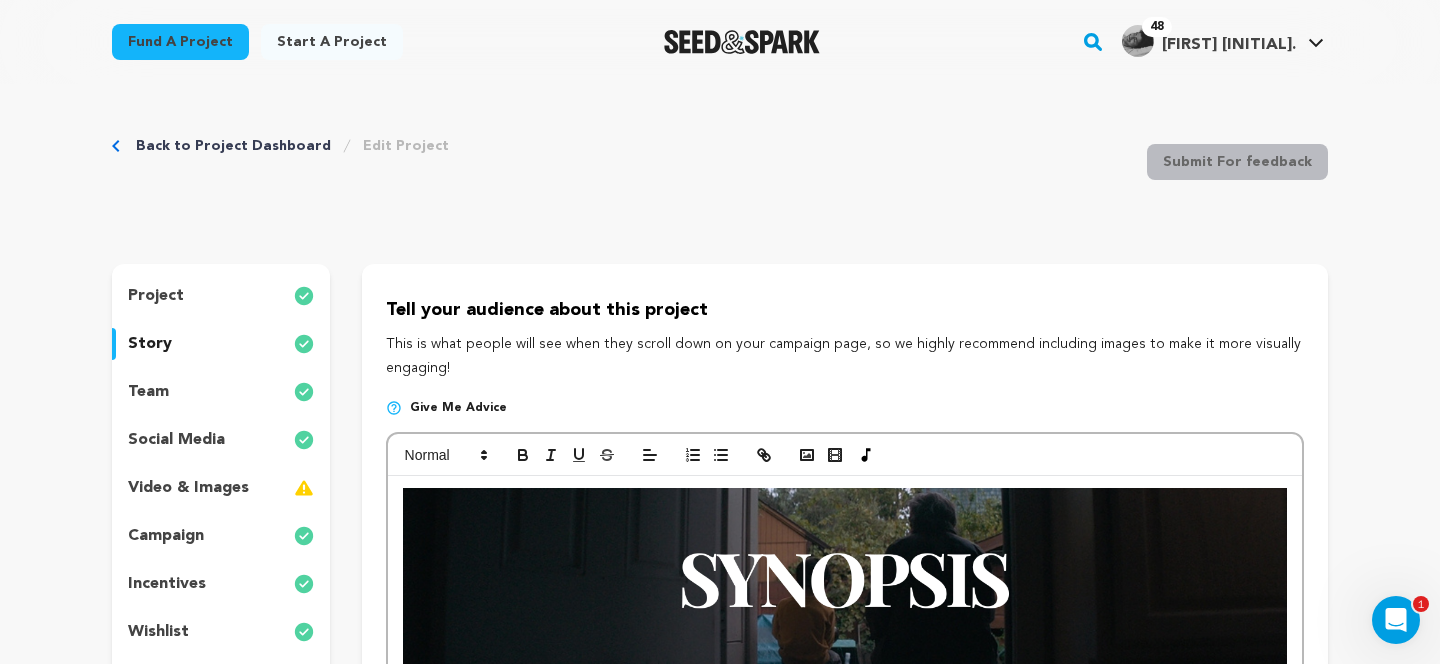 click on "campaign" at bounding box center (221, 536) 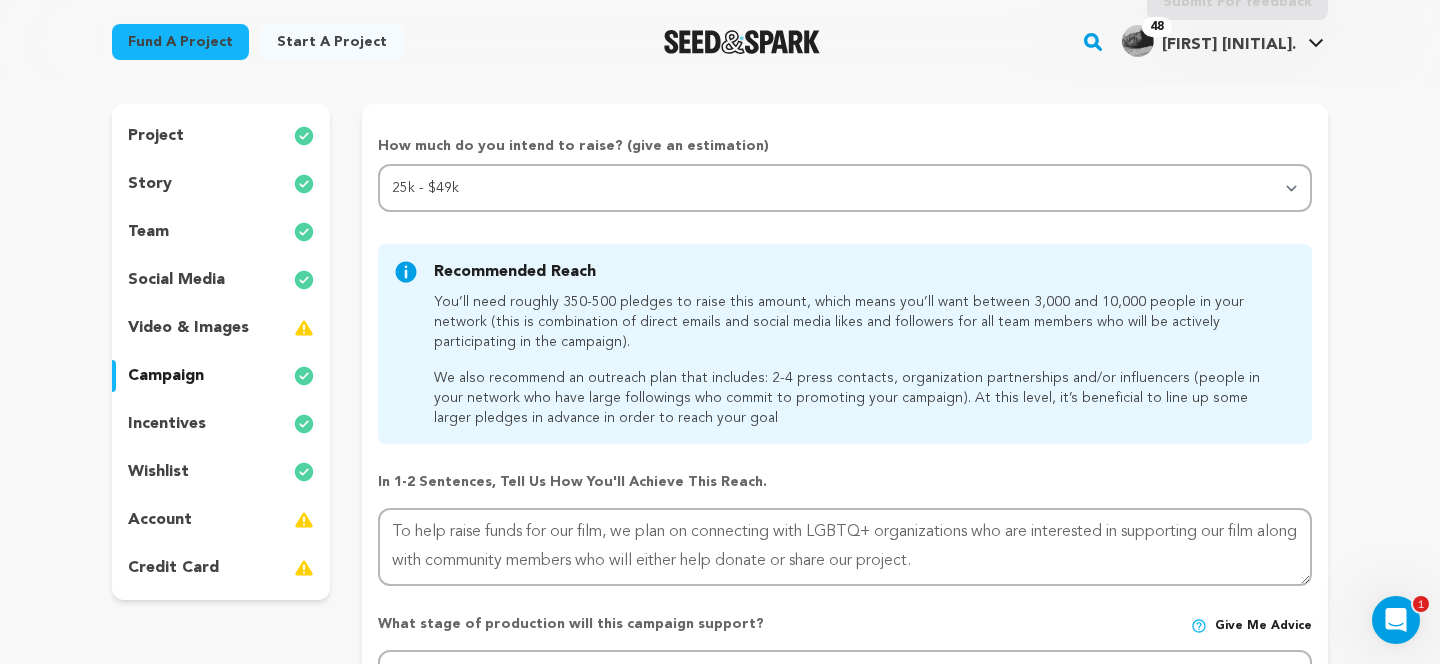 scroll, scrollTop: 70, scrollLeft: 0, axis: vertical 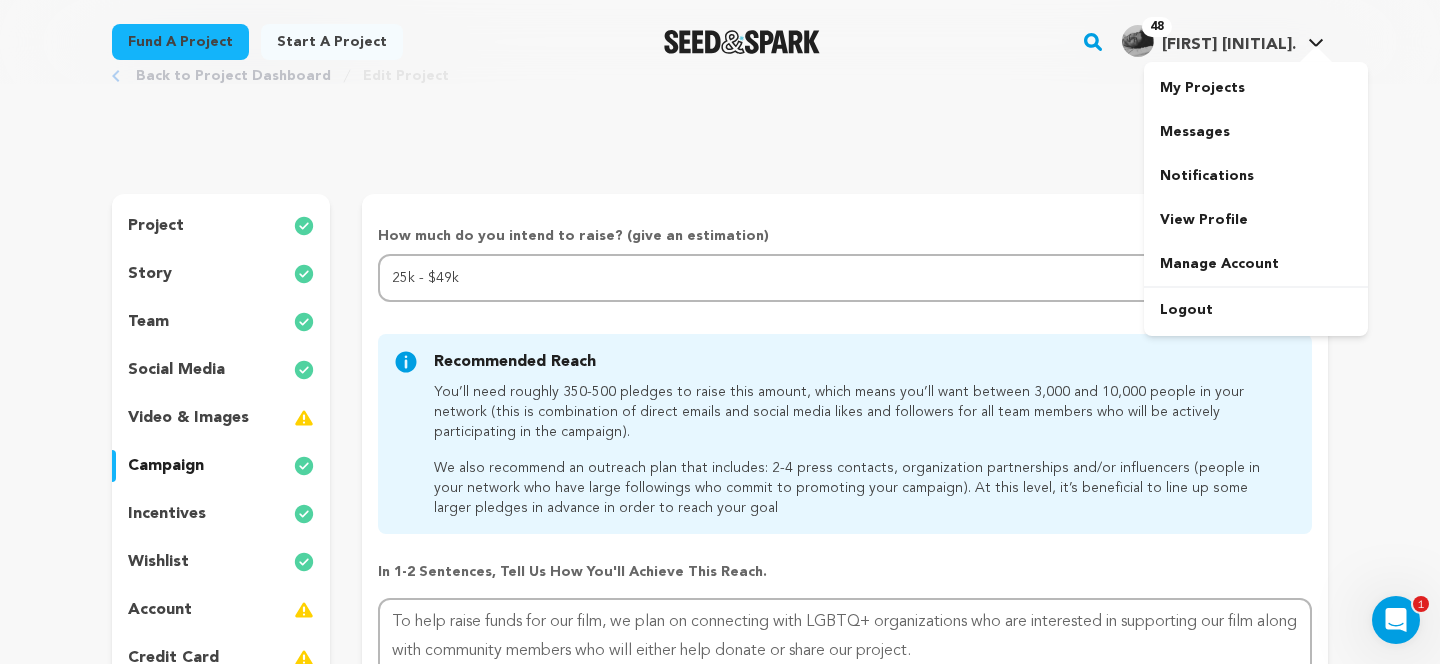 click on "[FIRST] [LAST]." at bounding box center [1229, 45] 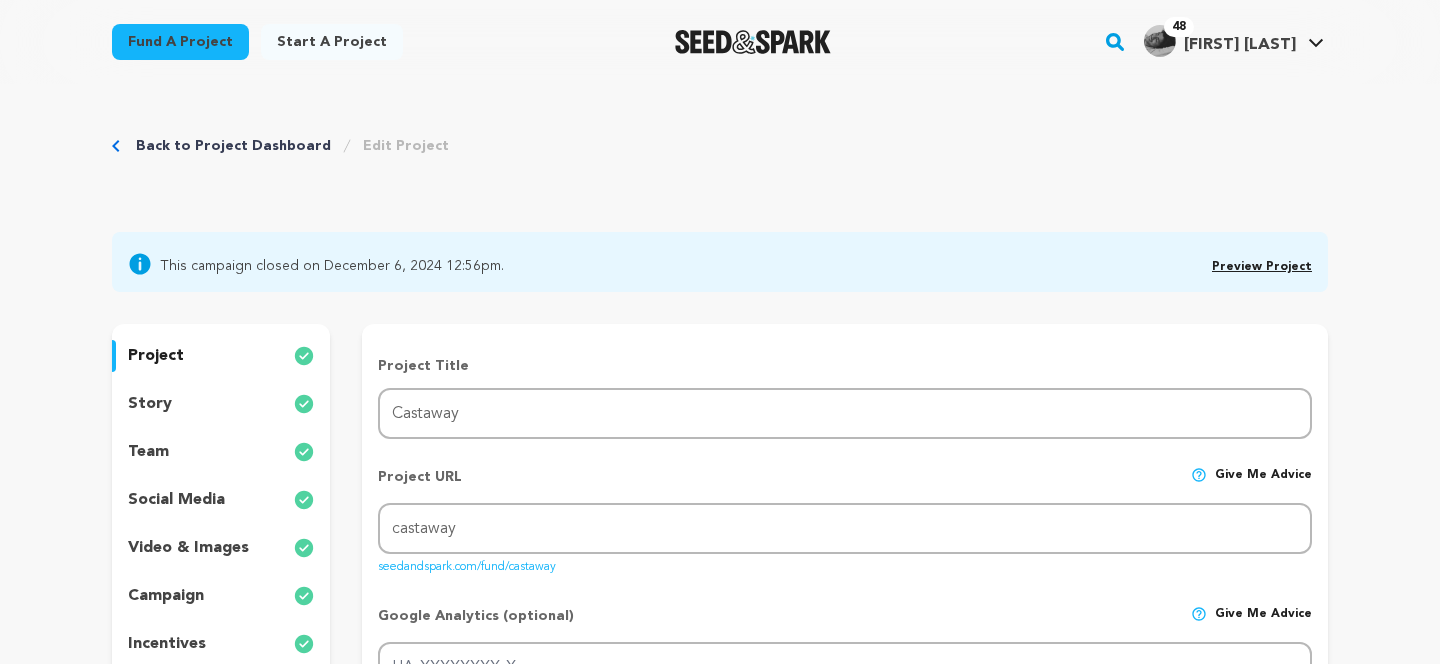 scroll, scrollTop: 0, scrollLeft: 0, axis: both 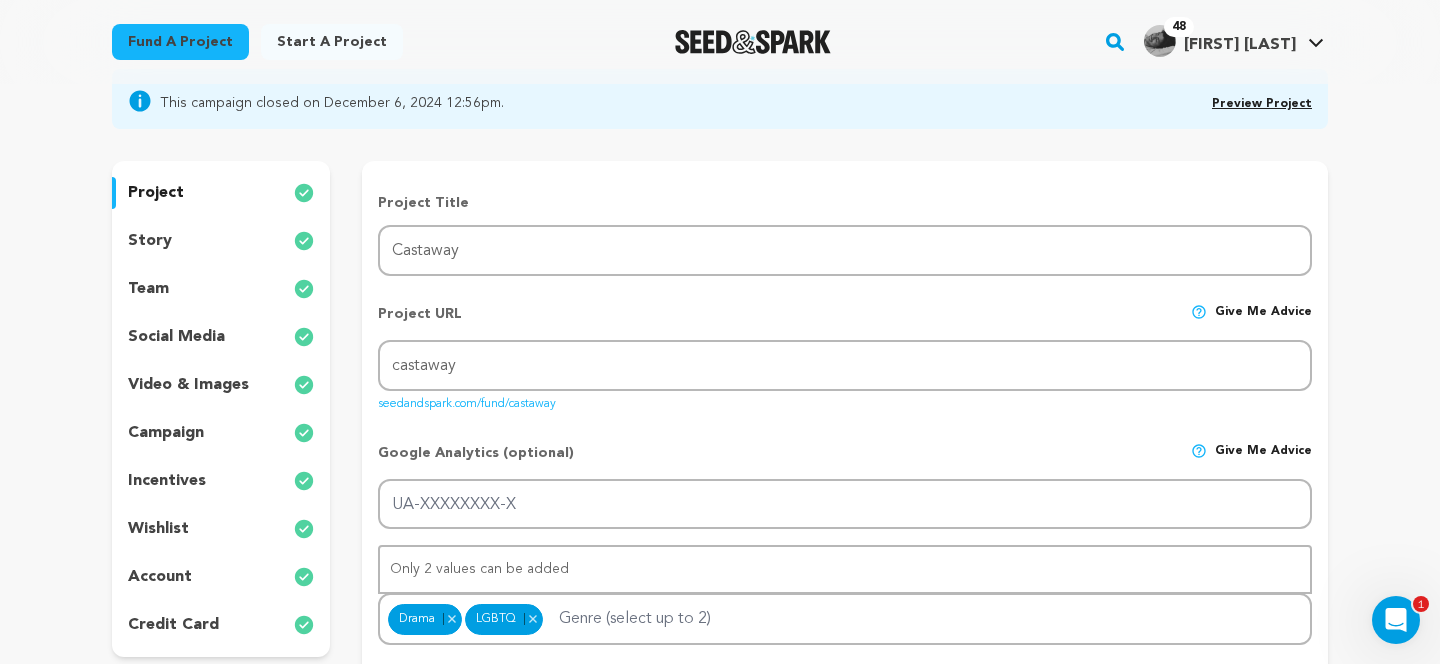 click on "campaign" at bounding box center [221, 433] 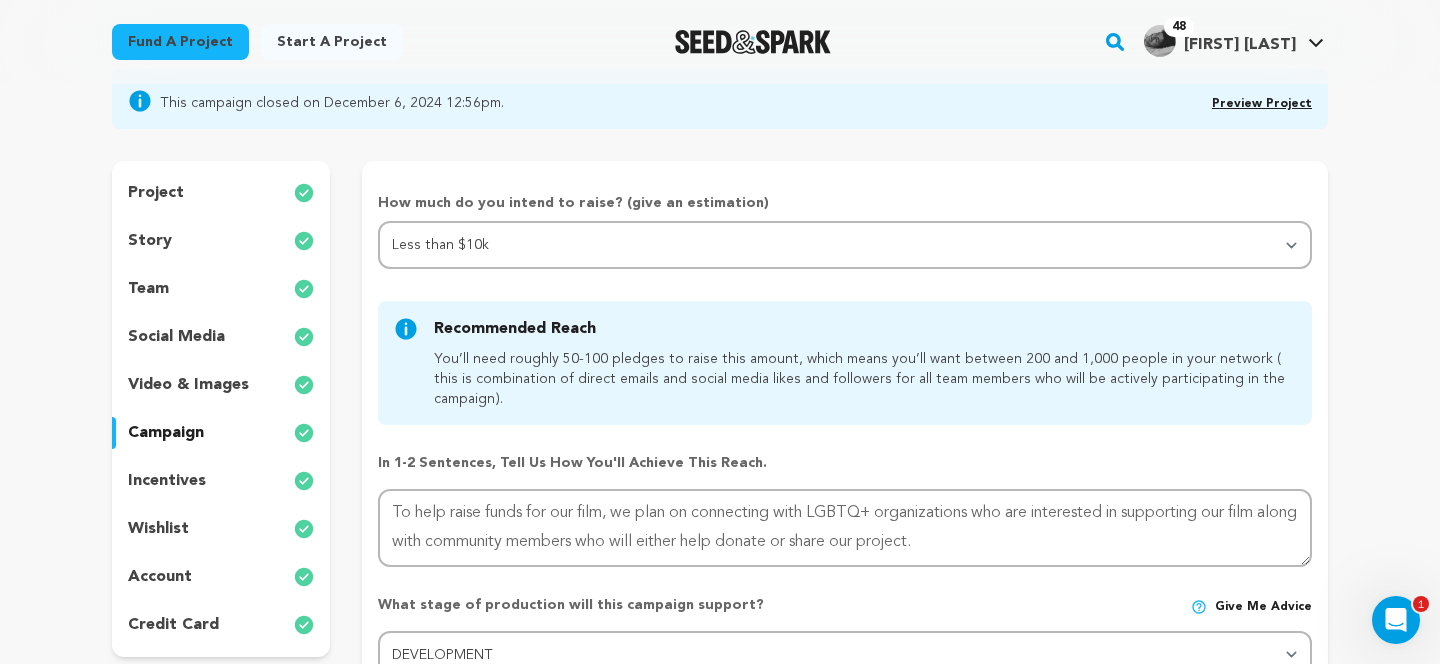 scroll, scrollTop: 324, scrollLeft: 0, axis: vertical 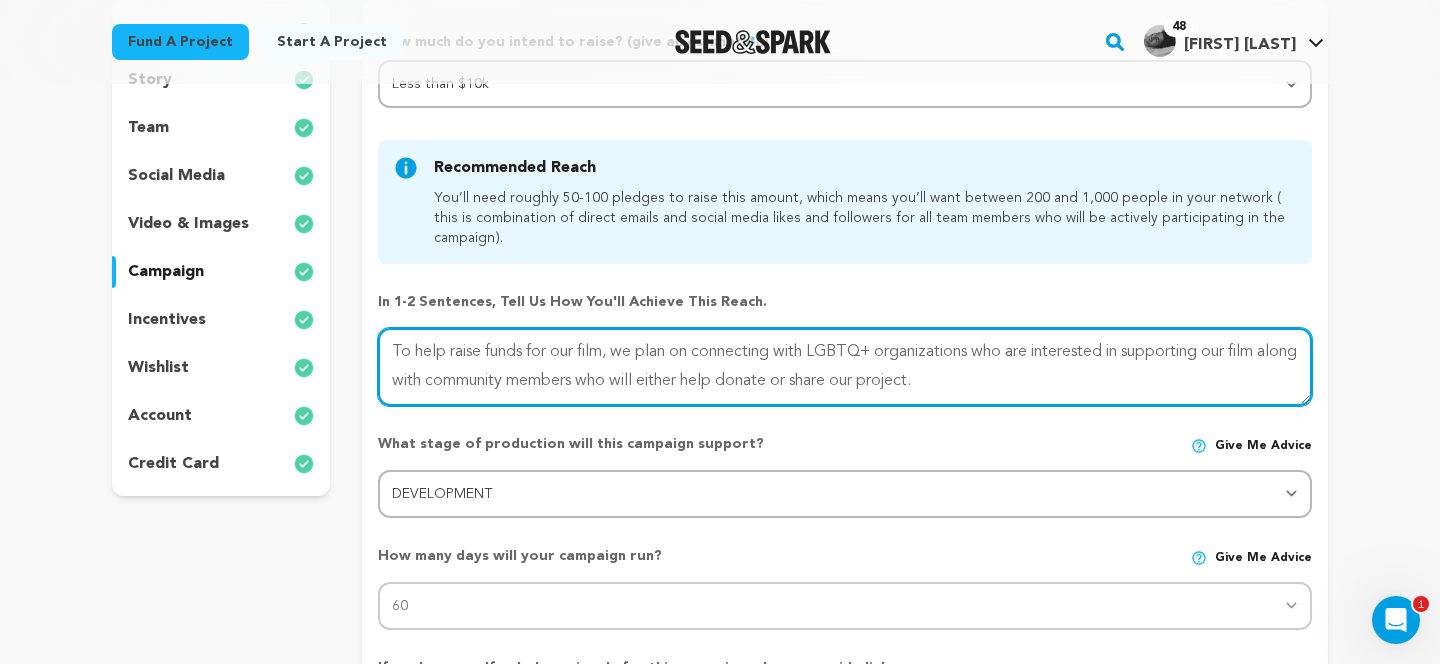 click at bounding box center [845, 367] 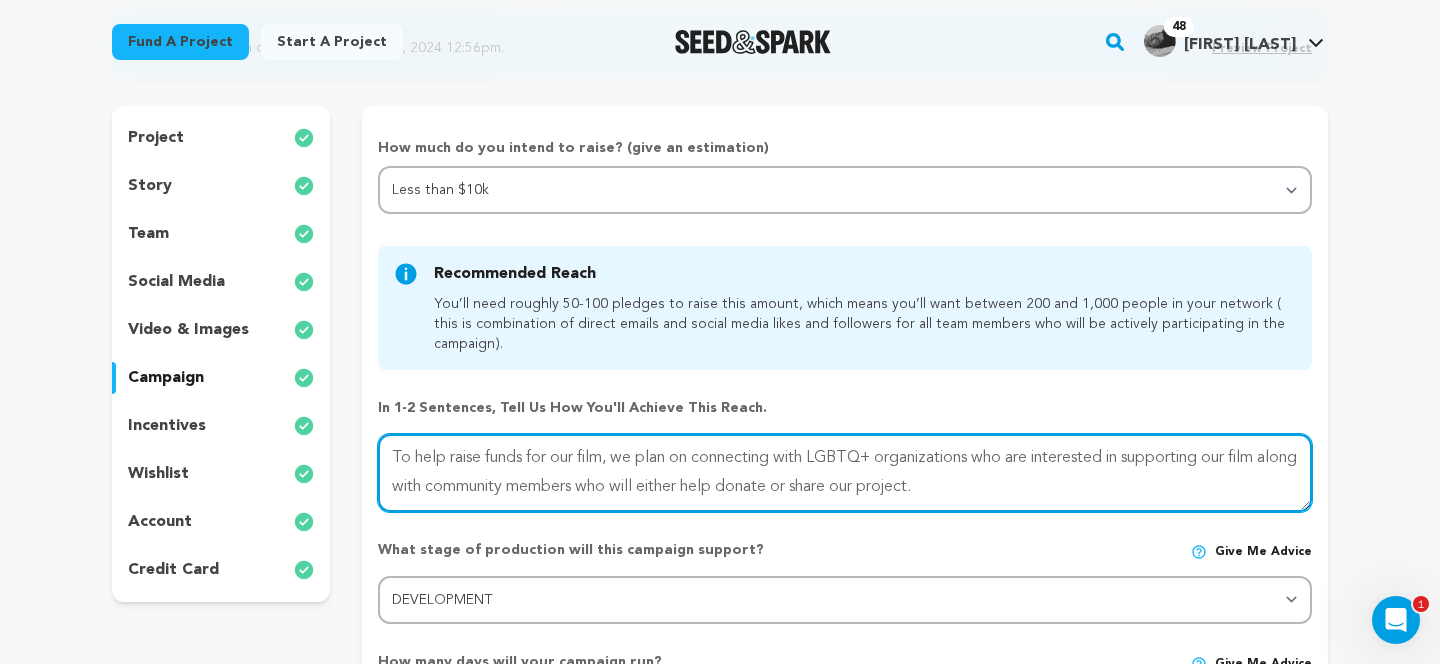 scroll, scrollTop: 212, scrollLeft: 0, axis: vertical 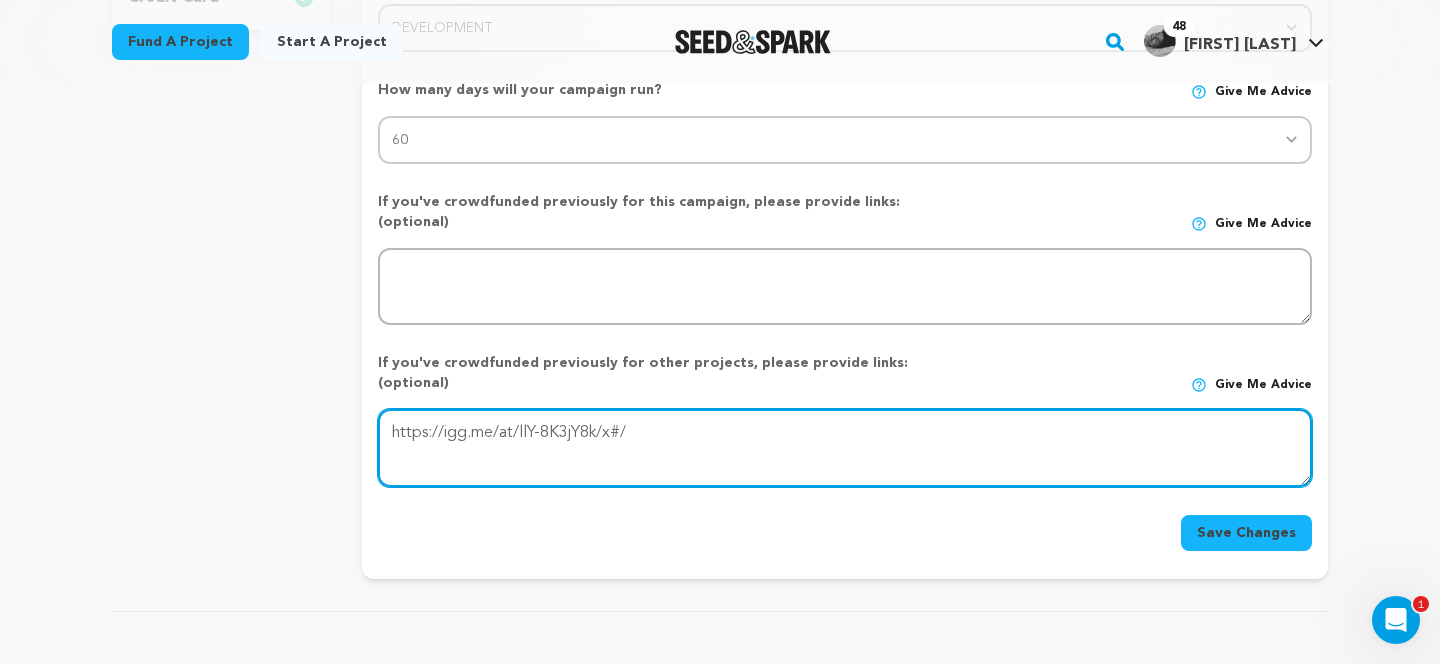 click at bounding box center (845, 448) 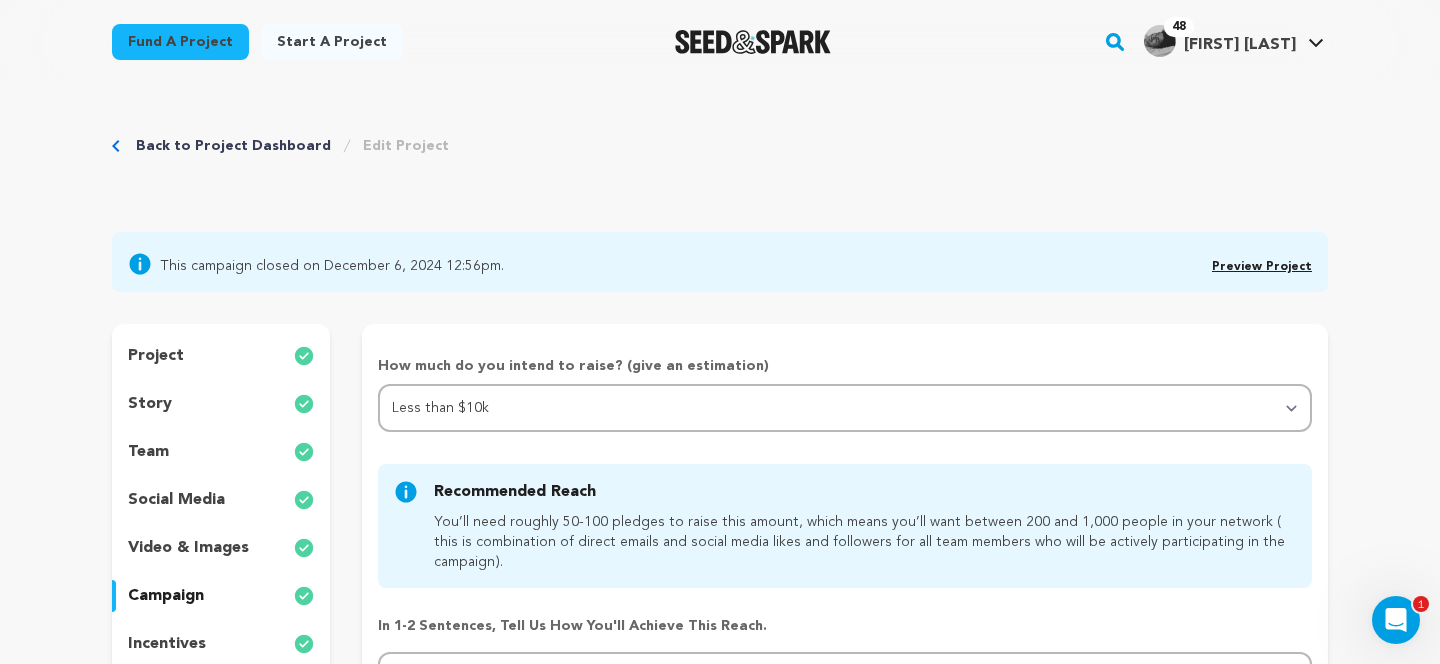 scroll, scrollTop: 302, scrollLeft: 0, axis: vertical 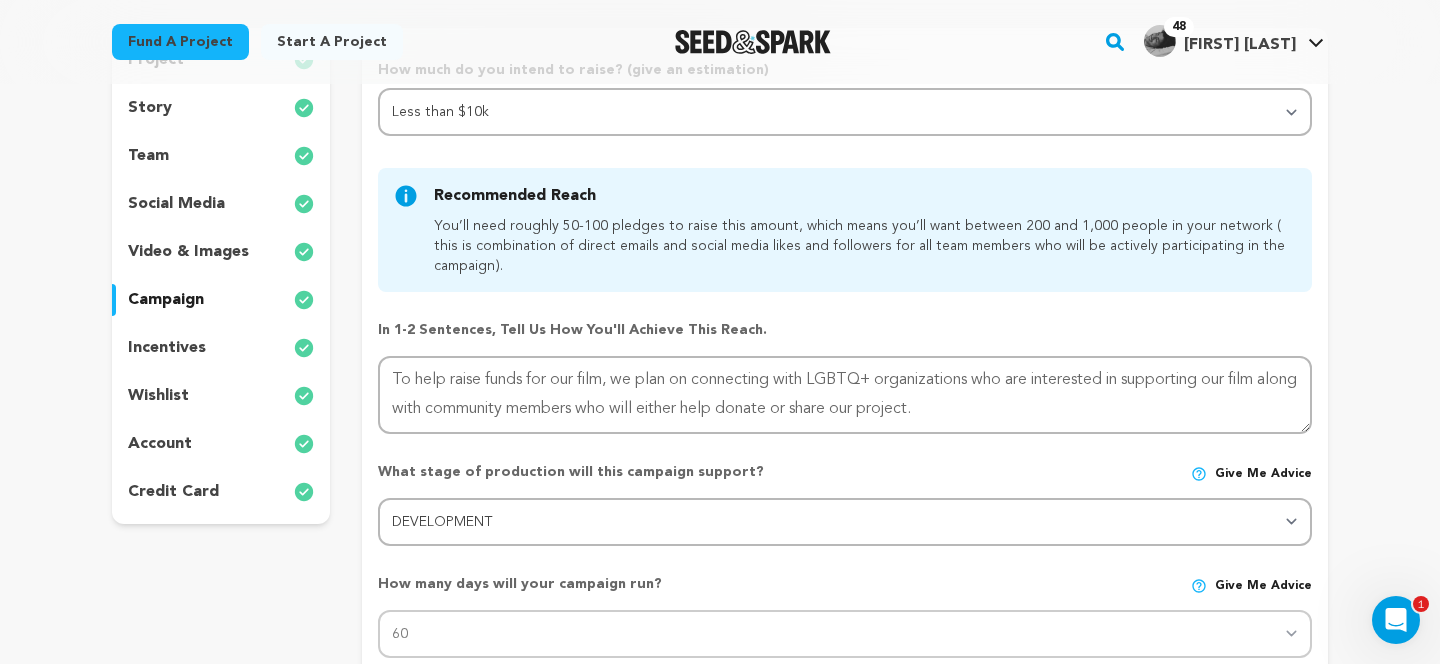 click on "story" at bounding box center (221, 108) 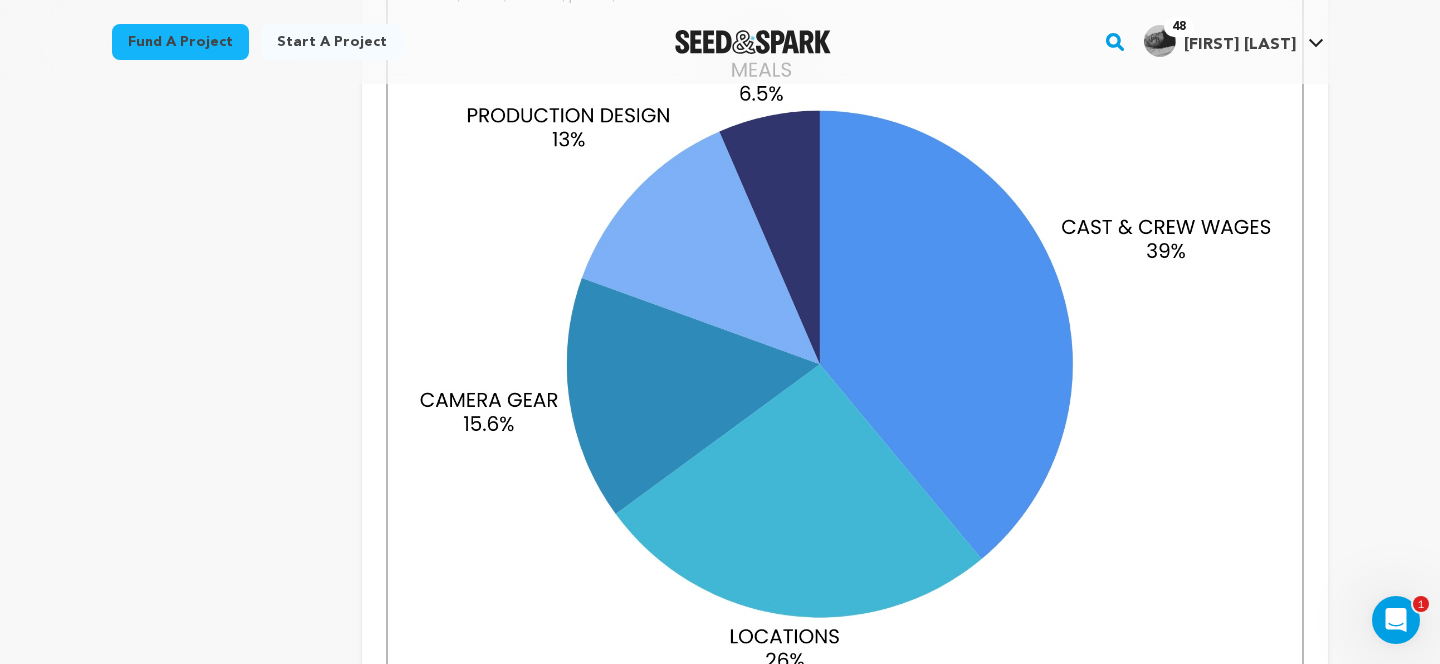 scroll, scrollTop: 2390, scrollLeft: 0, axis: vertical 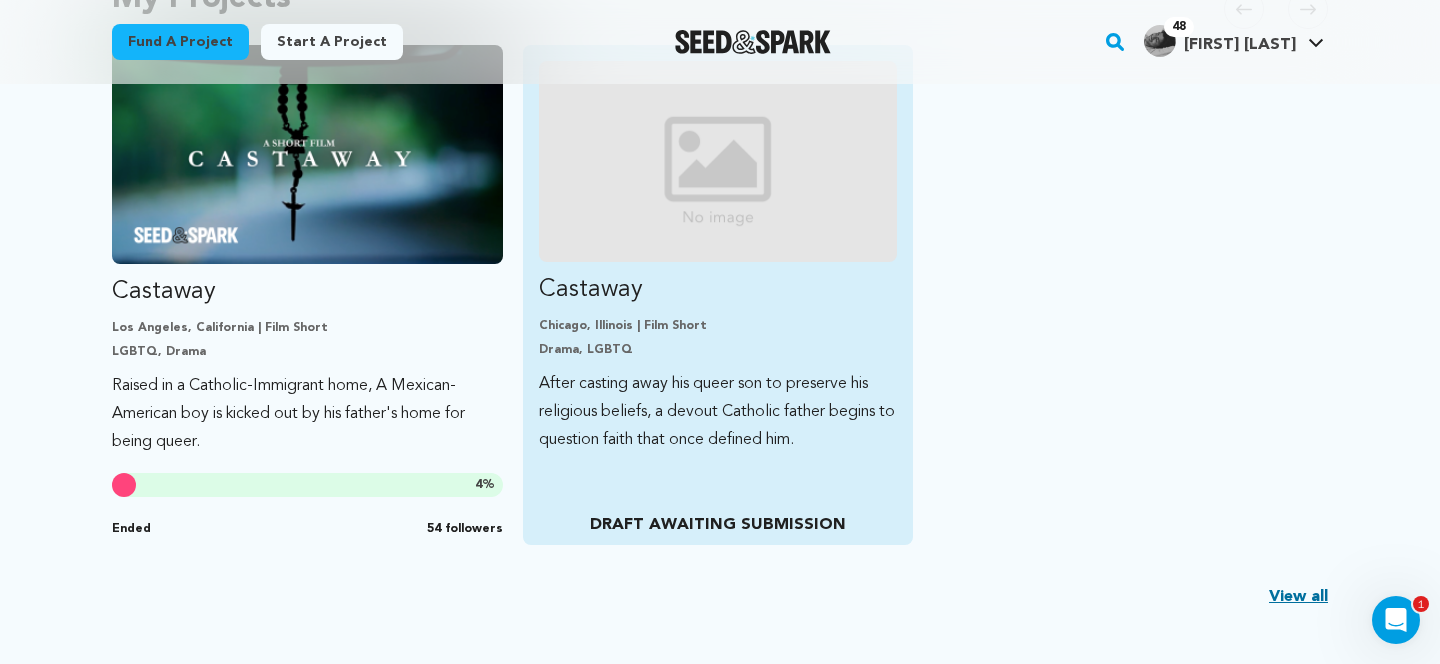 click on "After casting away his queer son to preserve his religious beliefs, a devout Catholic father begins to question faith that once defined him." at bounding box center [718, 412] 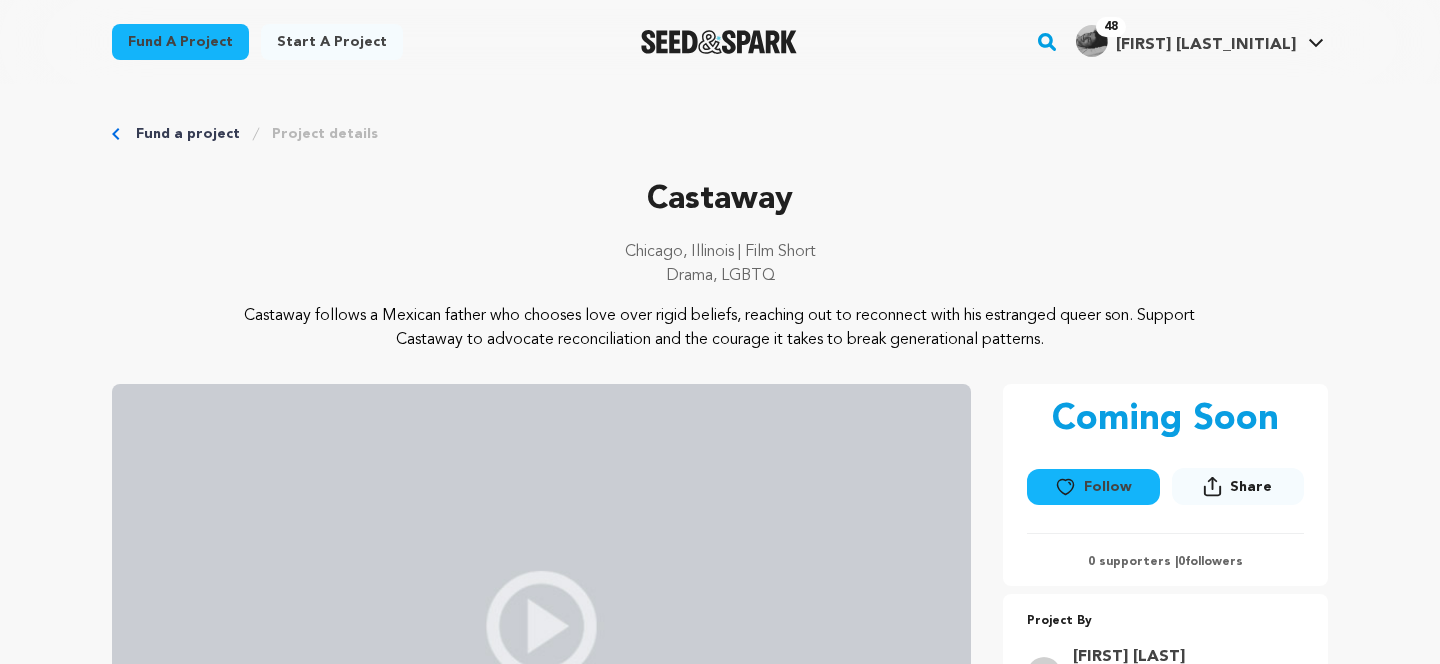 scroll, scrollTop: 0, scrollLeft: 0, axis: both 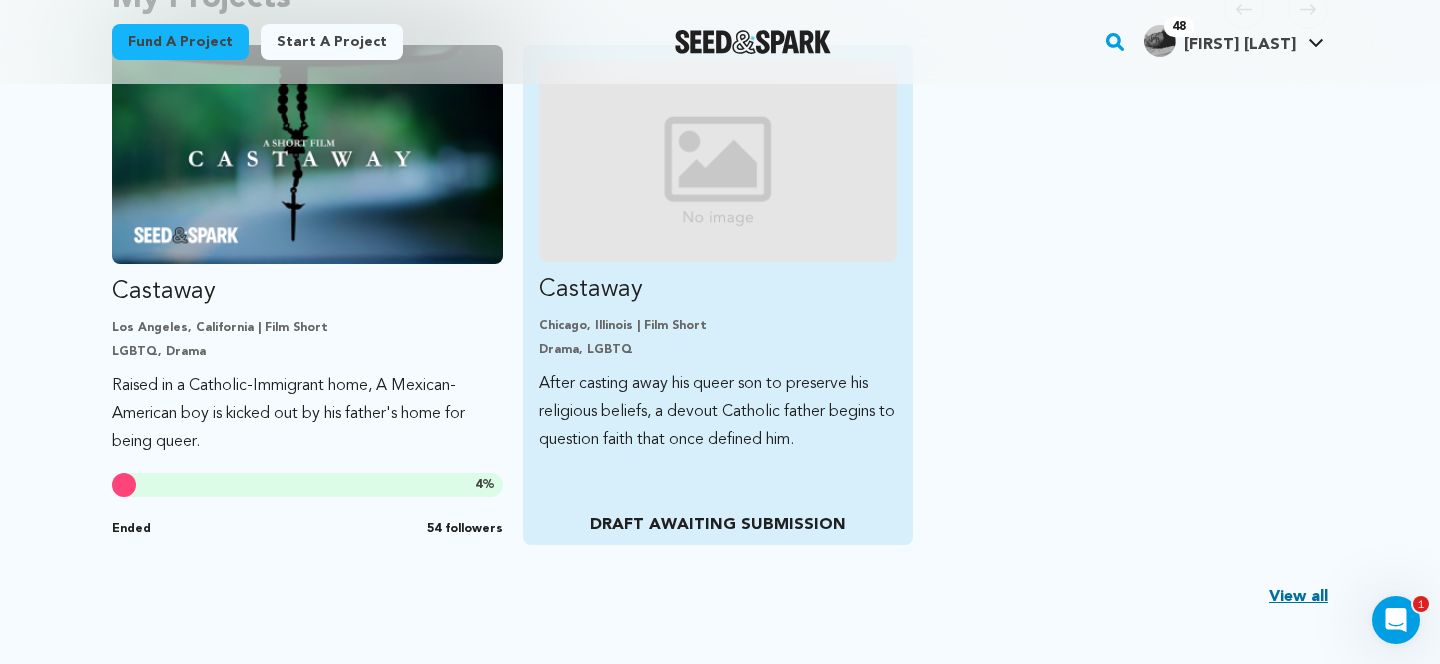 click on "Castaway" at bounding box center (718, 290) 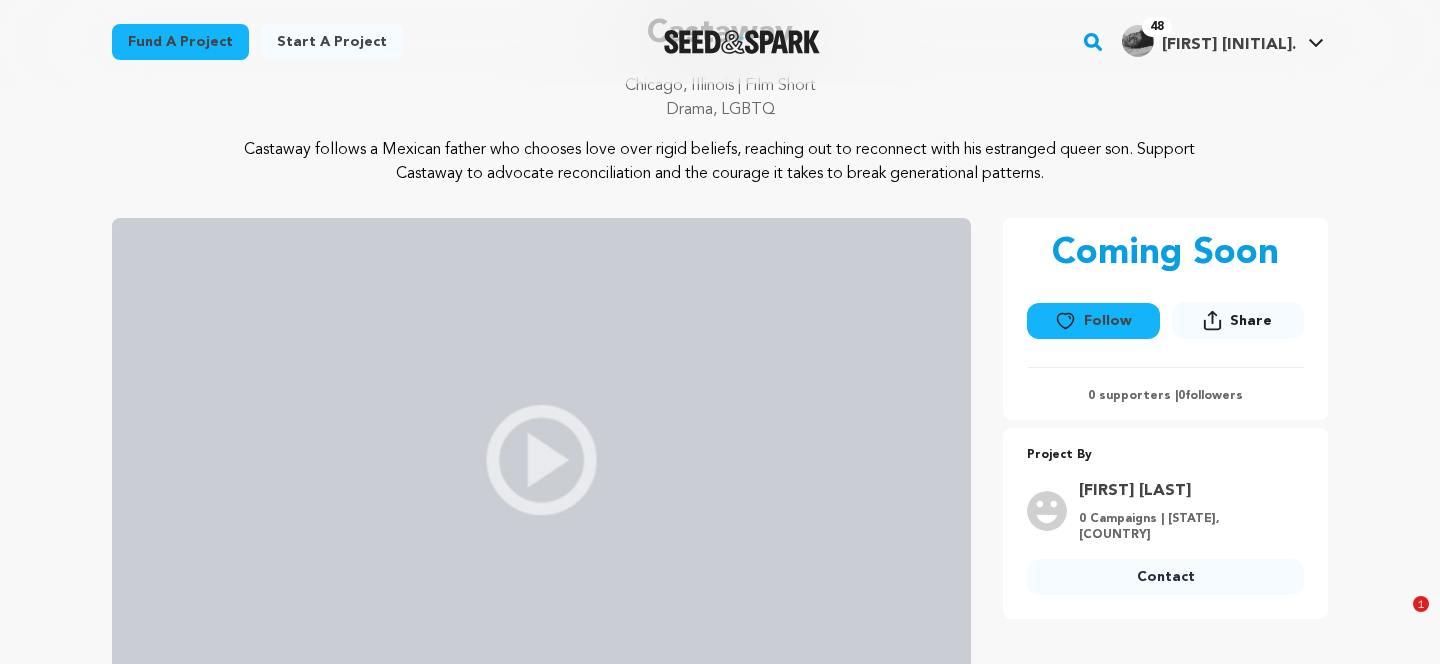 scroll, scrollTop: 167, scrollLeft: 0, axis: vertical 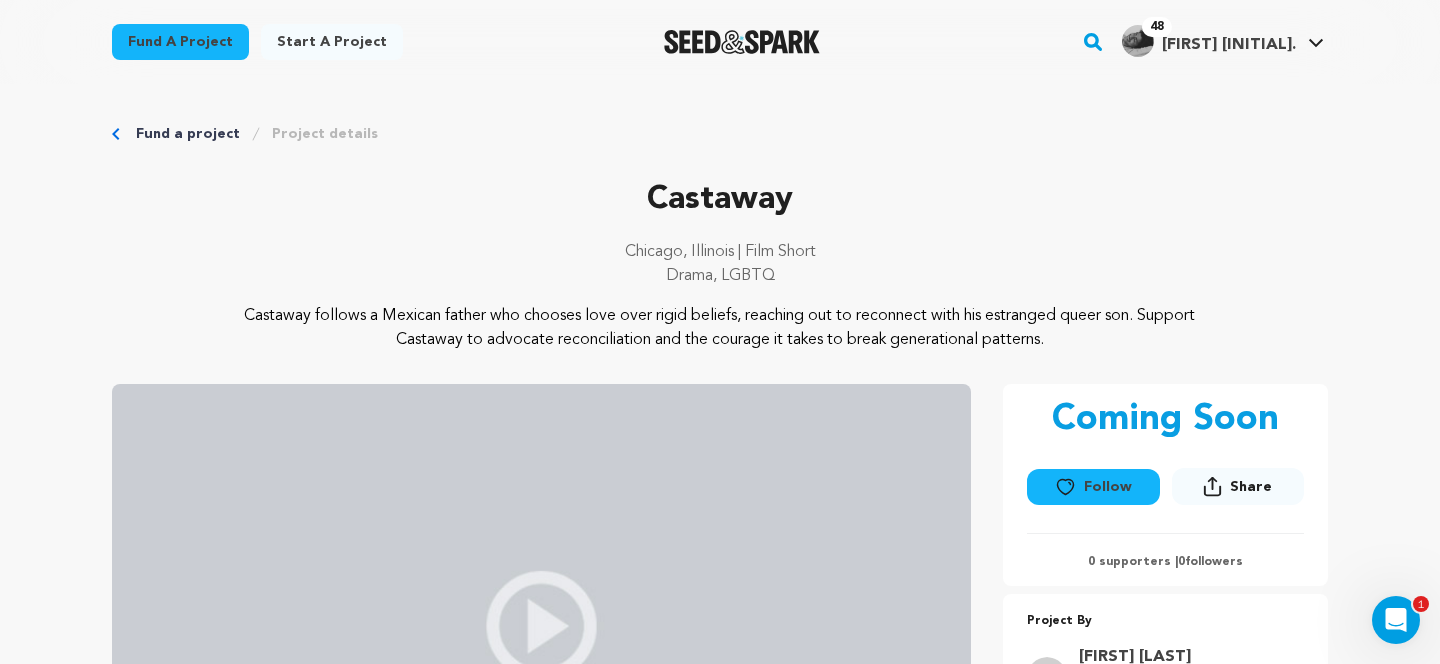 click on "Fund a project" at bounding box center (188, 134) 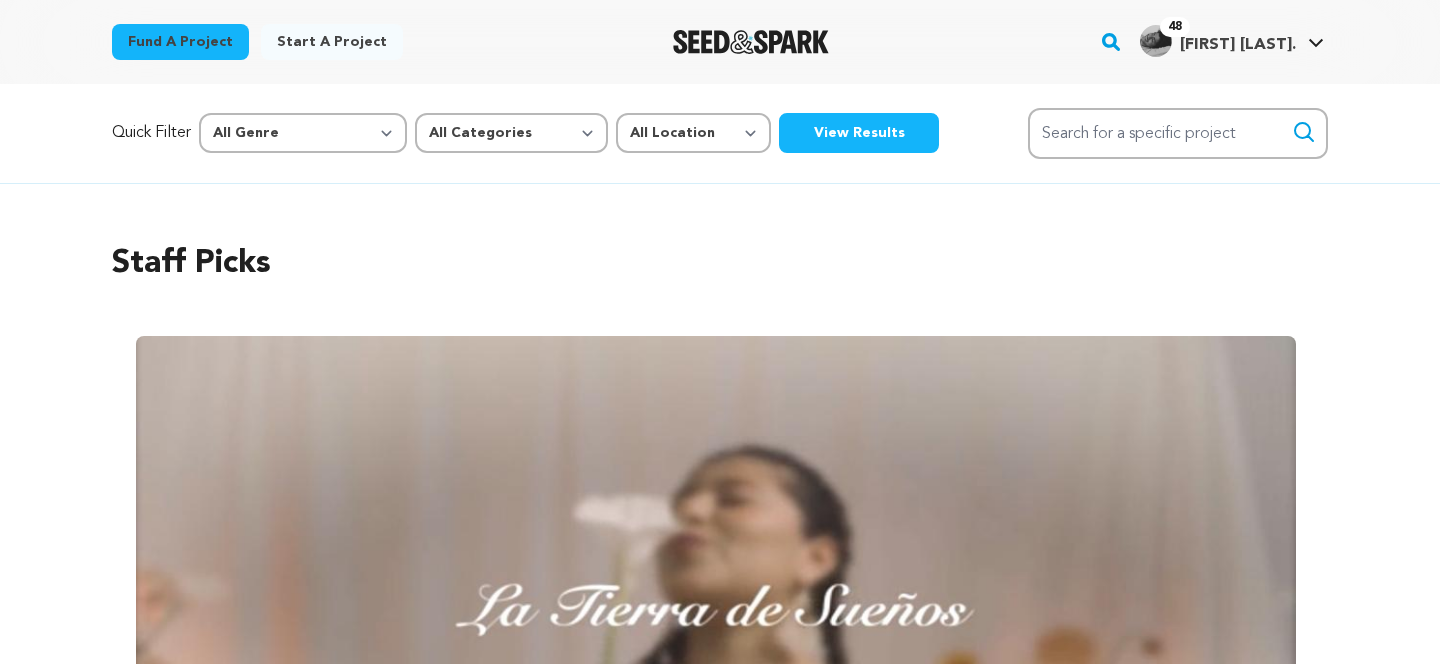 scroll, scrollTop: 0, scrollLeft: 0, axis: both 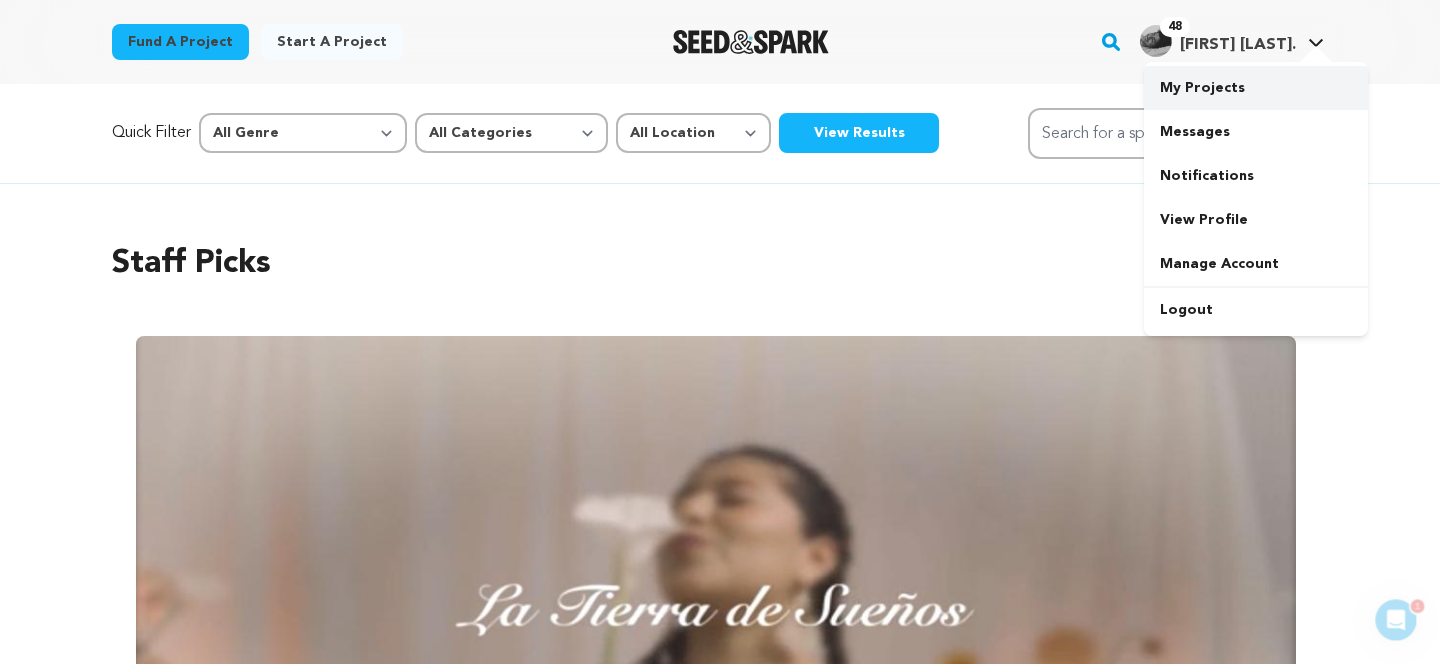click on "My Projects" at bounding box center [1256, 88] 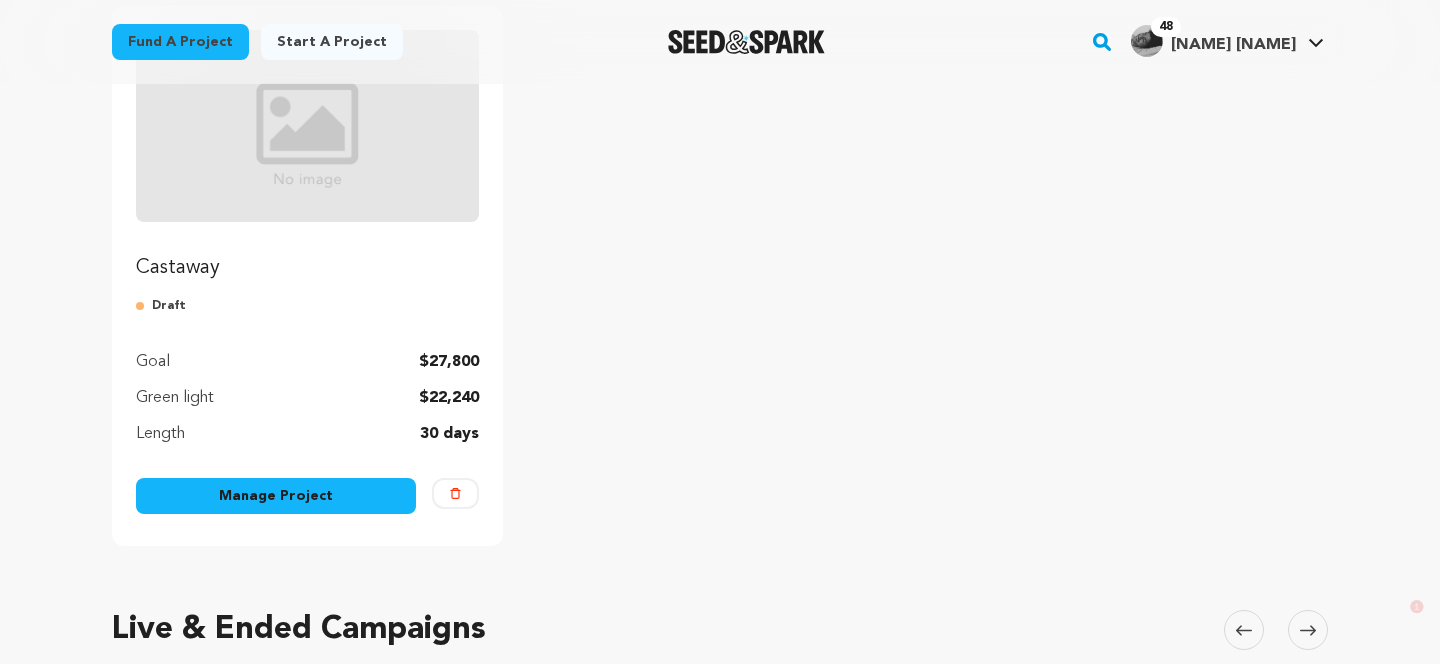 scroll, scrollTop: 303, scrollLeft: 0, axis: vertical 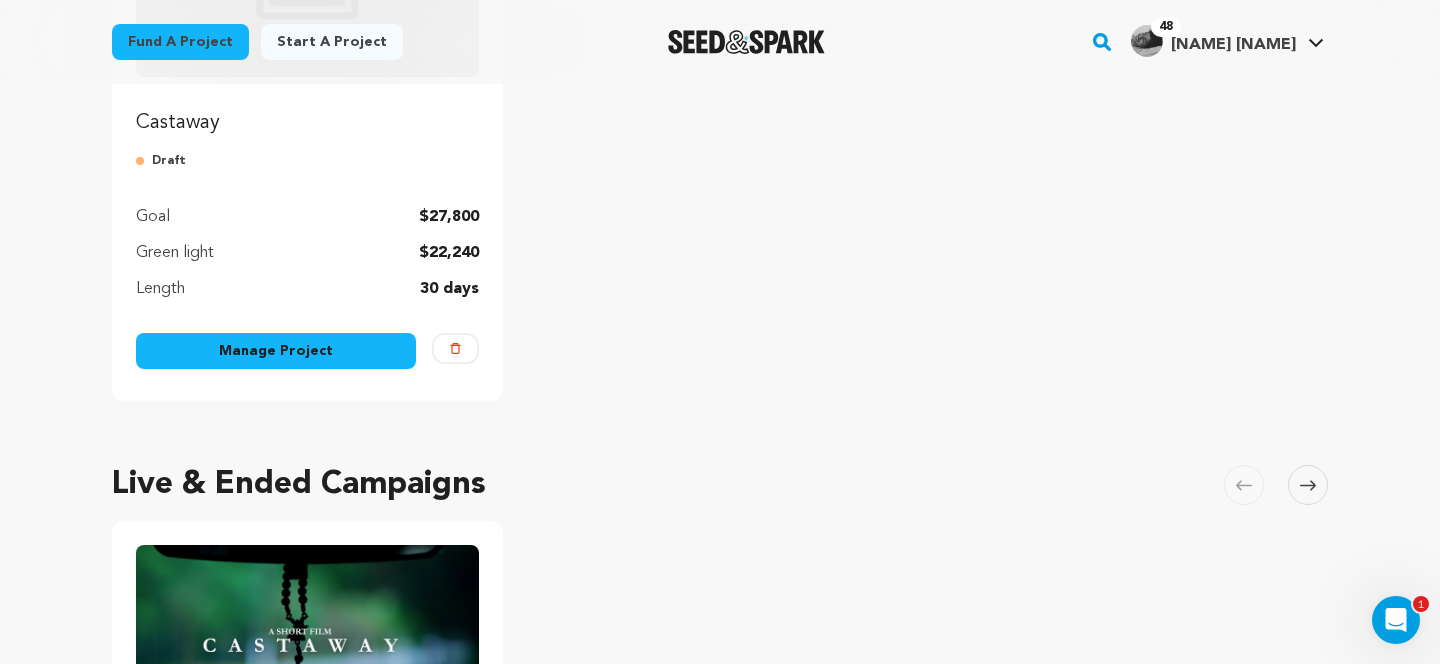 click on "Manage Project" at bounding box center [276, 351] 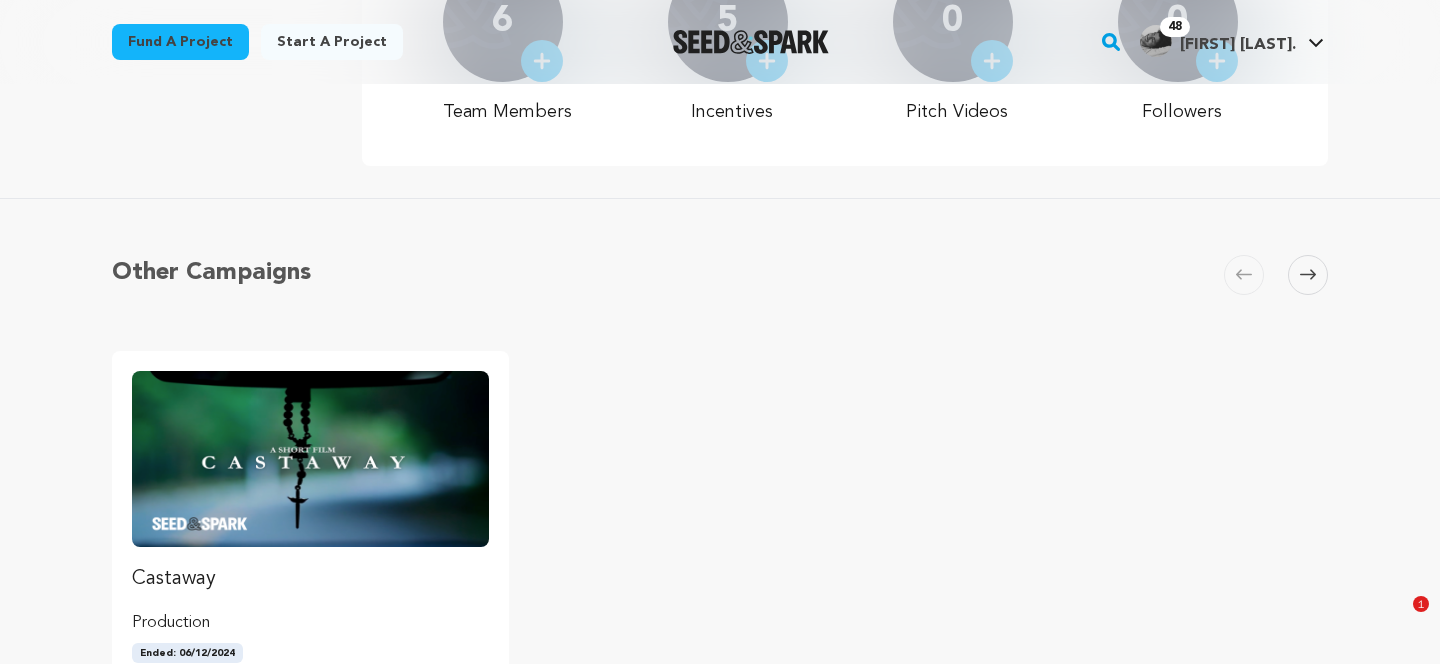 scroll, scrollTop: 1411, scrollLeft: 0, axis: vertical 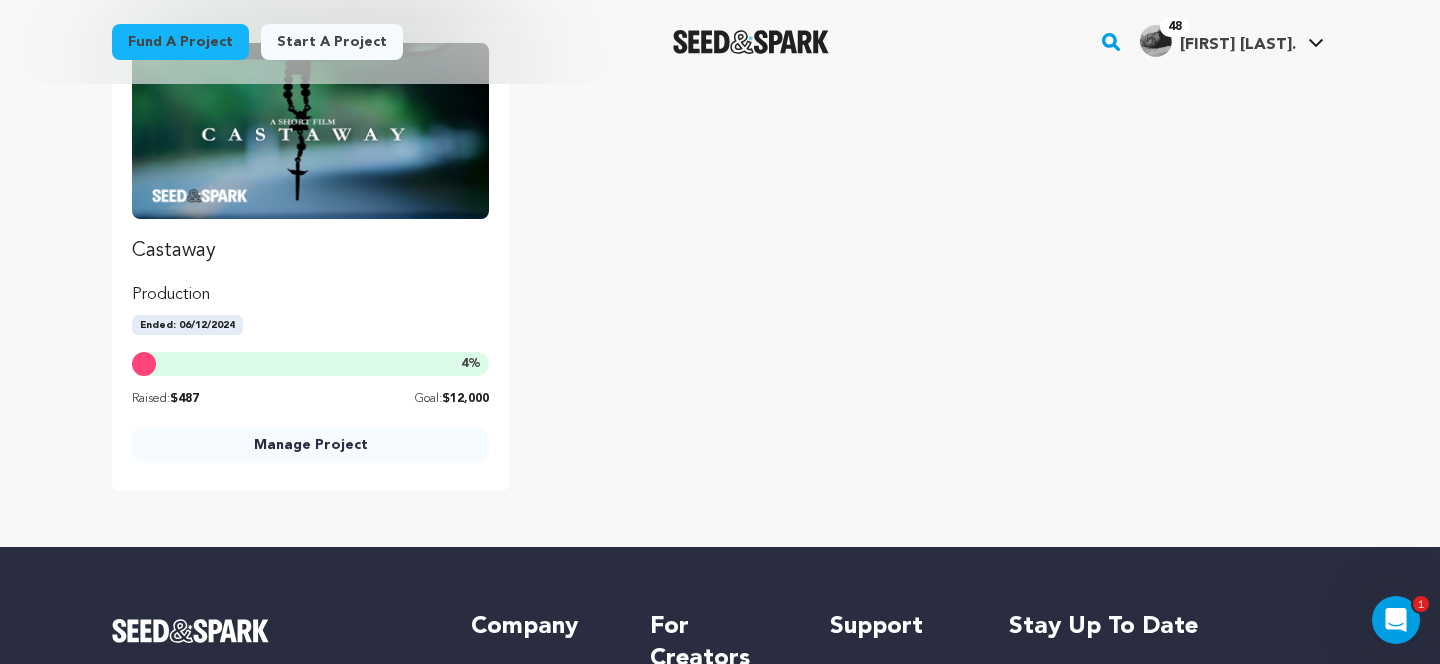 click on "Manage Project" at bounding box center (310, 445) 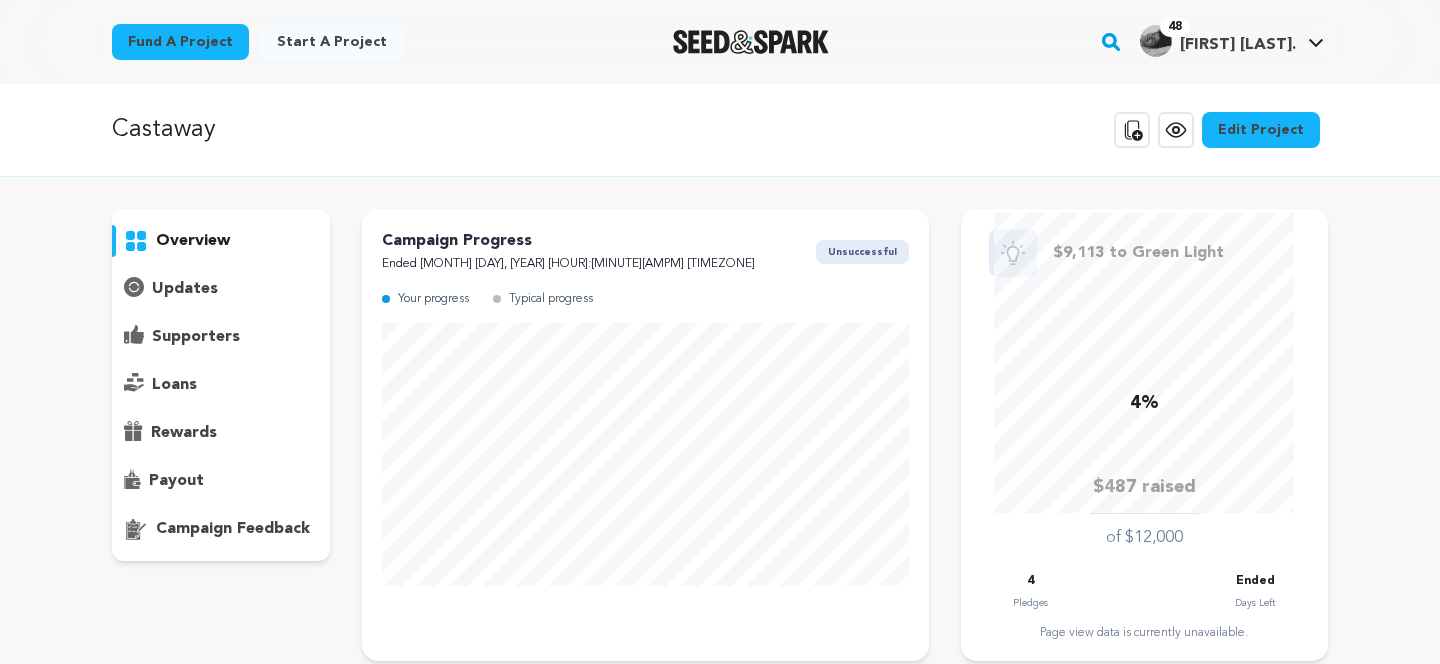 scroll, scrollTop: 0, scrollLeft: 0, axis: both 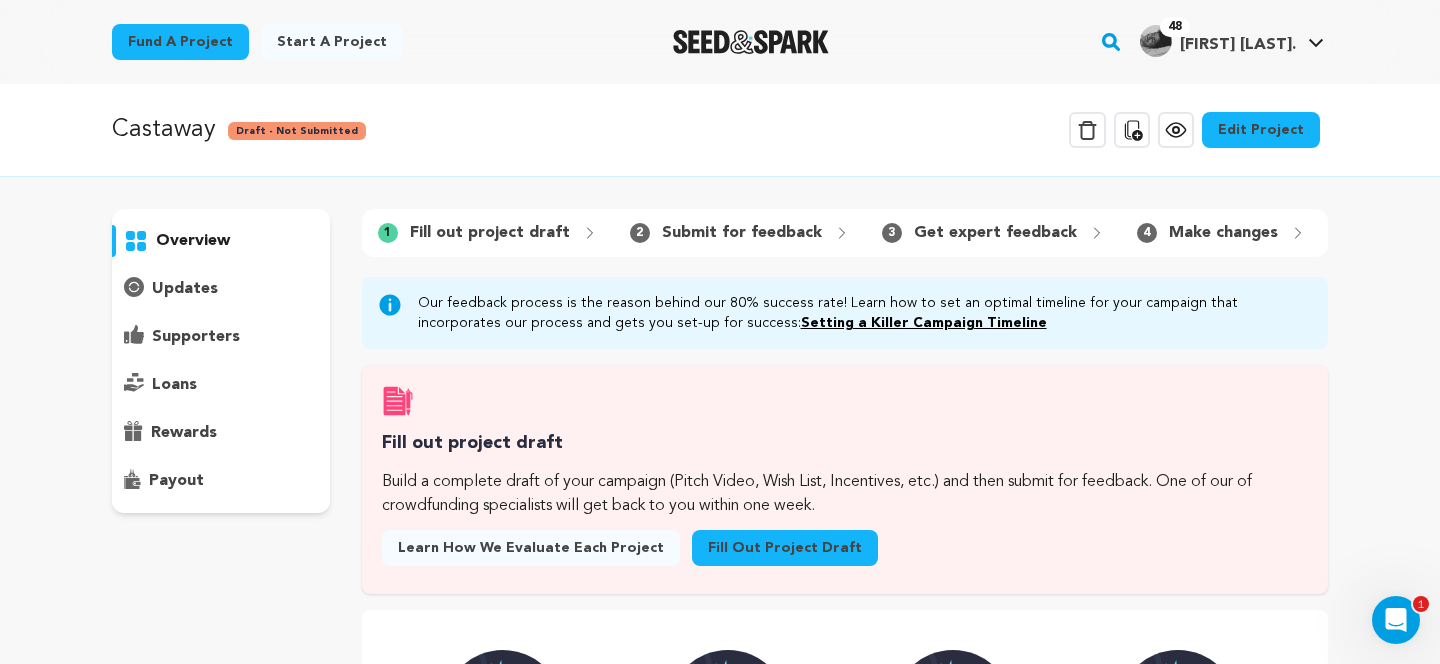 click on "Edit Project" at bounding box center [1261, 130] 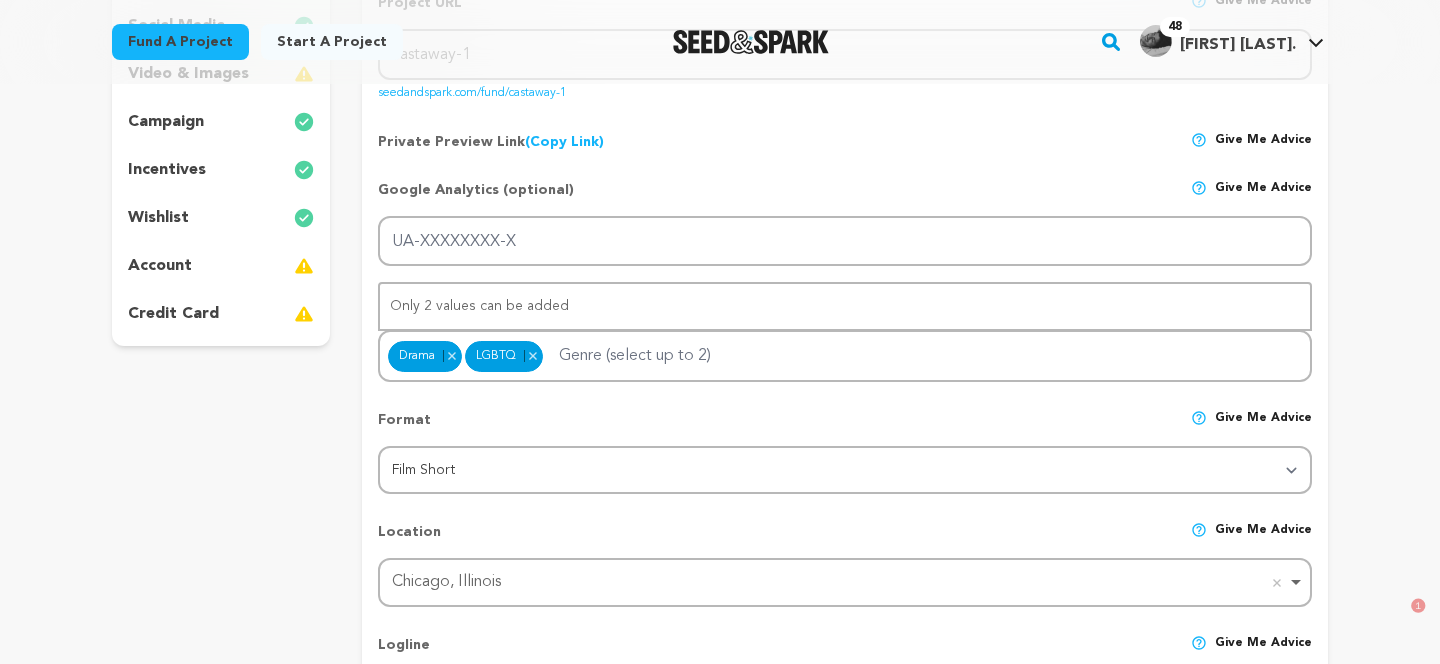 scroll, scrollTop: 428, scrollLeft: 0, axis: vertical 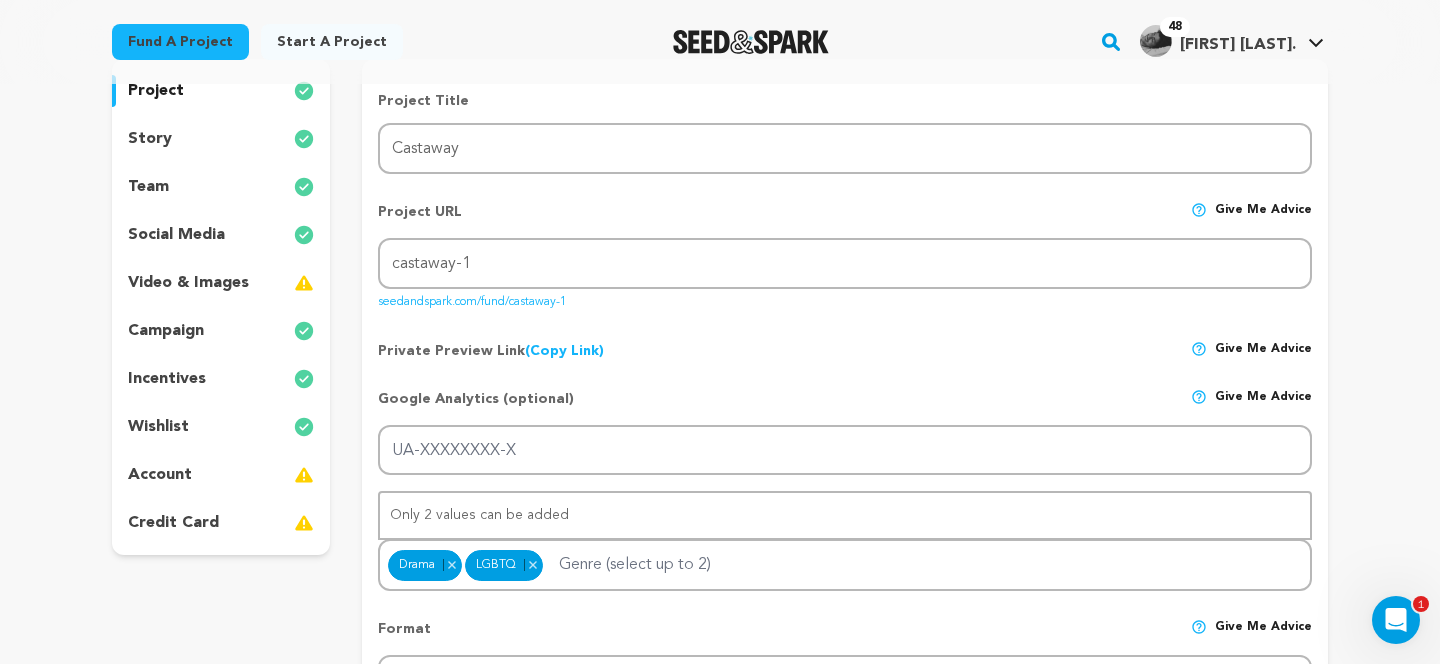 click on "story" at bounding box center [150, 139] 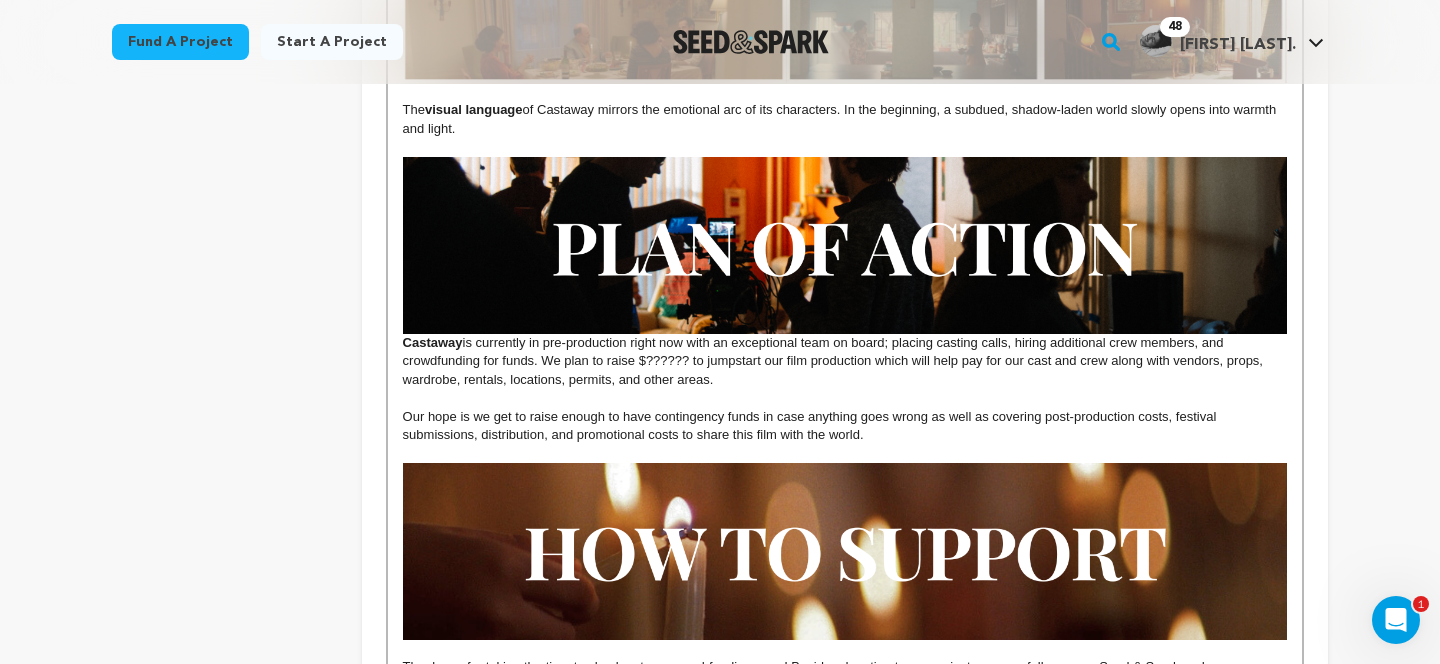 scroll, scrollTop: 2055, scrollLeft: 0, axis: vertical 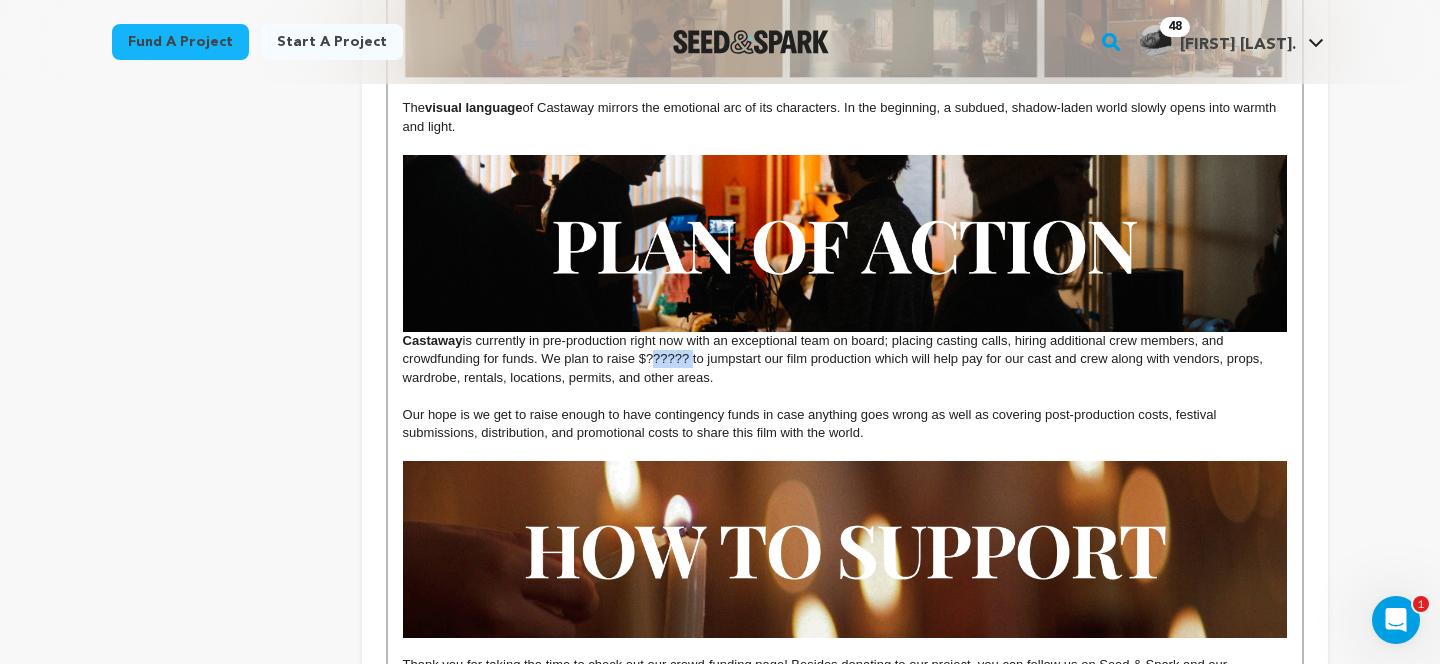 drag, startPoint x: 689, startPoint y: 359, endPoint x: 645, endPoint y: 363, distance: 44.181442 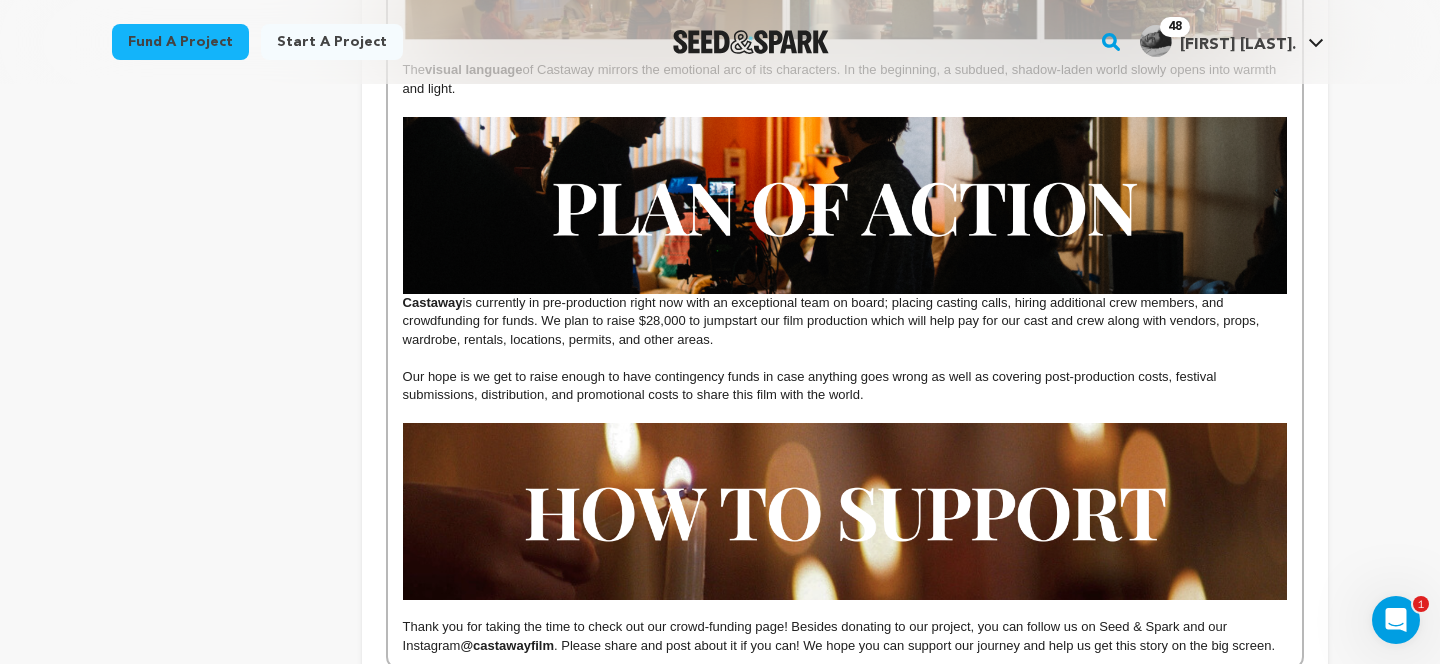 scroll, scrollTop: 2094, scrollLeft: 0, axis: vertical 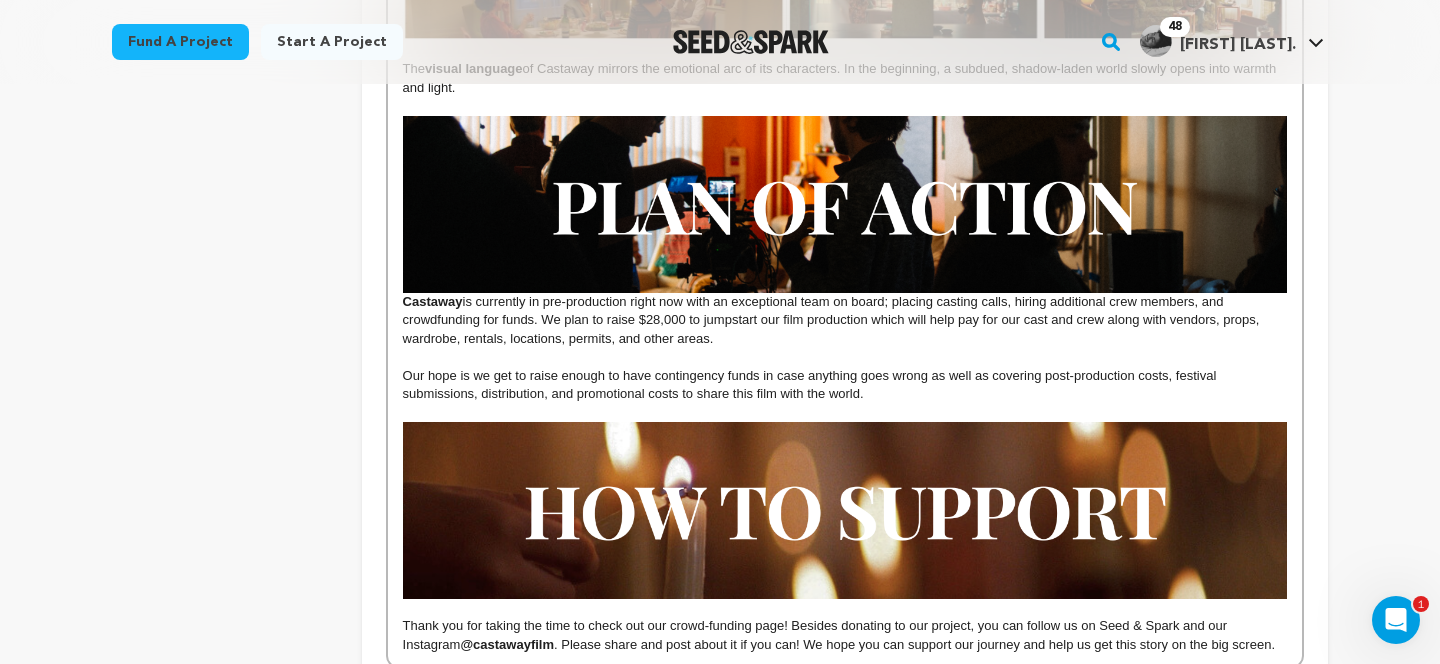 click on "Our hope is we get to raise enough to have contingency funds in case anything goes wrong as well as covering post-production costs, festival submissions, distribution, and promotional costs to share this film with the world." at bounding box center [845, 385] 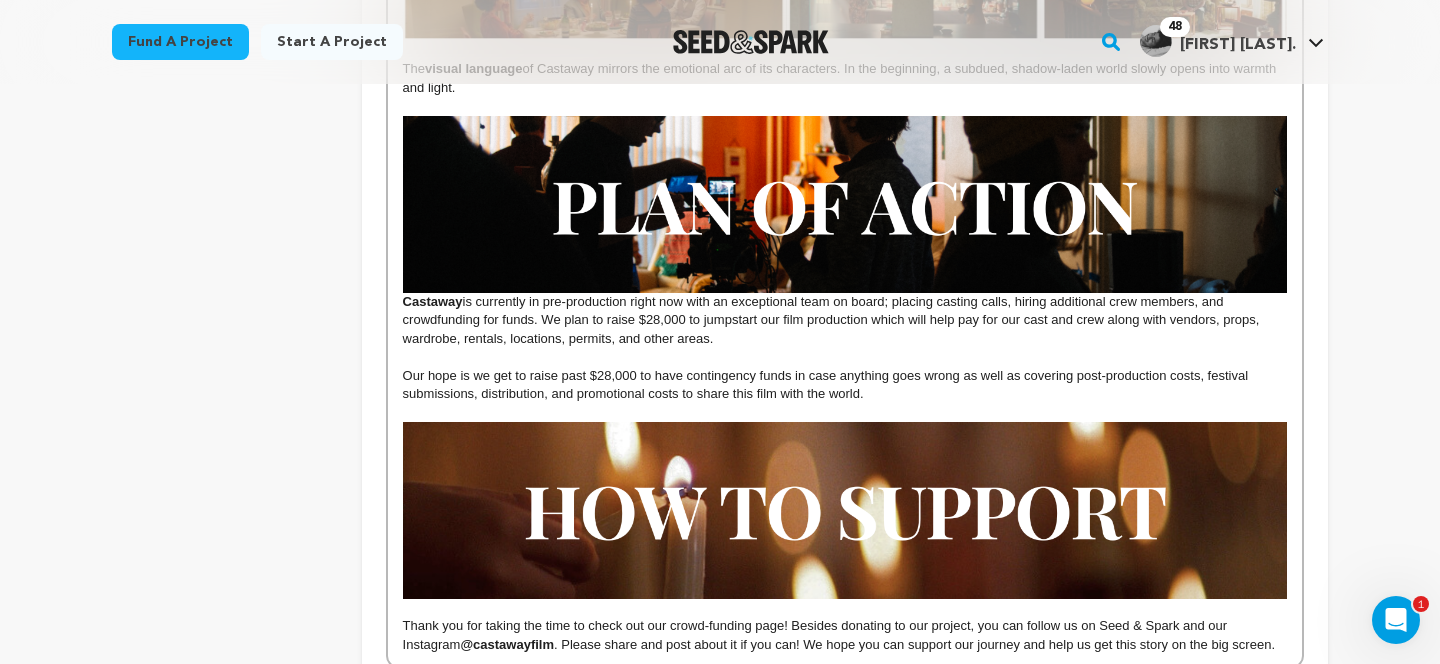 click on "Our hope is we get to raise past $28,000 enough to have contingency funds in case anything goes wrong as well as covering post-production costs, festival submissions, distribution, and promotional costs to share this film with the world." at bounding box center [845, 385] 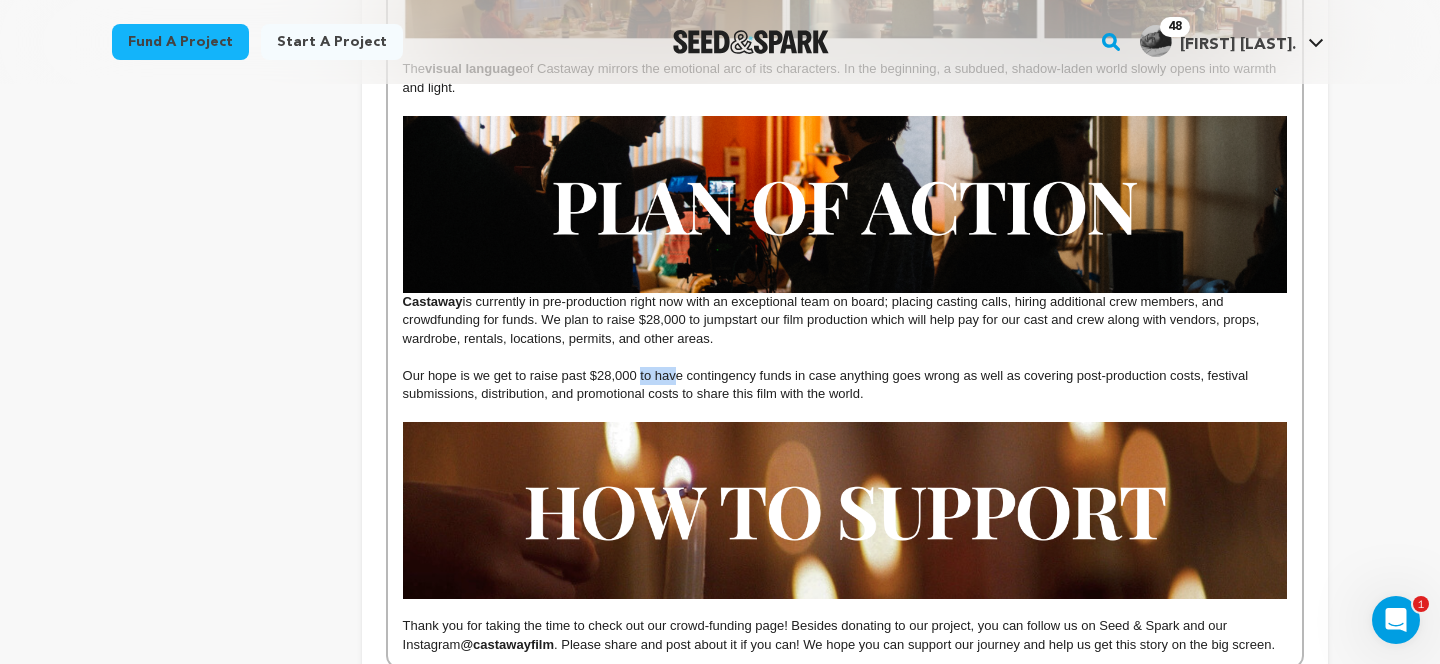 click on "Our hope is we get to raise past $28,000 enough to have contingency funds in case anything goes wrong as well as covering post-production costs, festival submissions, distribution, and promotional costs to share this film with the world." at bounding box center [845, 385] 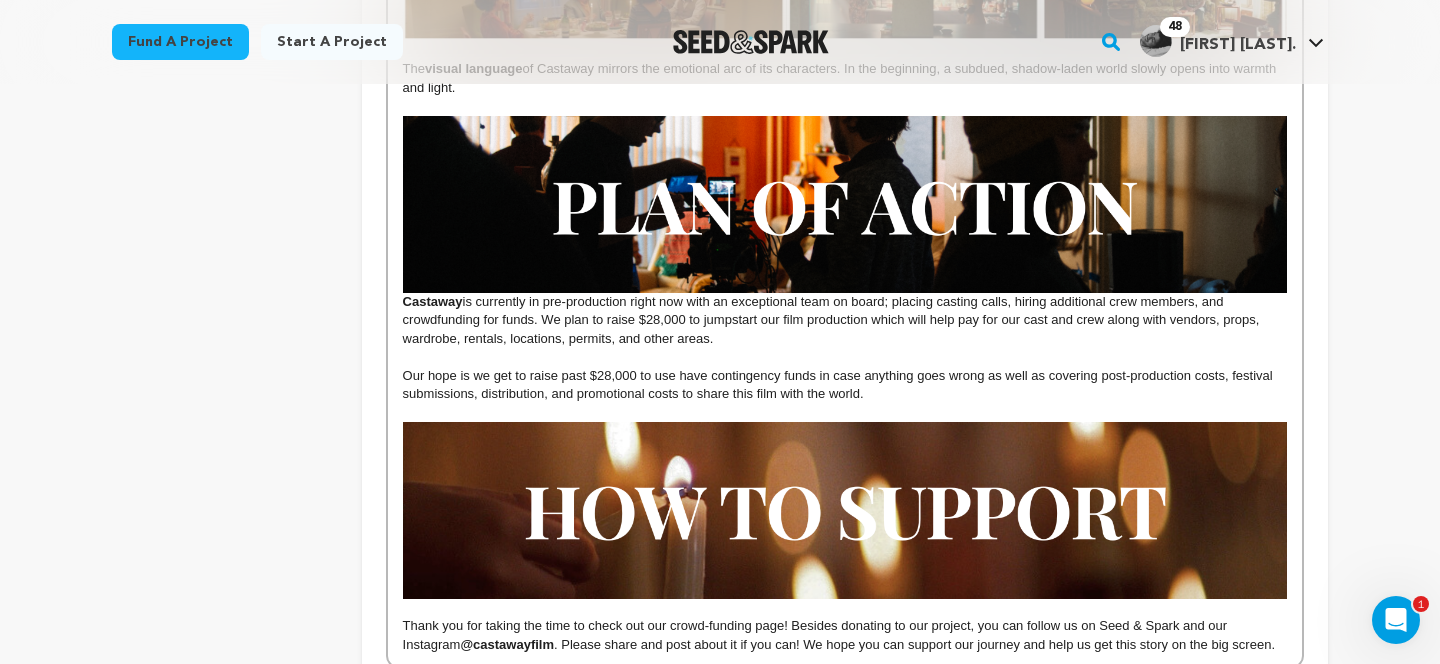 click on "Our hope is we get to raise past $28,000 to use have contingency funds in case anything goes wrong as well as covering post-production costs, festival submissions, distribution, and promotional costs to share this film with the world." at bounding box center [845, 385] 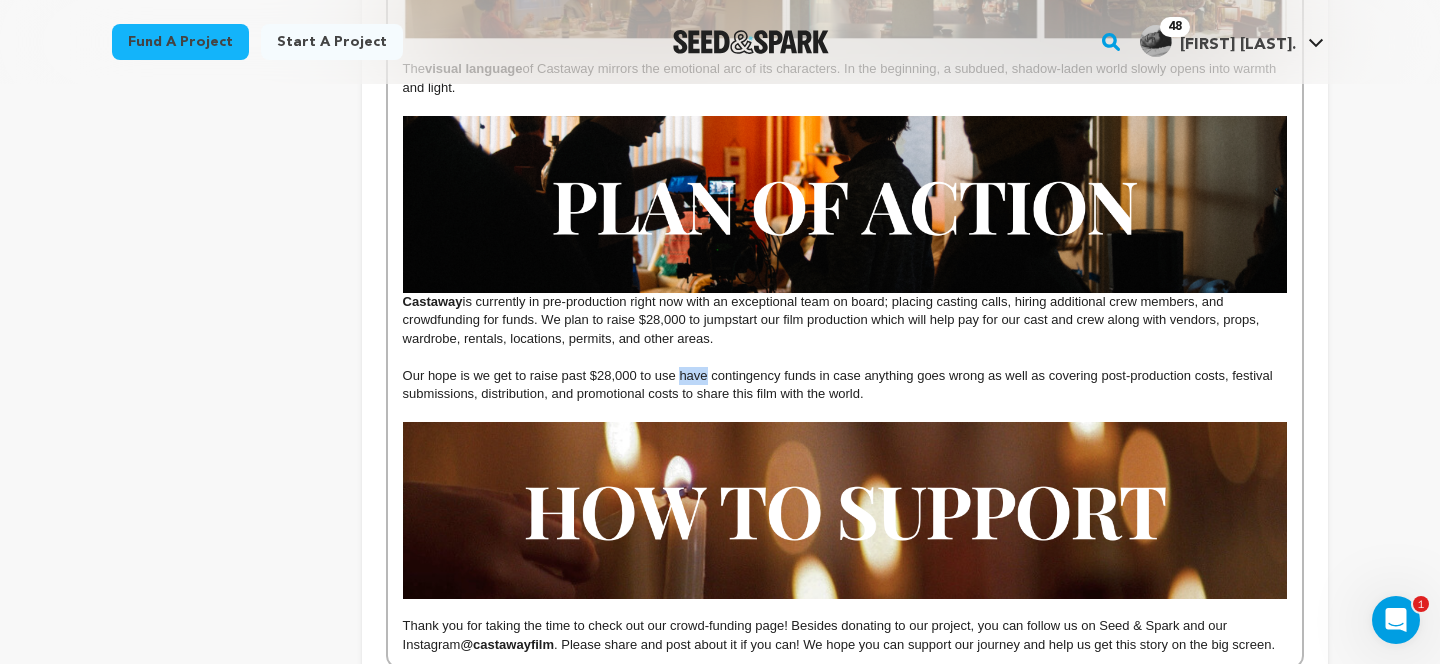 click on "Our hope is we get to raise past $28,000 to use have contingency funds in case anything goes wrong as well as covering post-production costs, festival submissions, distribution, and promotional costs to share this film with the world." at bounding box center [845, 385] 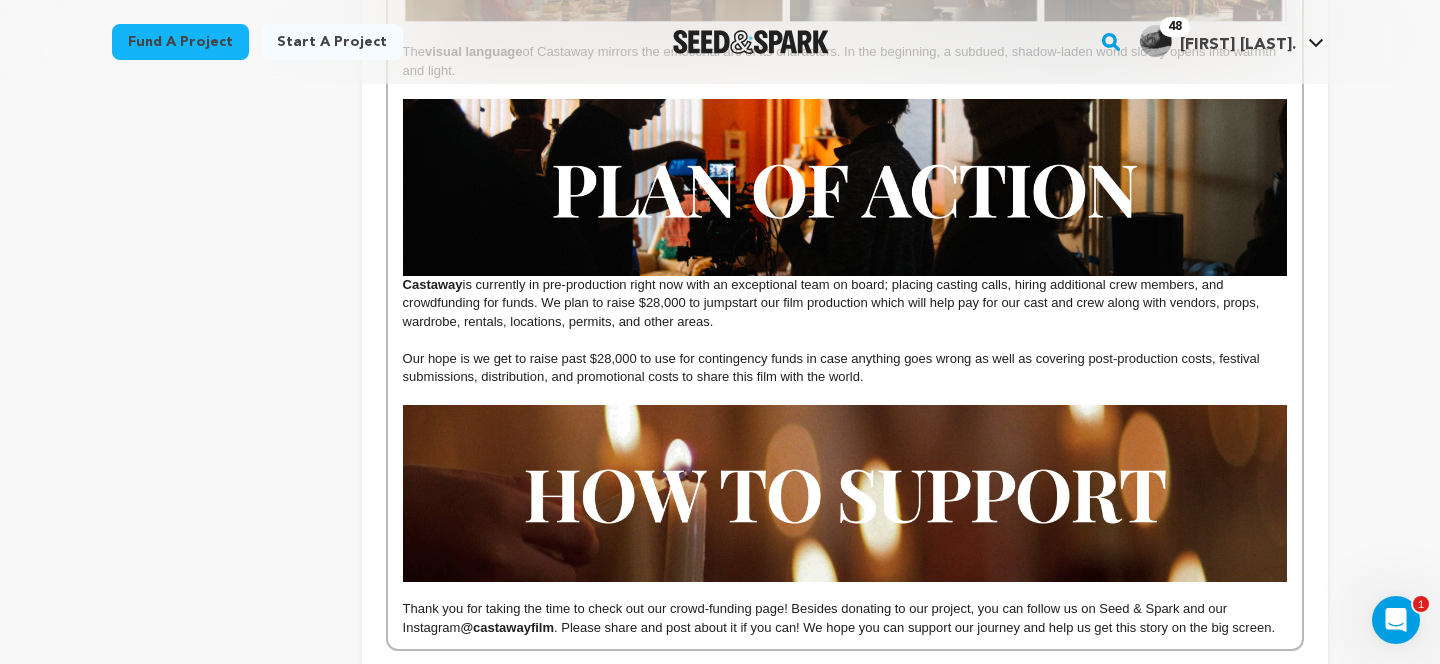 scroll, scrollTop: 2112, scrollLeft: 0, axis: vertical 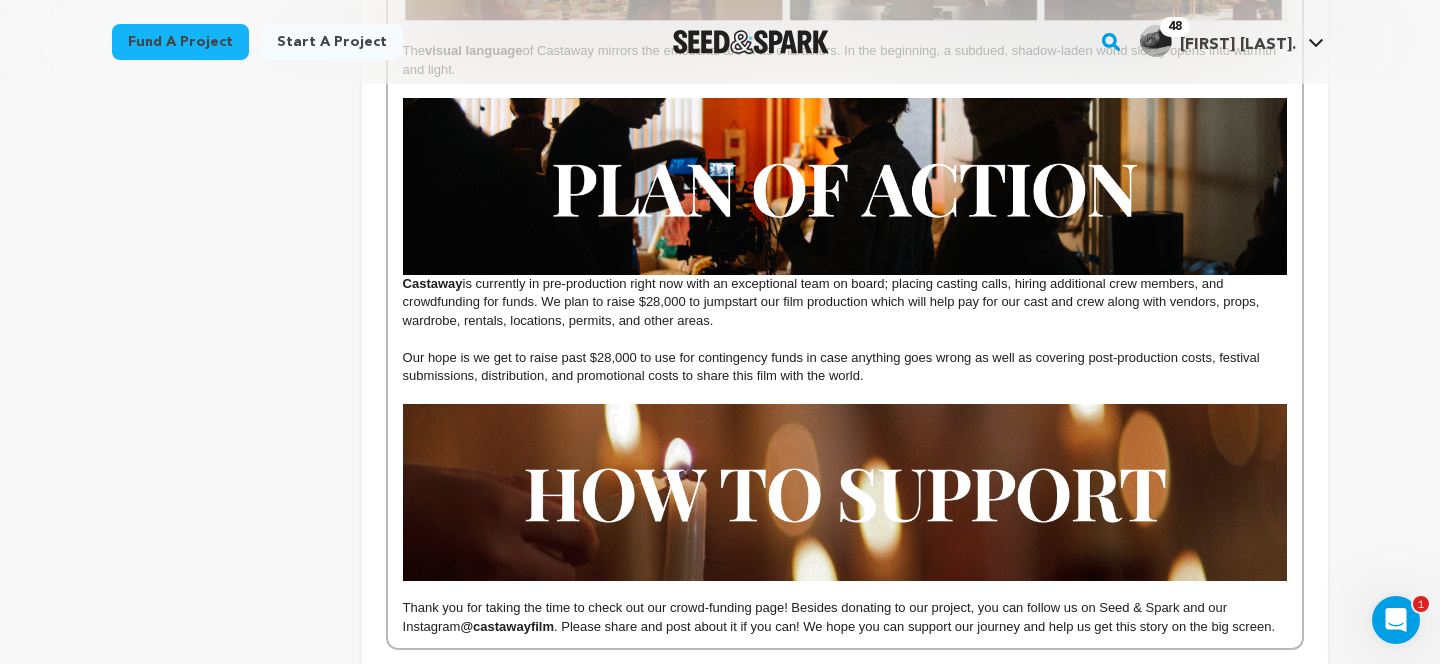 click on "Our hope is we get to raise past $28,000 to use for contingency funds in case anything goes wrong as well as covering post-production costs, festival submissions, distribution, and promotional costs to share this film with the world." at bounding box center [845, 367] 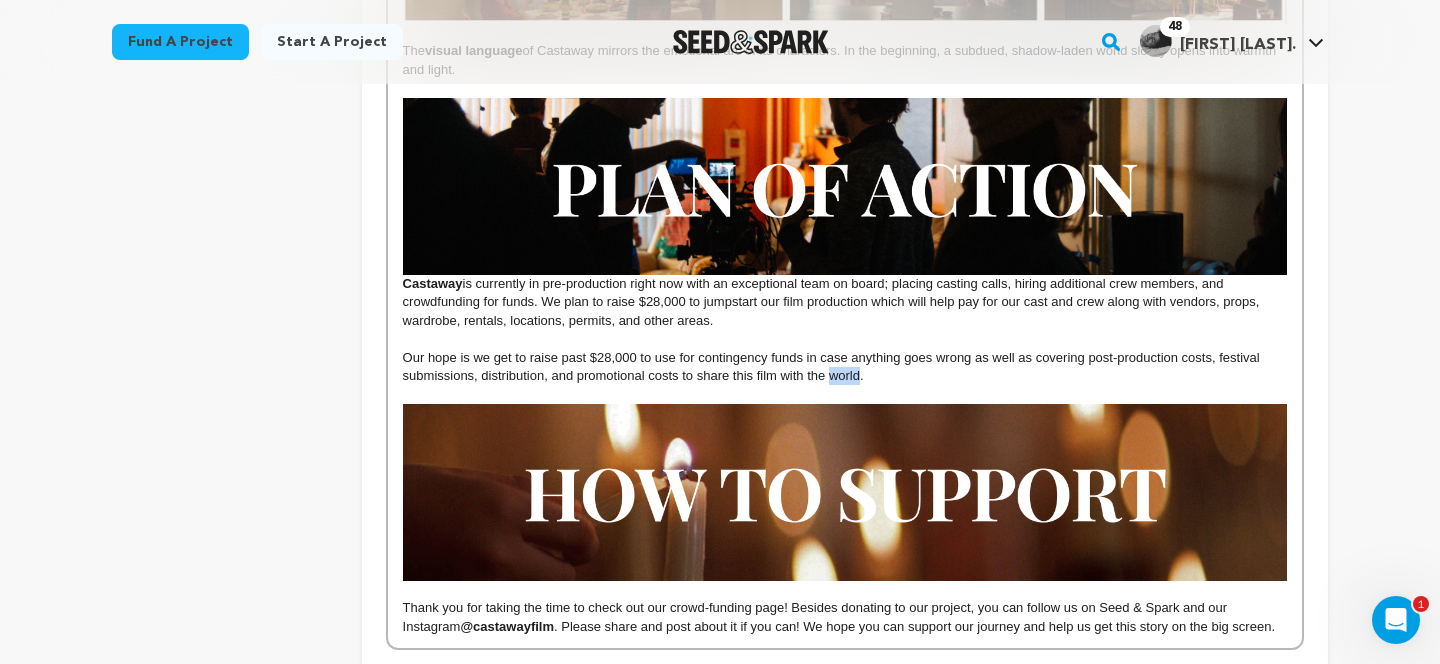 click on "Our hope is we get to raise past $28,000 to use for contingency funds in case anything goes wrong as well as covering post-production costs, festival submissions, distribution, and promotional costs to share this film with the world." at bounding box center [845, 367] 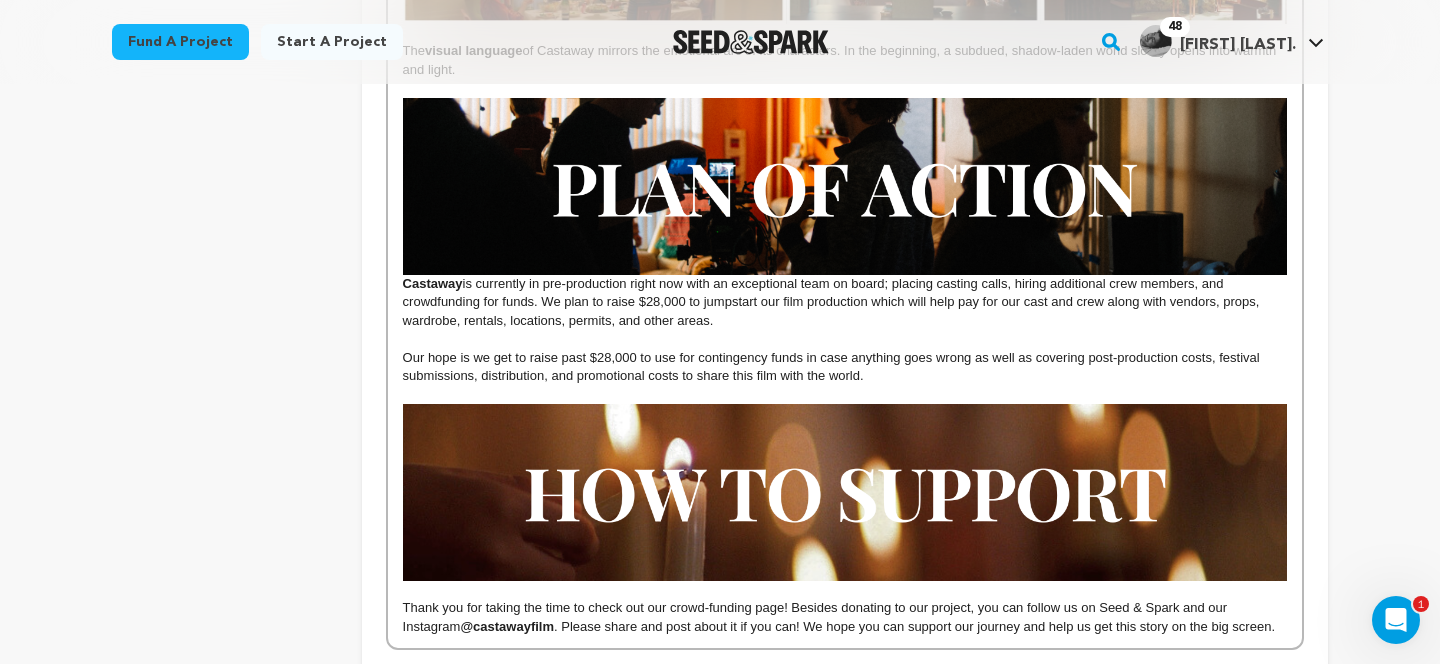 click on "Our hope is we get to raise past $28,000 to use for contingency funds in case anything goes wrong as well as covering post-production costs, festival submissions, distribution, and promotional costs to share this film with the world." at bounding box center (845, 367) 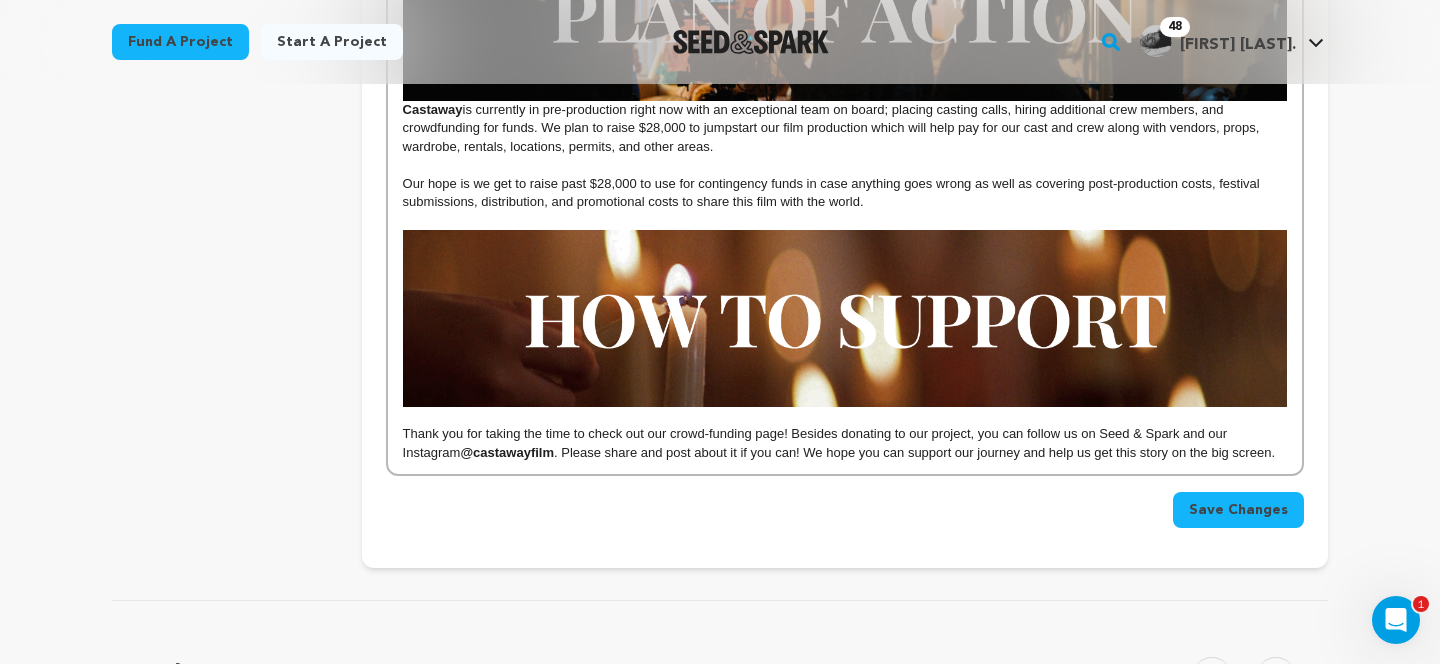scroll, scrollTop: 2287, scrollLeft: 0, axis: vertical 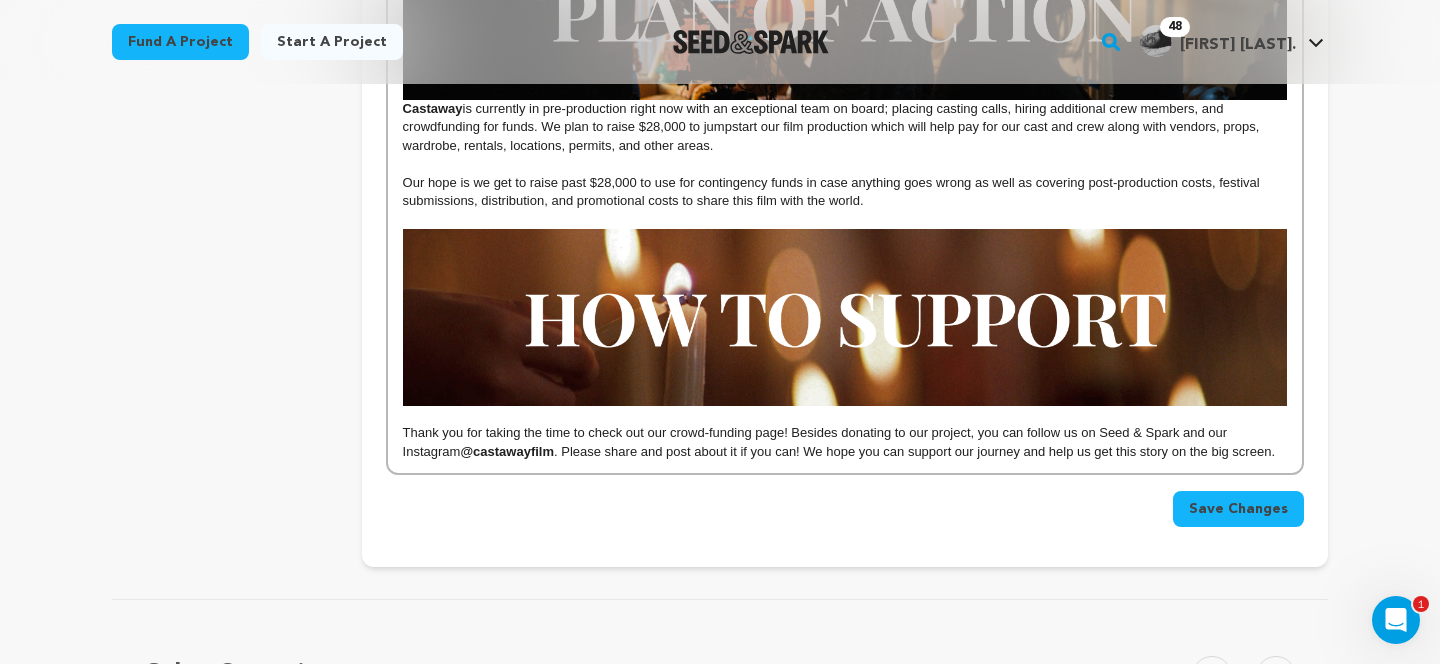 click on "Our hope is we get to raise past $28,000 to use for contingency funds in case anything goes wrong as well as covering post-production costs, festival submissions, distribution, and promotional costs to share this film with the world." at bounding box center [845, 192] 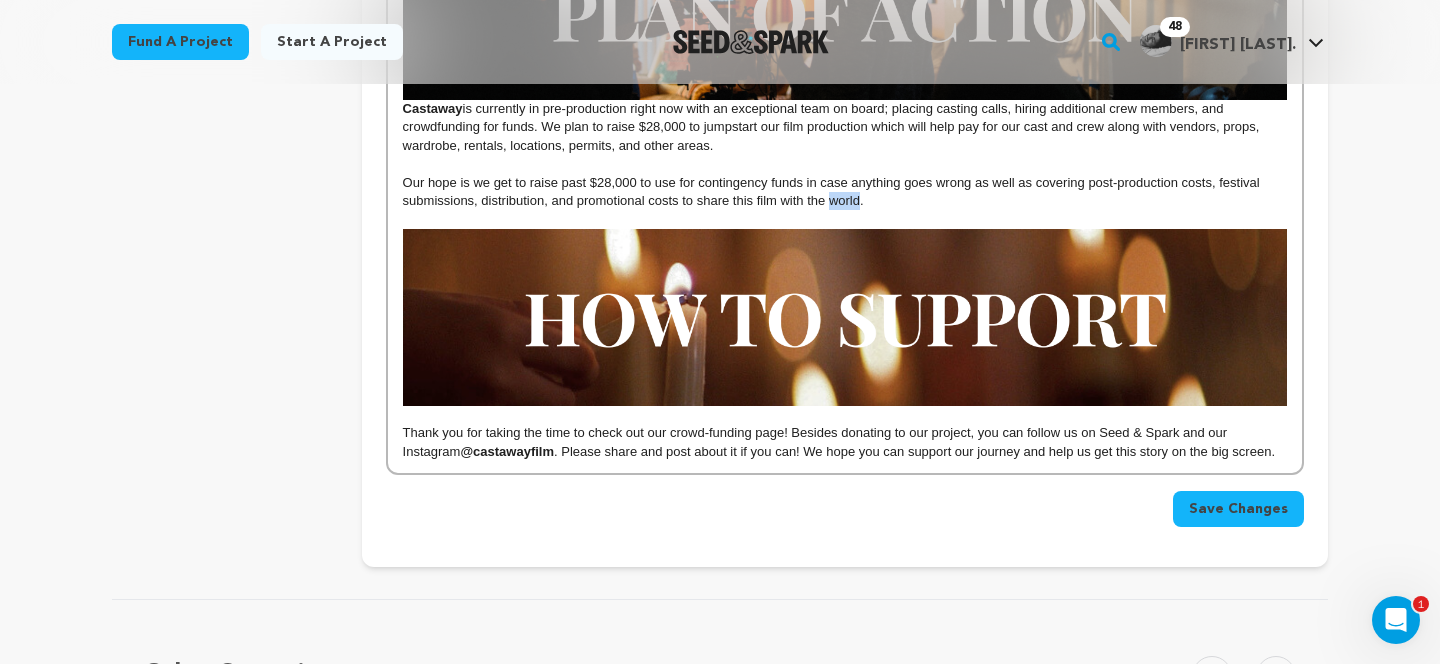 click on "Our hope is we get to raise past $28,000 to use for contingency funds in case anything goes wrong as well as covering post-production costs, festival submissions, distribution, and promotional costs to share this film with the world." at bounding box center (845, 192) 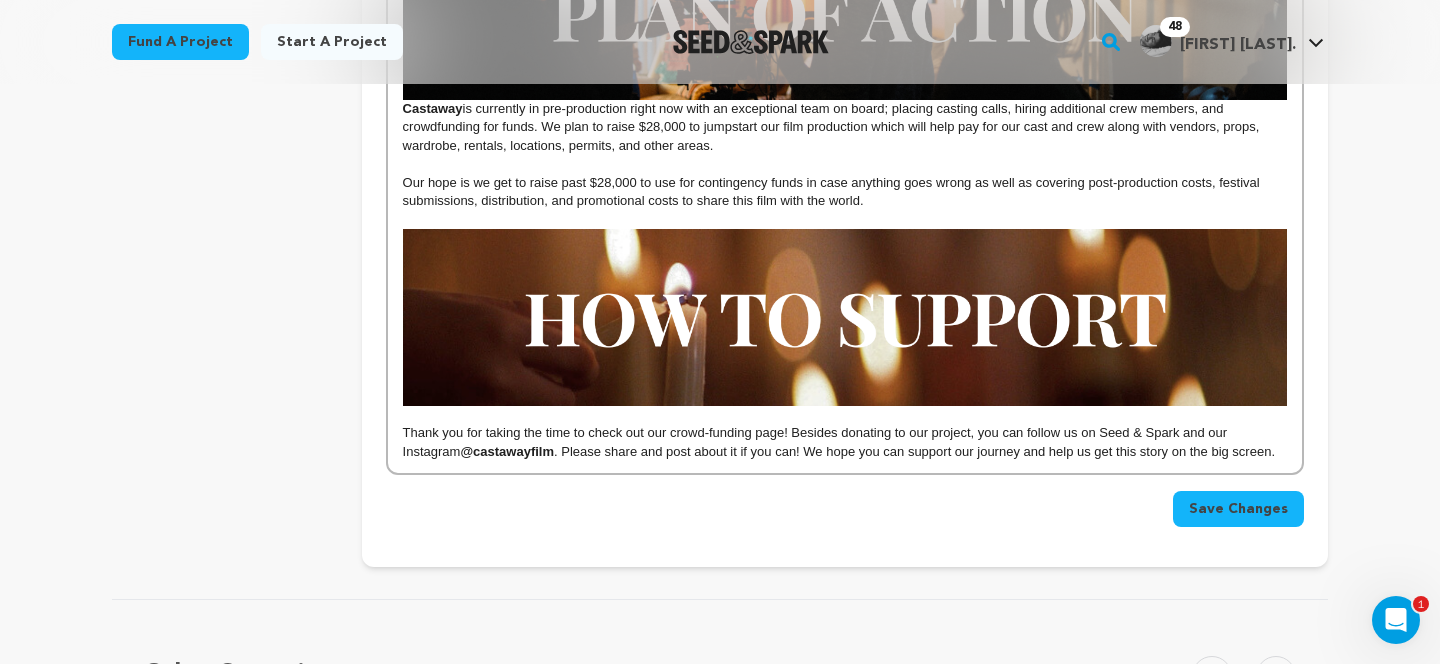 click on "Our hope is we get to raise past $28,000 to use for contingency funds in case anything goes wrong as well as covering post-production costs, festival submissions, distribution, and promotional costs to share this film with the world." at bounding box center (845, 192) 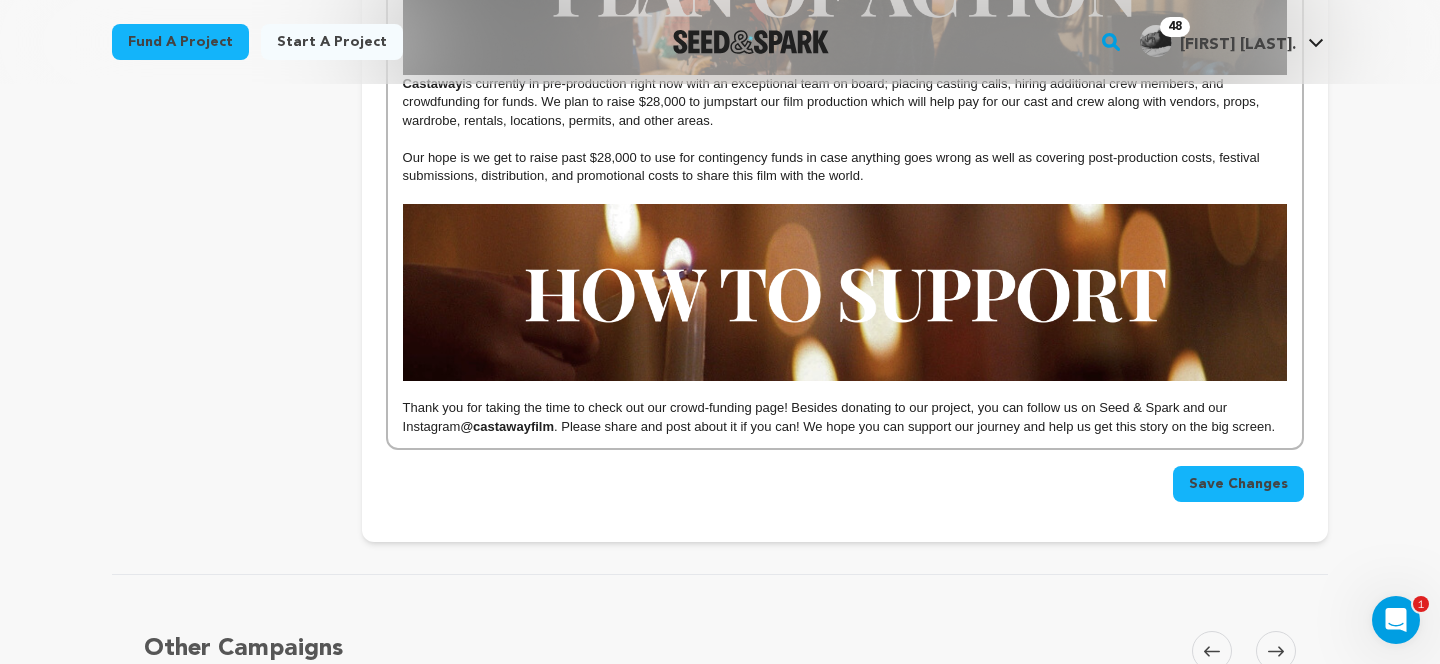 scroll, scrollTop: 2308, scrollLeft: 0, axis: vertical 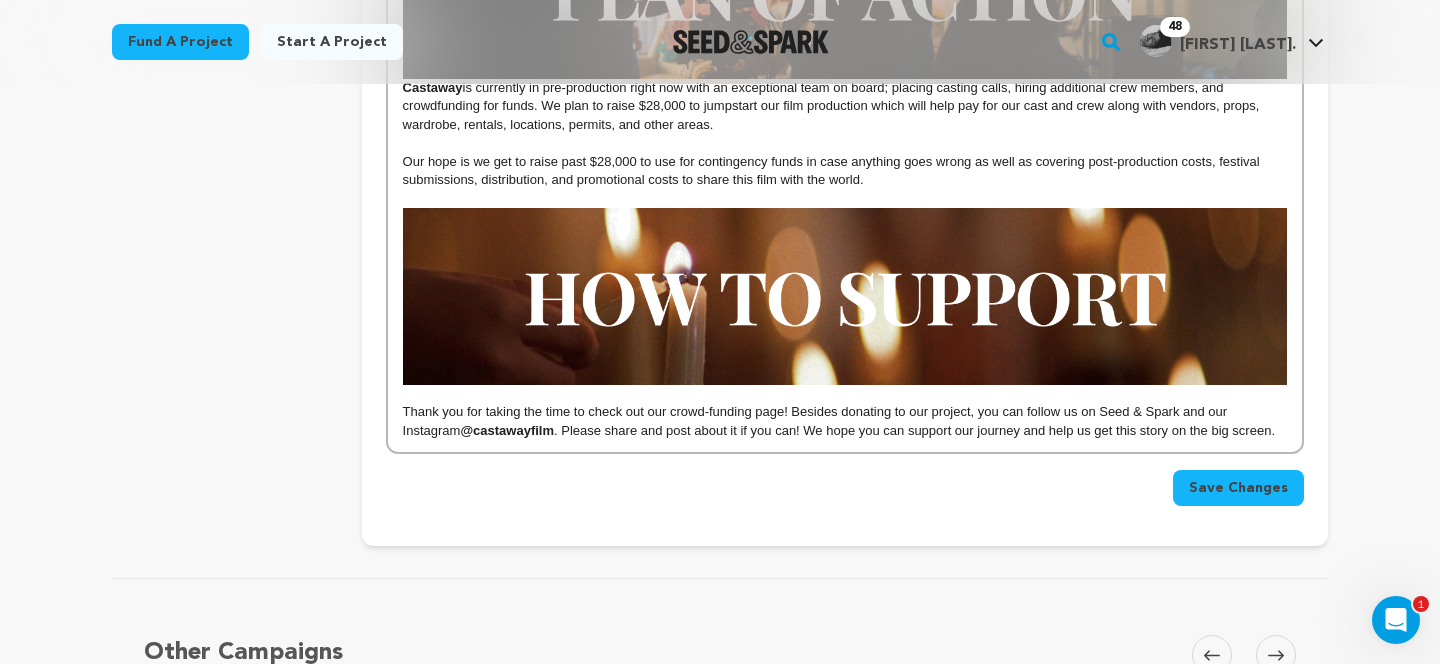 click on "Save Changes" at bounding box center [1238, 488] 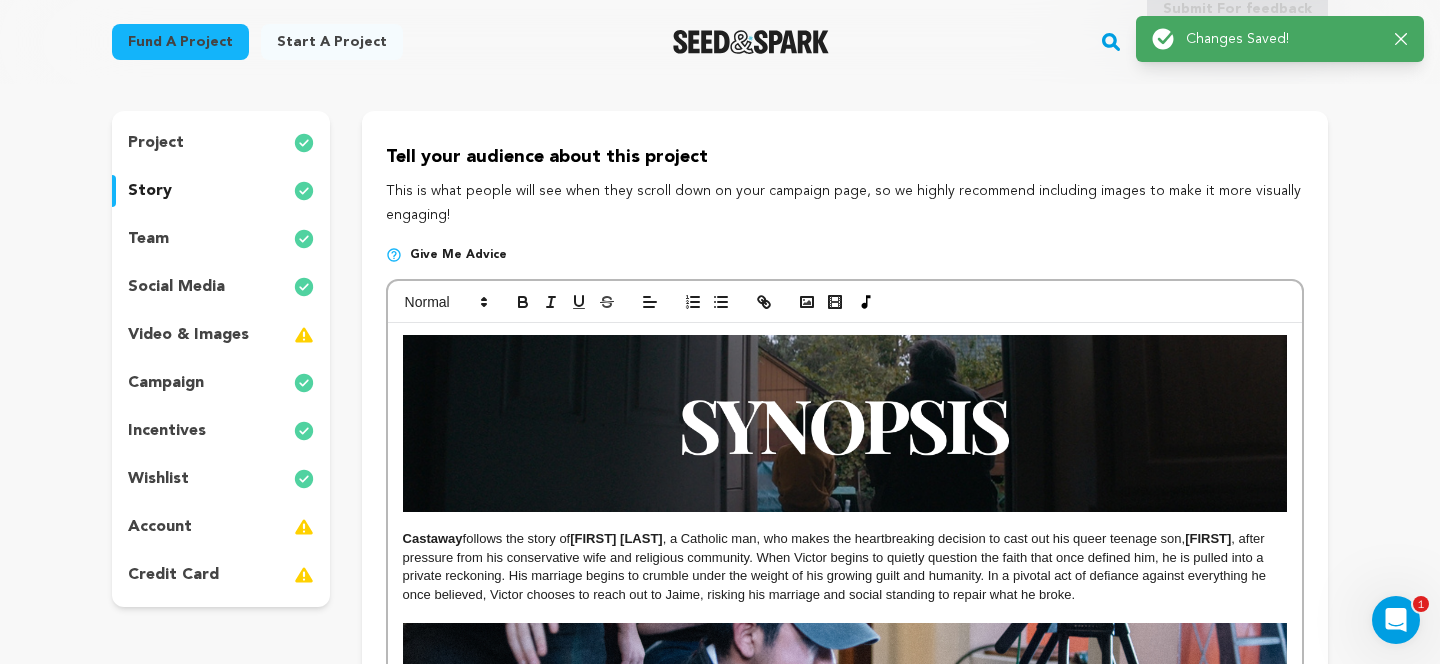scroll, scrollTop: 190, scrollLeft: 0, axis: vertical 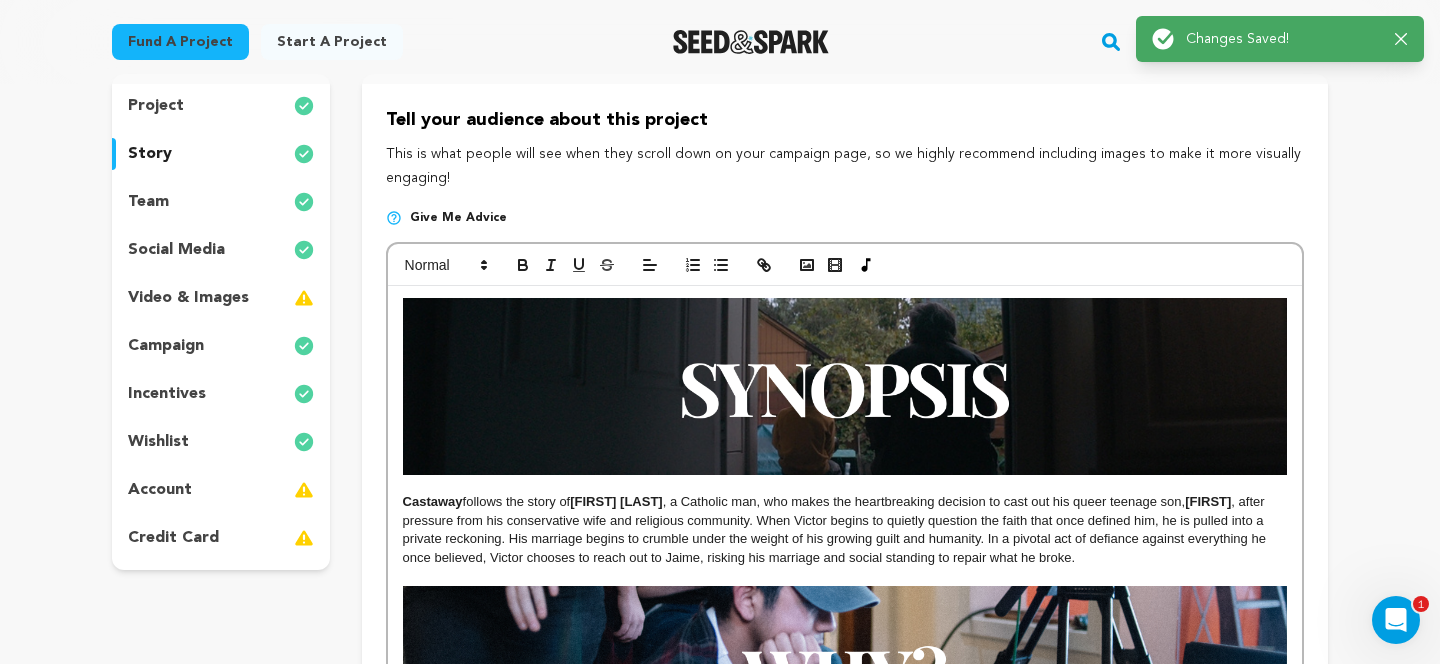 click on "video & images" at bounding box center (188, 298) 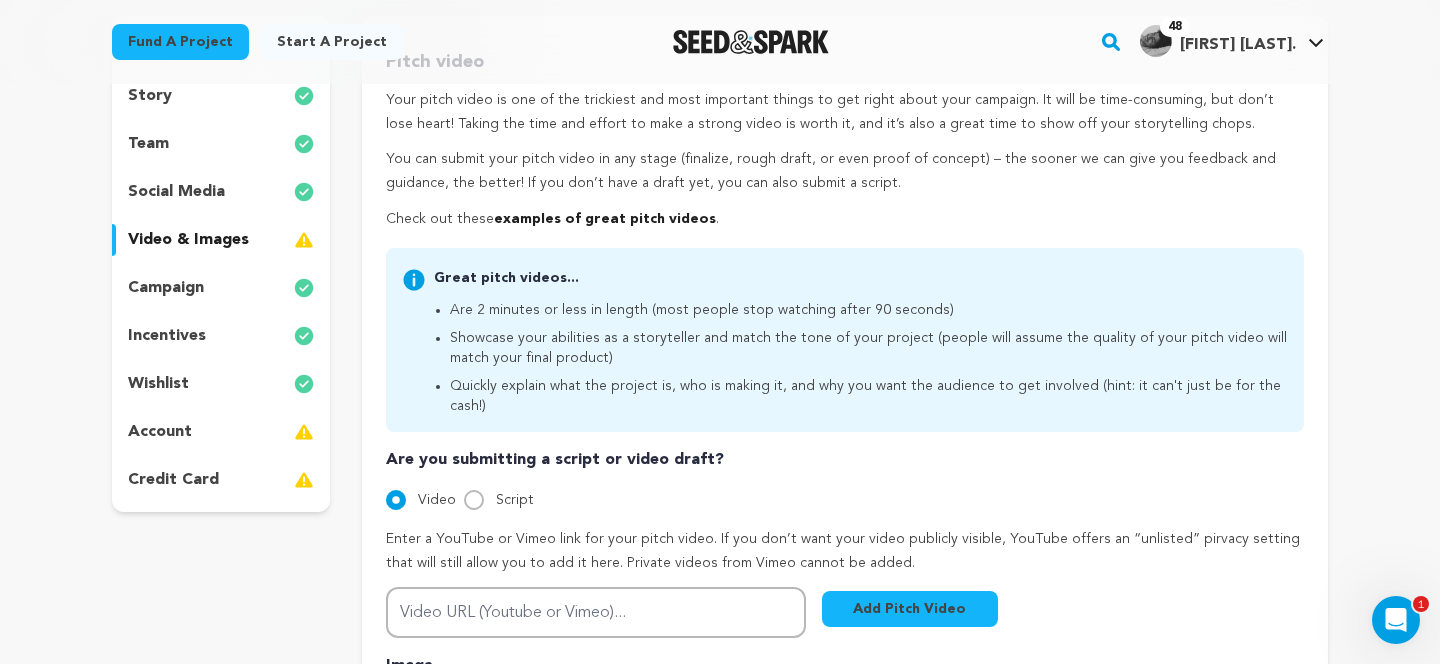 scroll, scrollTop: 254, scrollLeft: 0, axis: vertical 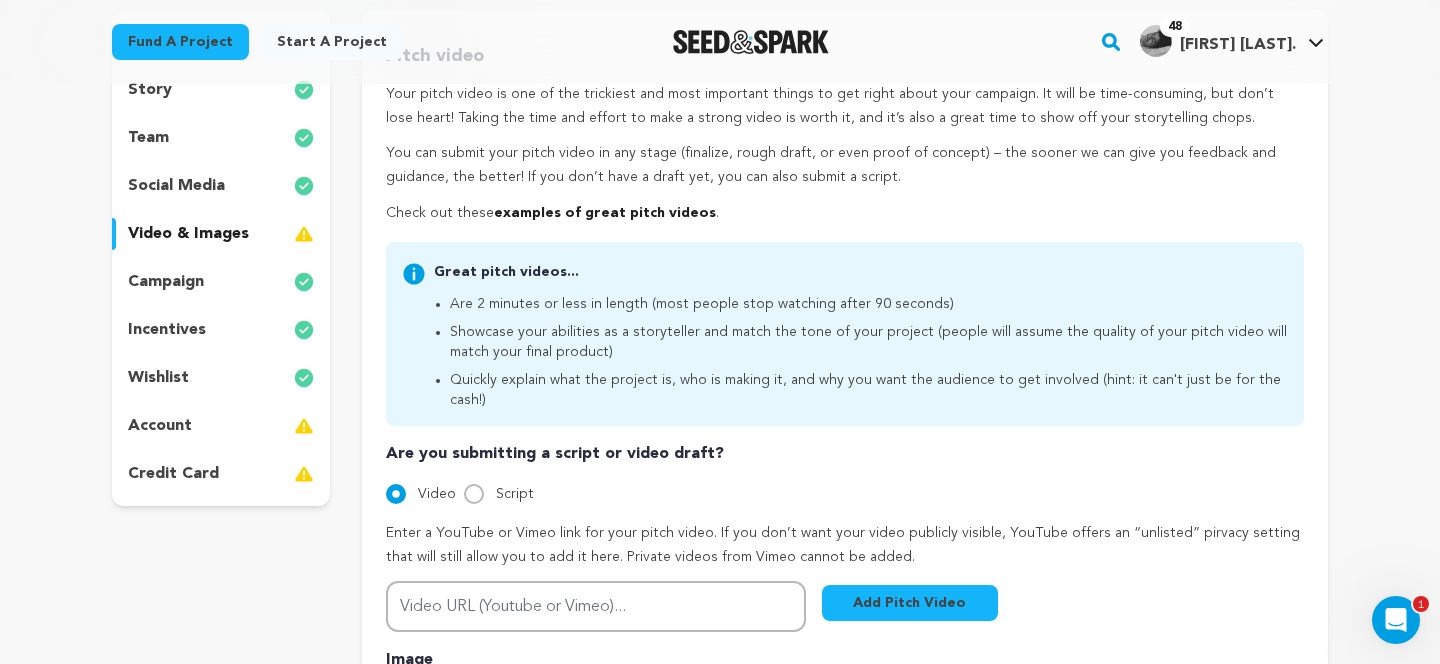 click on "project
story
team
social media
video & images
campaign
incentives
wishlist account" at bounding box center [221, 258] 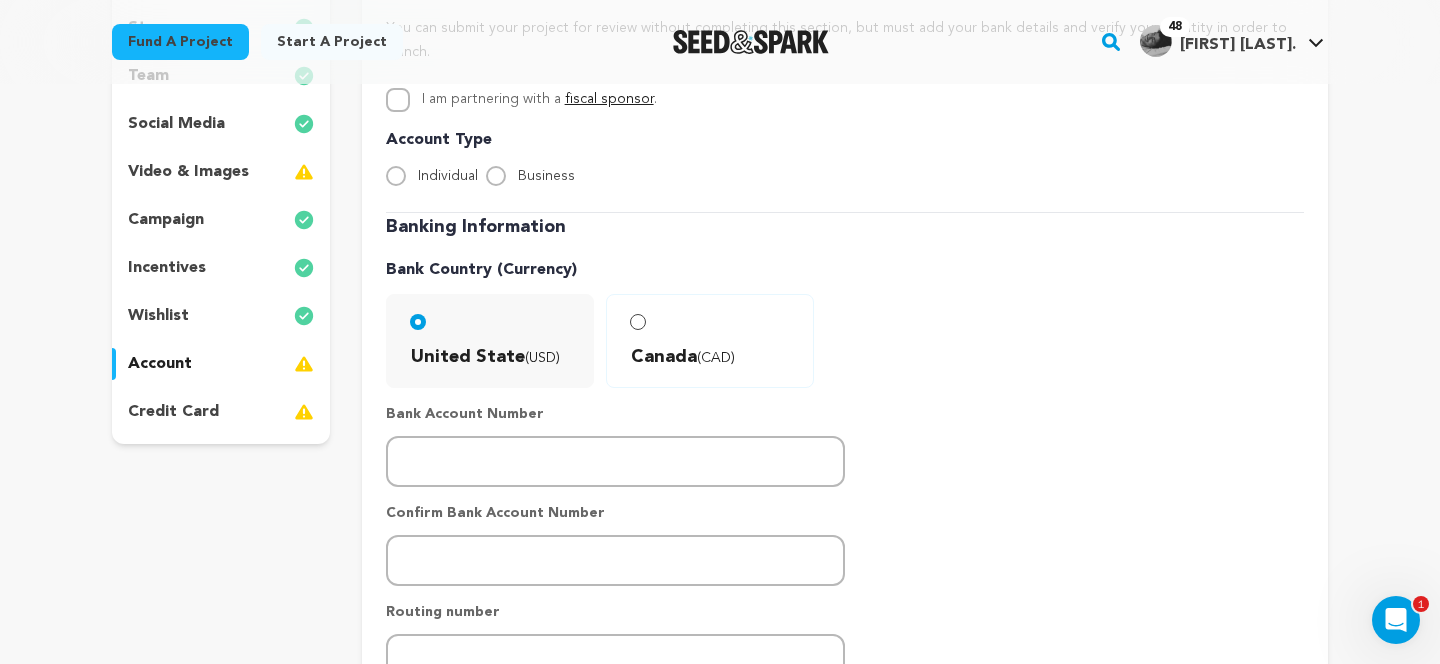 scroll, scrollTop: 317, scrollLeft: 0, axis: vertical 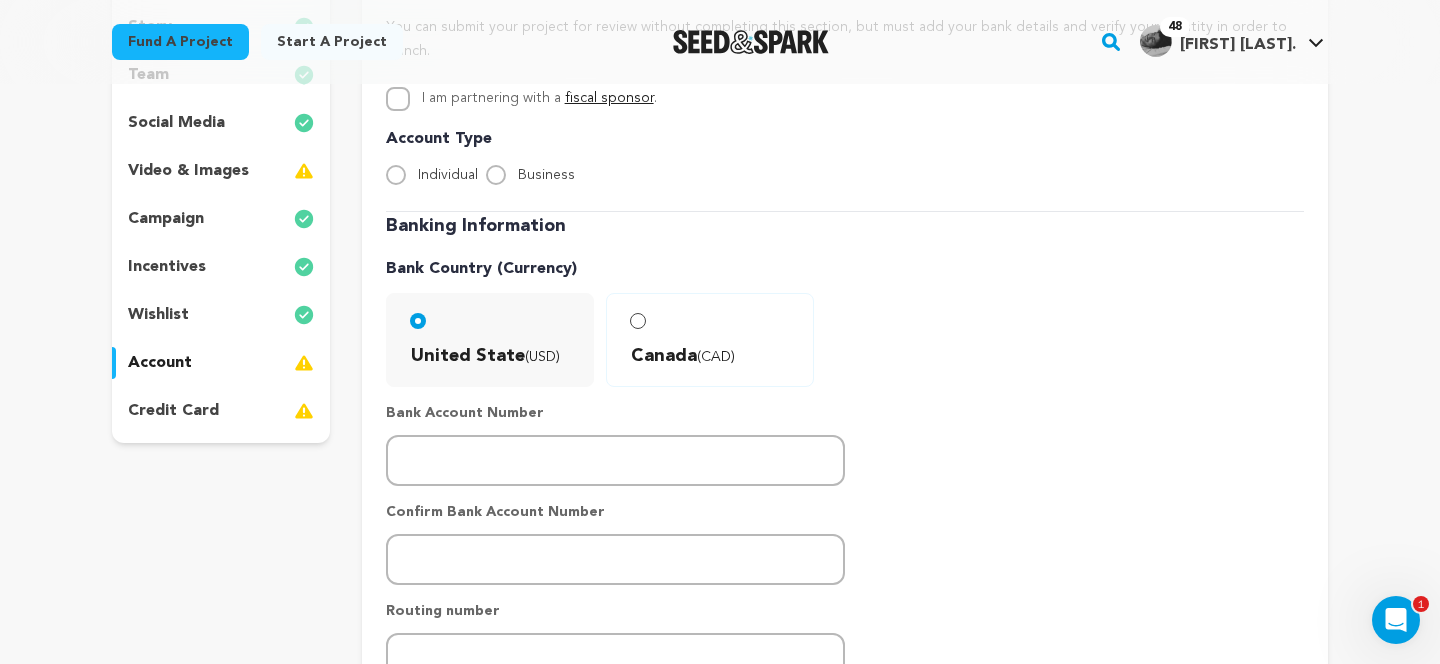 click on "video & images" at bounding box center (188, 171) 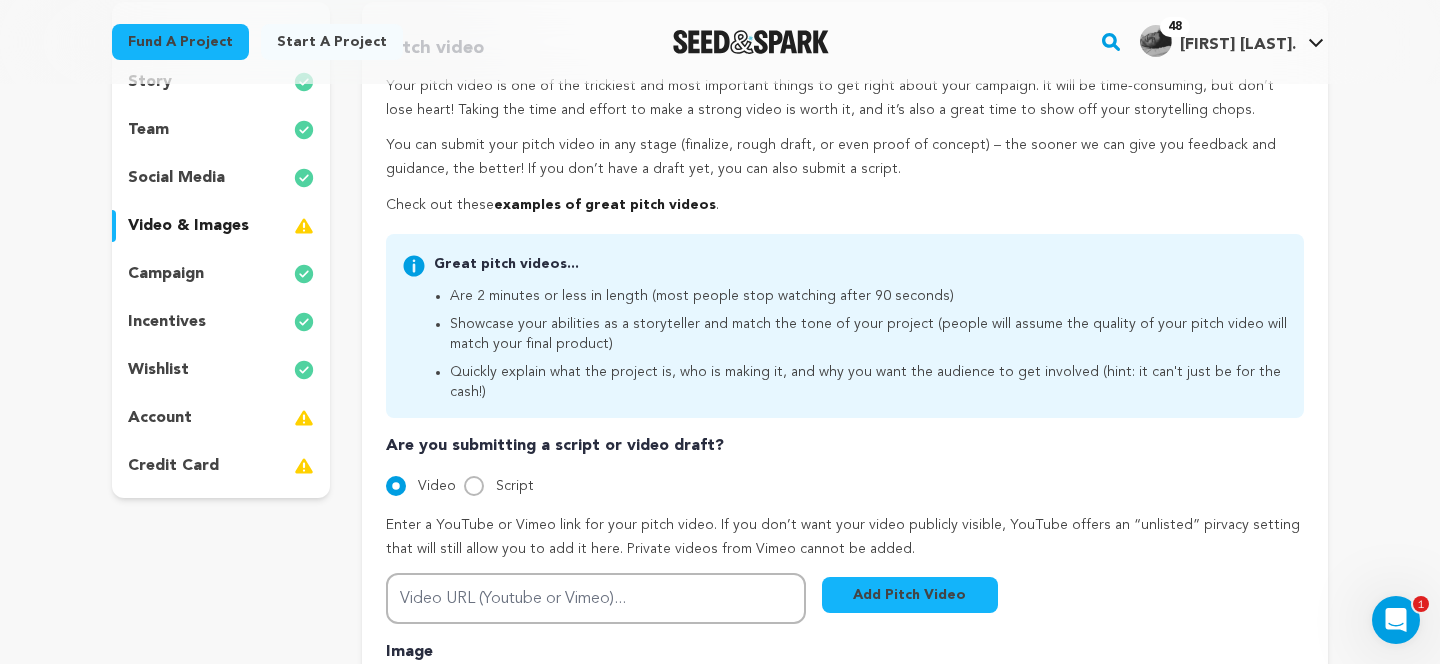 scroll, scrollTop: 273, scrollLeft: 0, axis: vertical 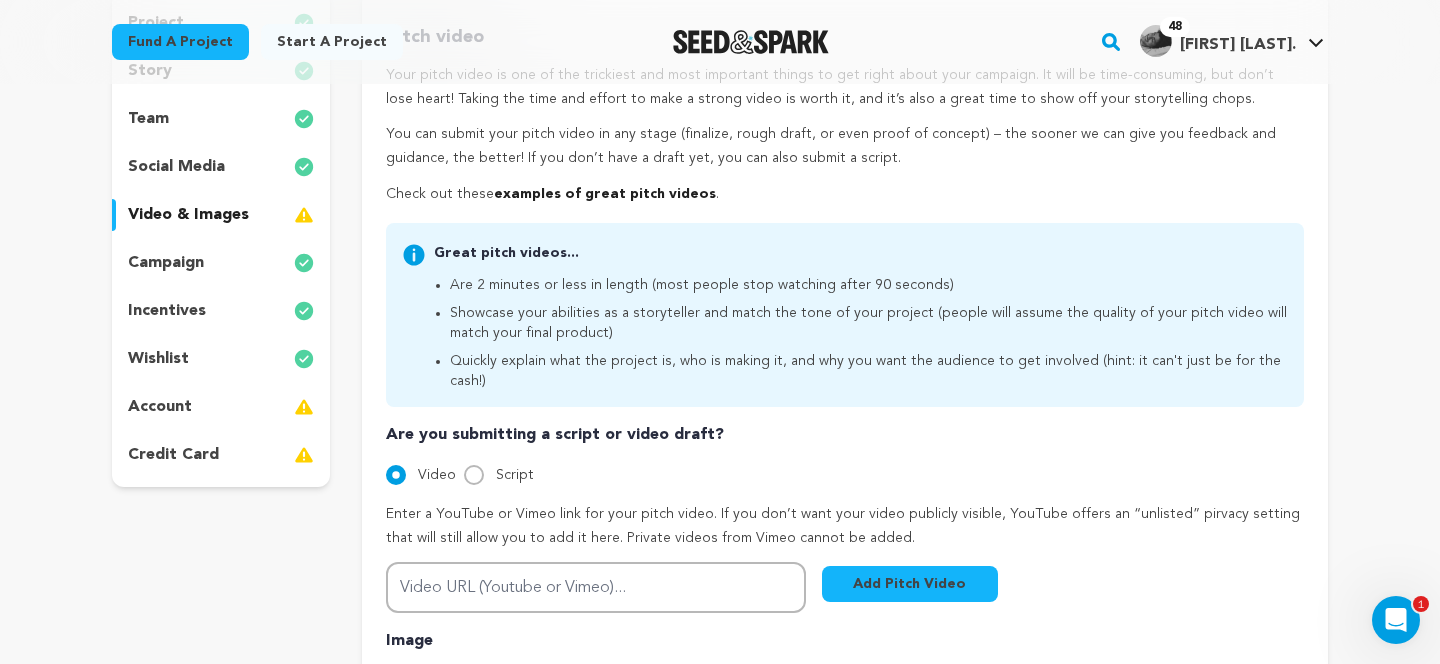 click on "account" at bounding box center [221, 407] 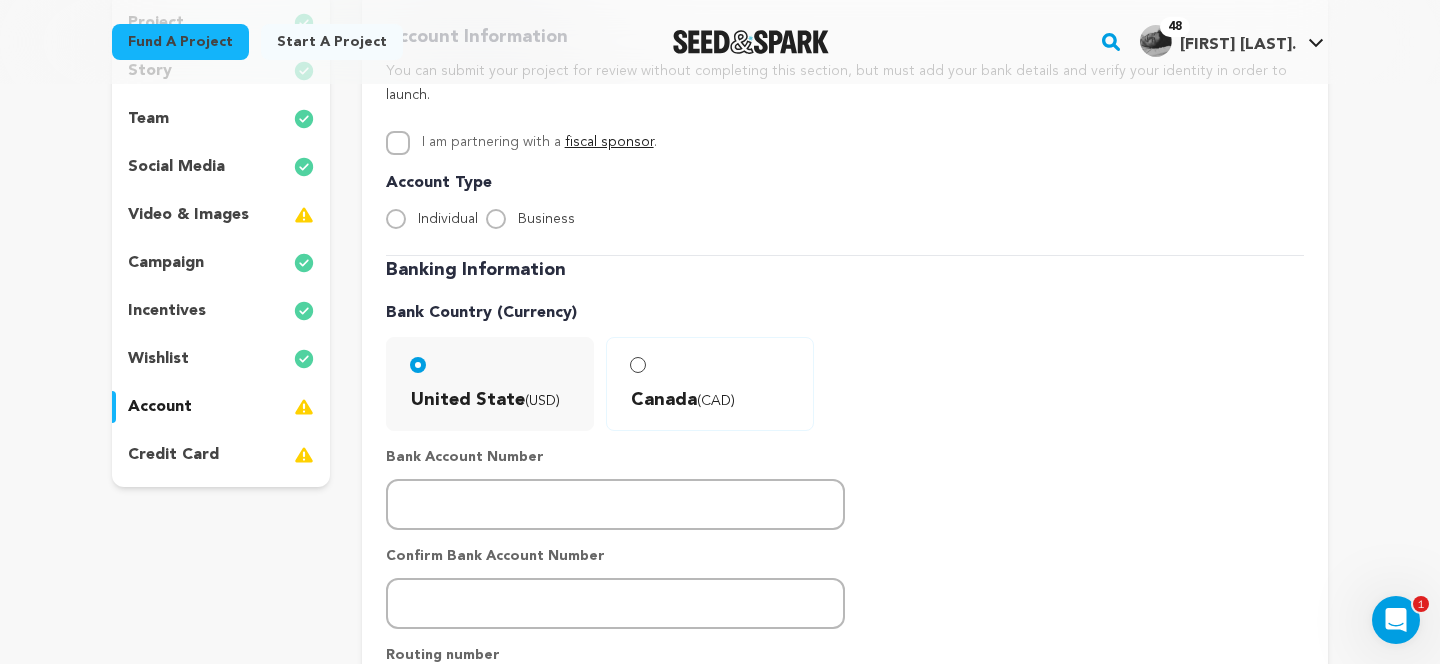 click on "credit card" at bounding box center (221, 455) 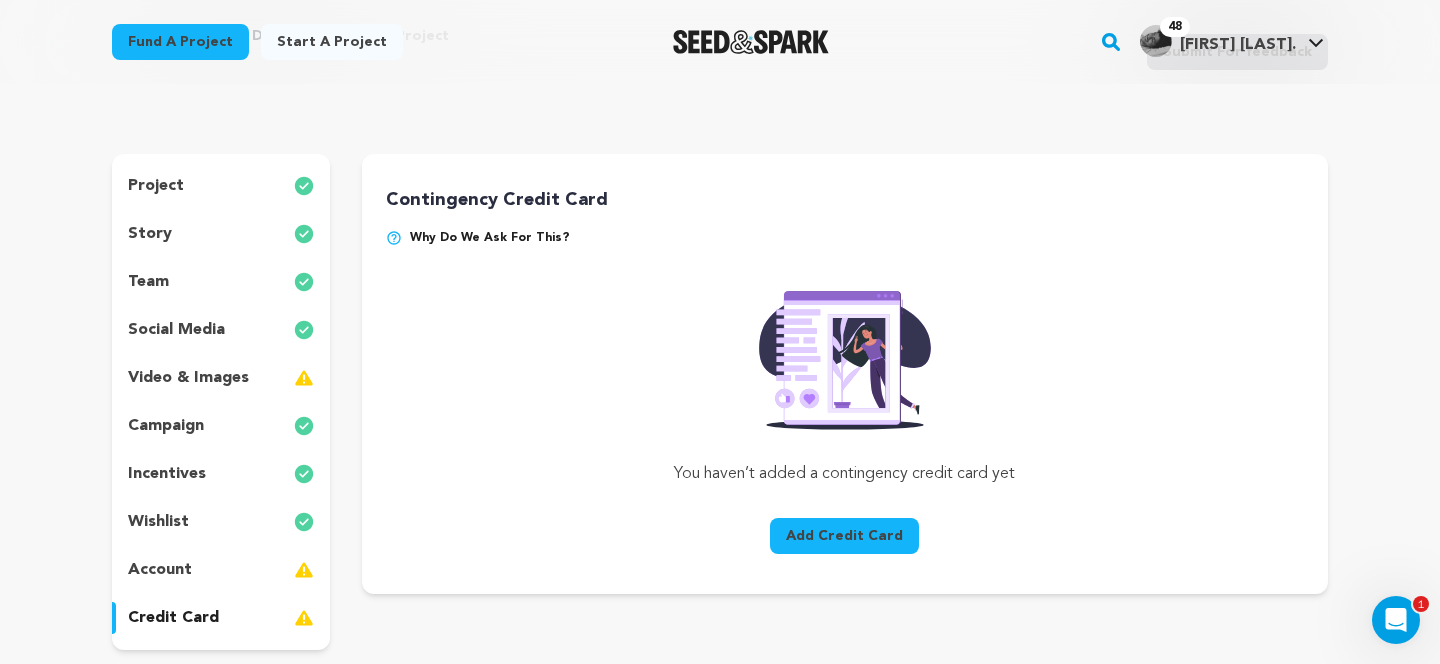 scroll, scrollTop: 0, scrollLeft: 0, axis: both 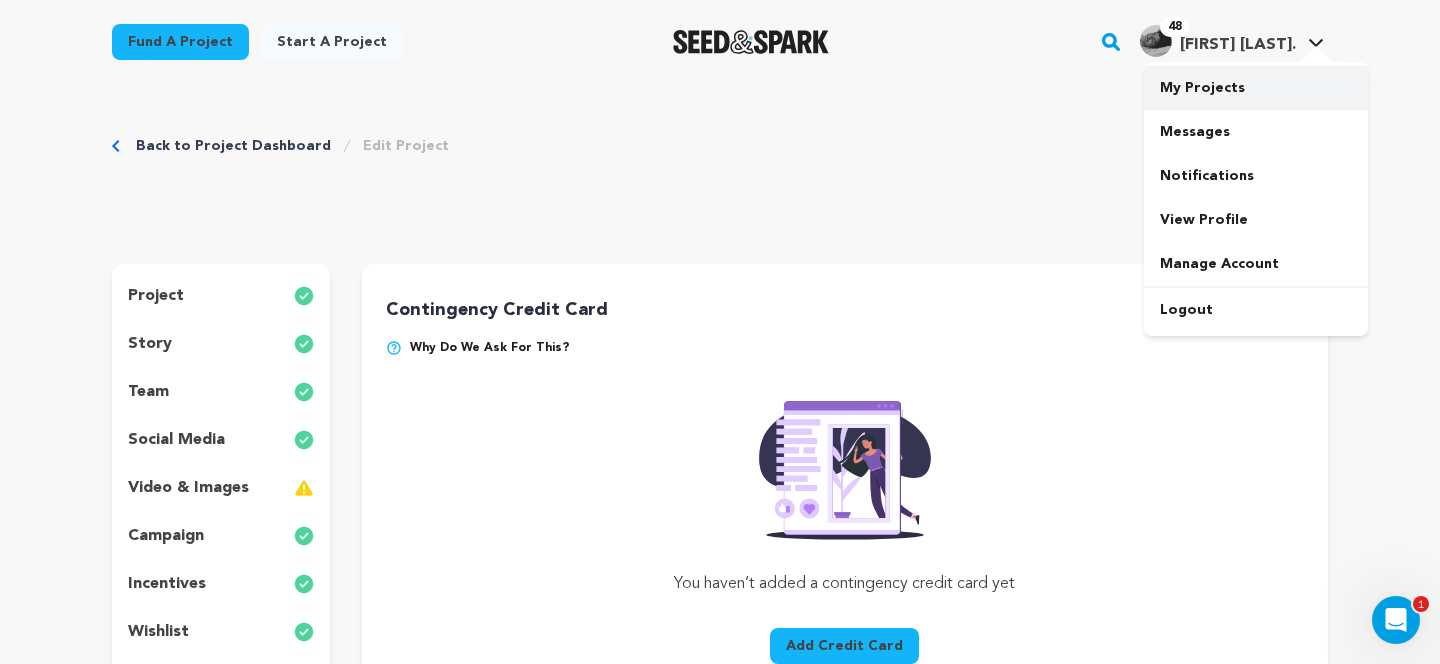 click on "My Projects" at bounding box center [1256, 88] 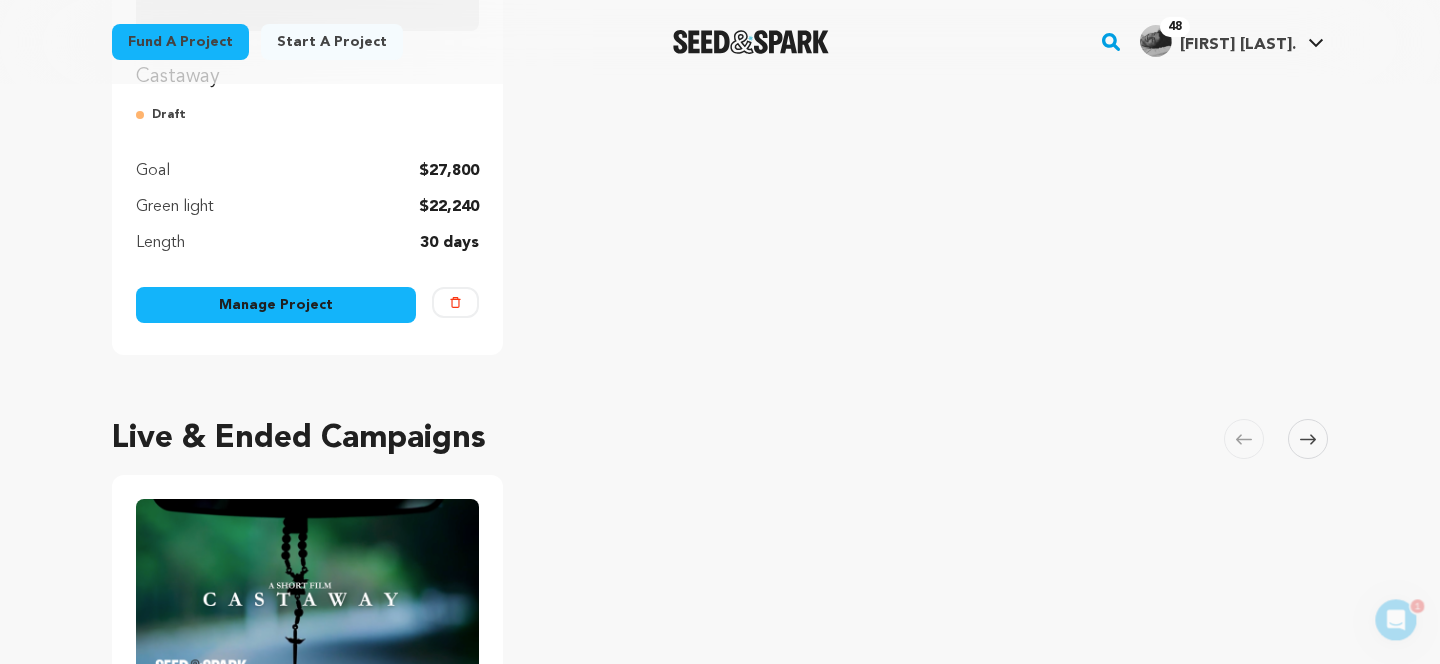 scroll, scrollTop: 0, scrollLeft: 0, axis: both 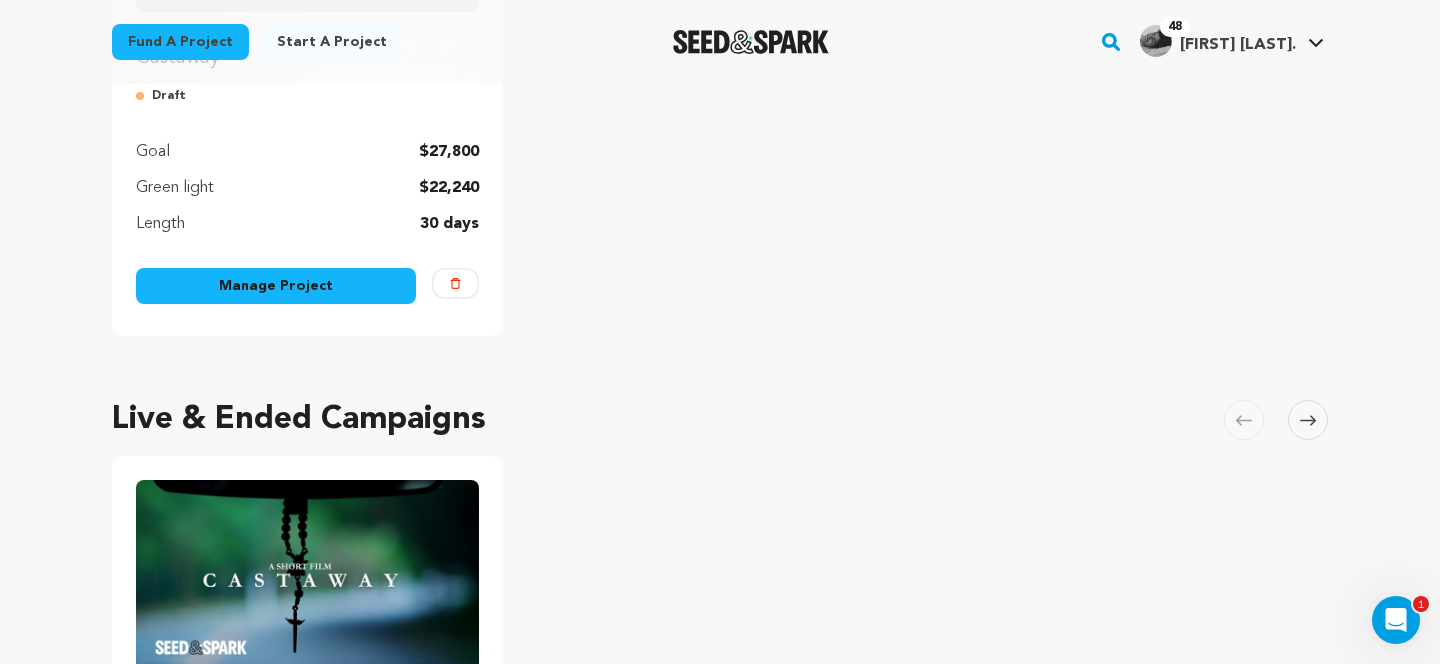 click on "Manage Project" at bounding box center [276, 286] 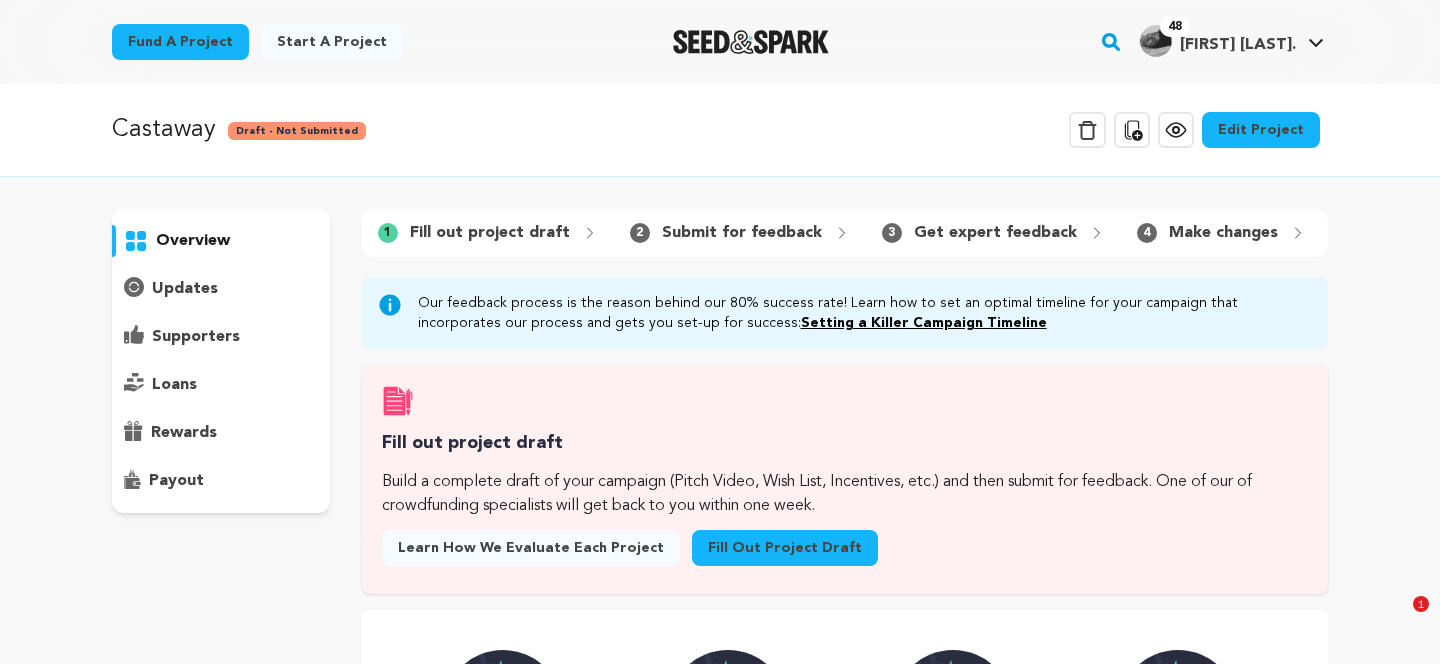 scroll, scrollTop: 495, scrollLeft: 0, axis: vertical 